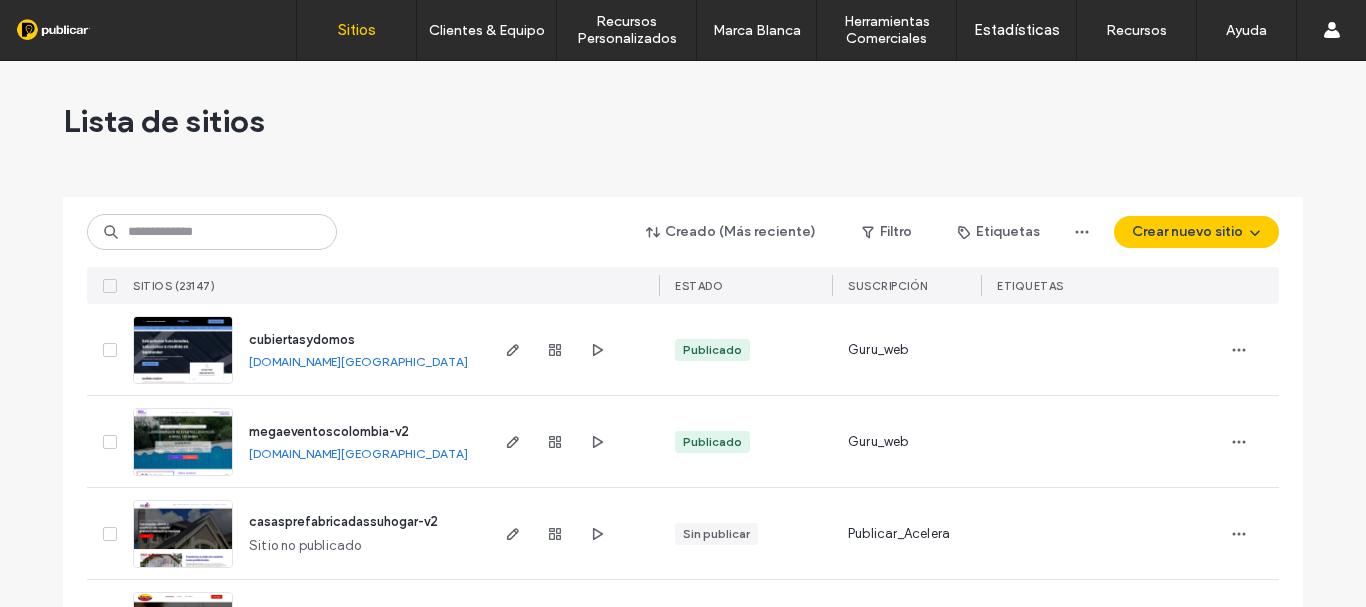 scroll, scrollTop: 0, scrollLeft: 0, axis: both 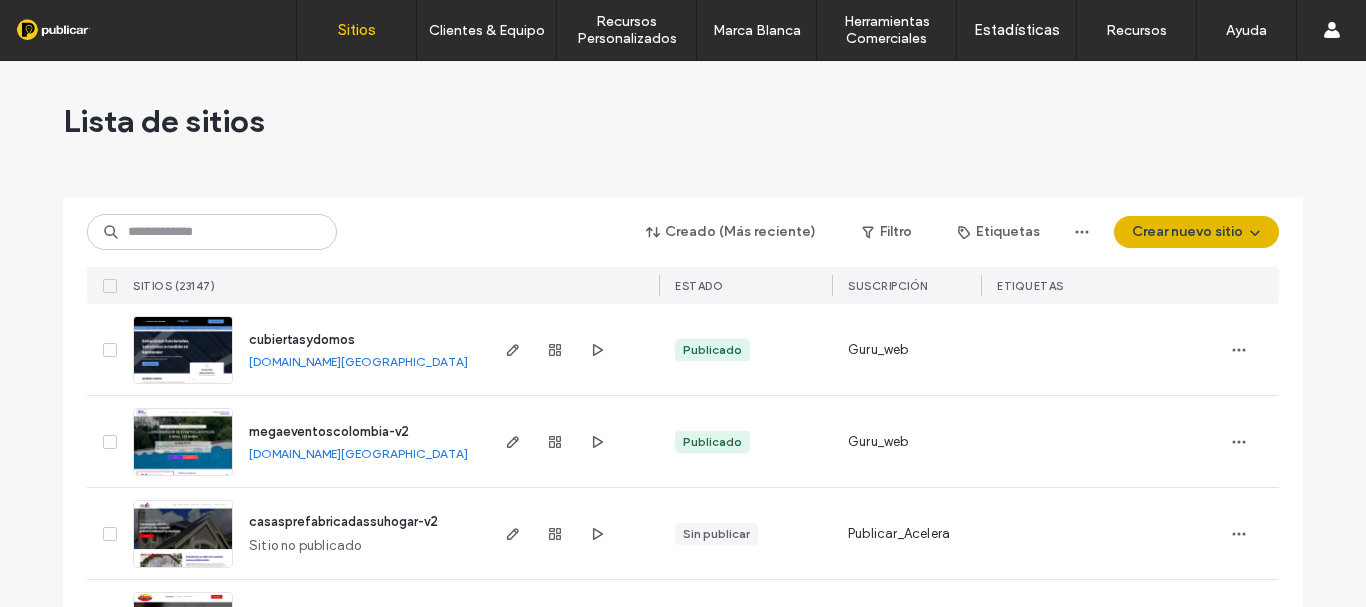 click at bounding box center [1253, 232] 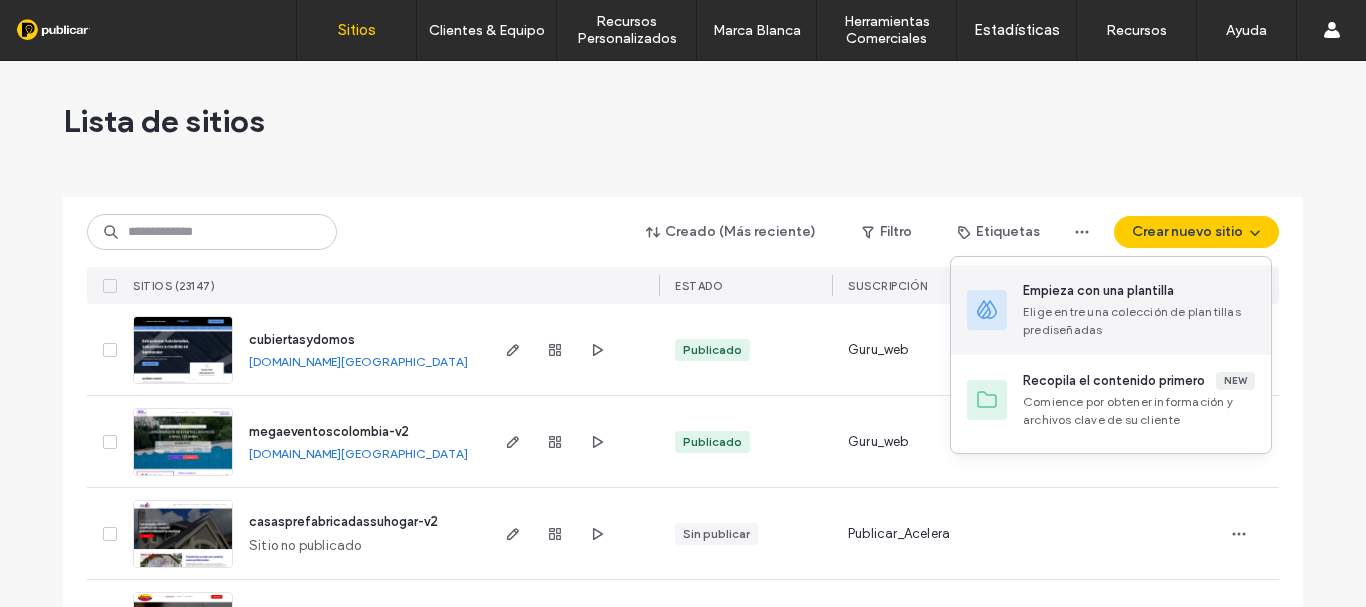 click on "Elige entre una colección de plantillas prediseñadas" at bounding box center [1139, 321] 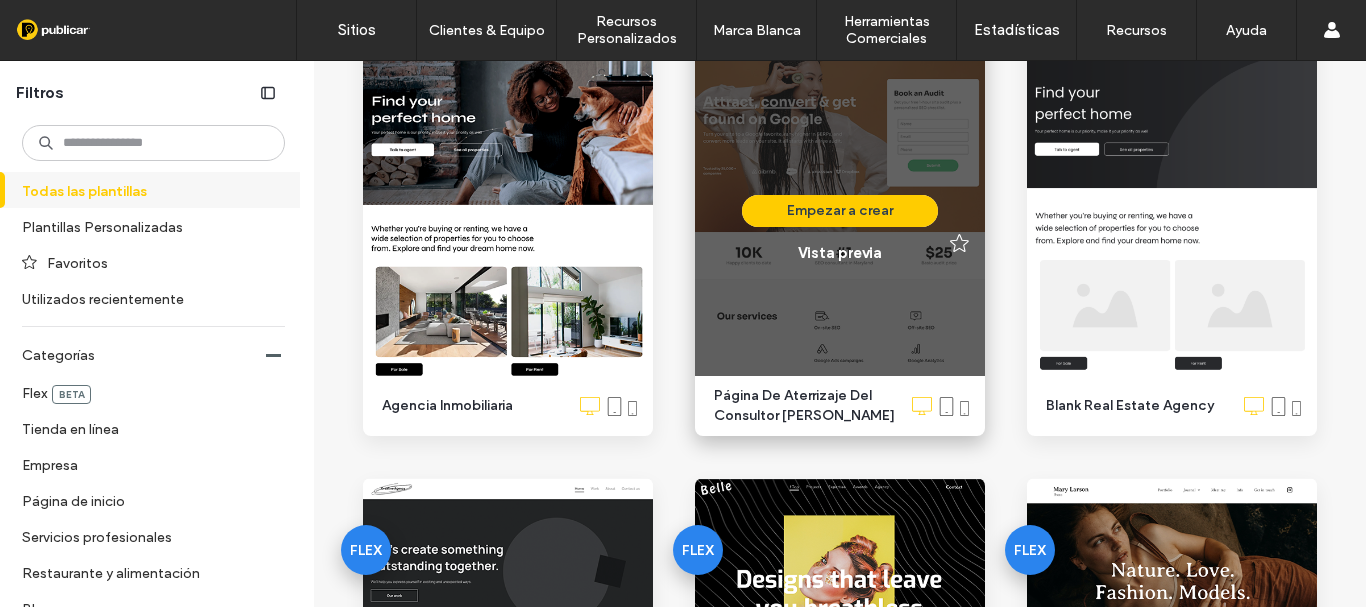 scroll, scrollTop: 1000, scrollLeft: 0, axis: vertical 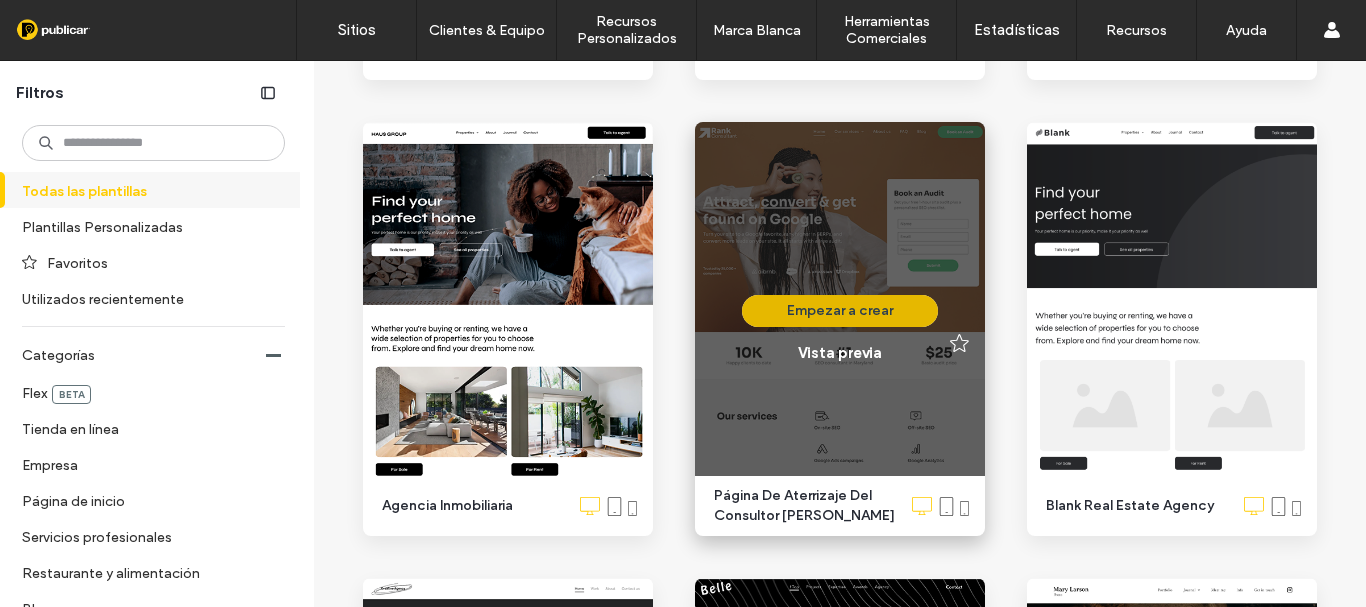 click on "Empezar a crear" at bounding box center [840, 311] 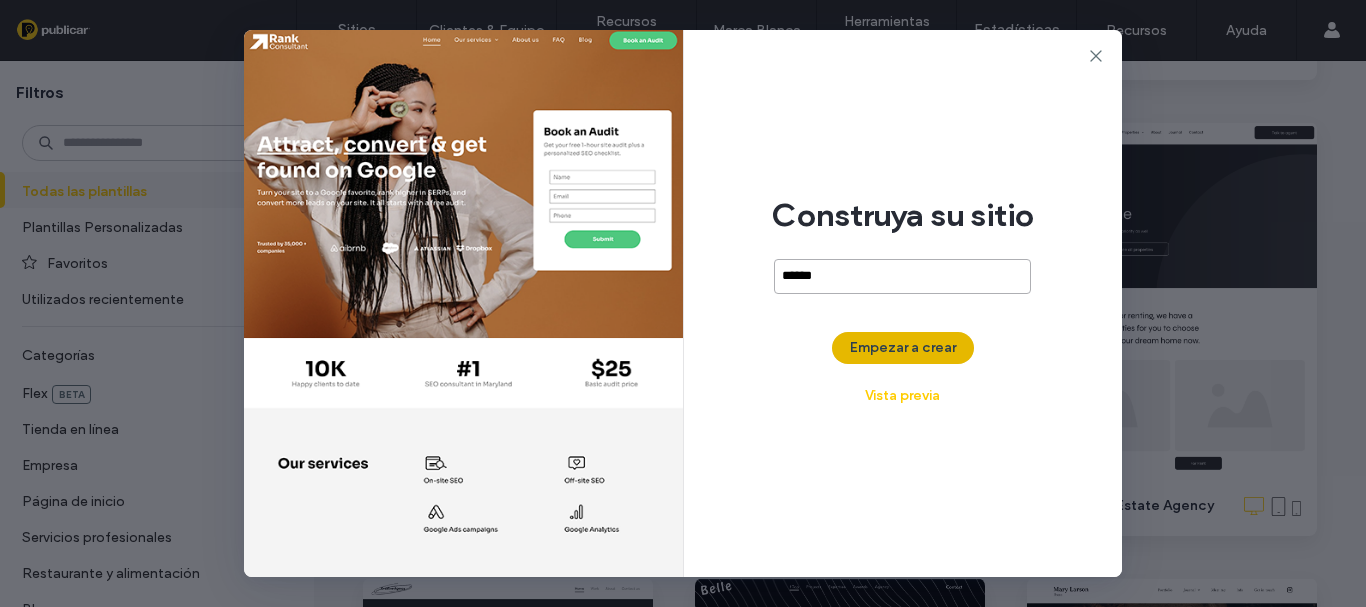 type on "******" 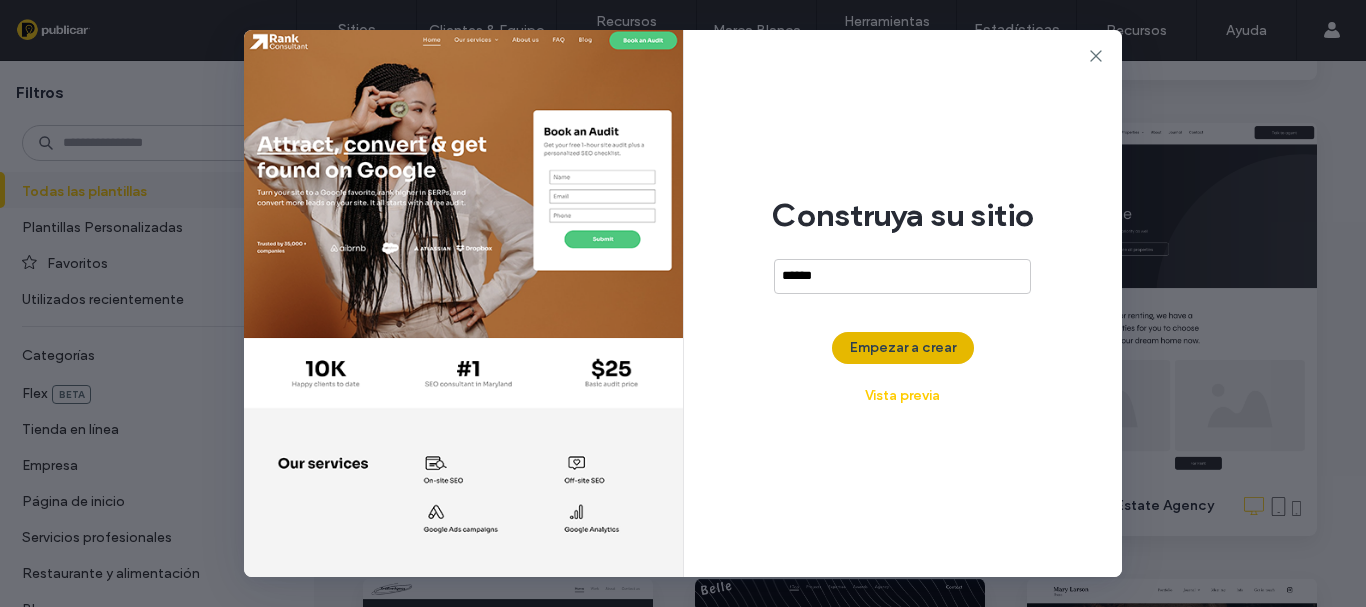 click on "Empezar a crear" at bounding box center (903, 348) 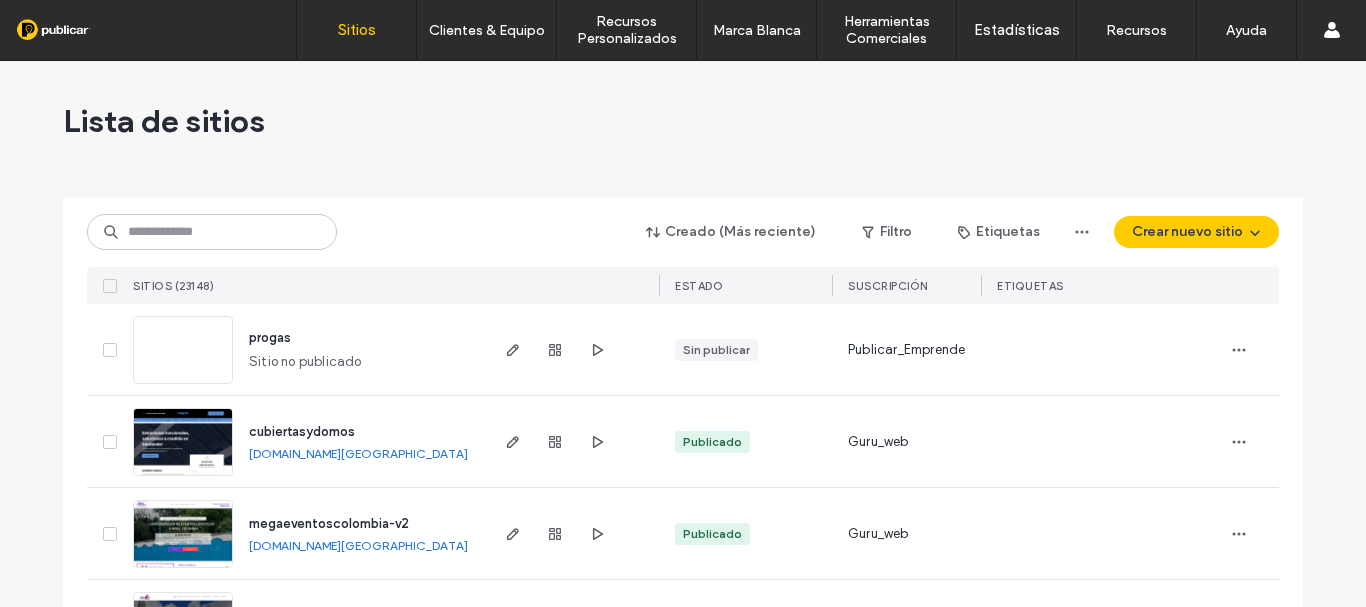scroll, scrollTop: 0, scrollLeft: 0, axis: both 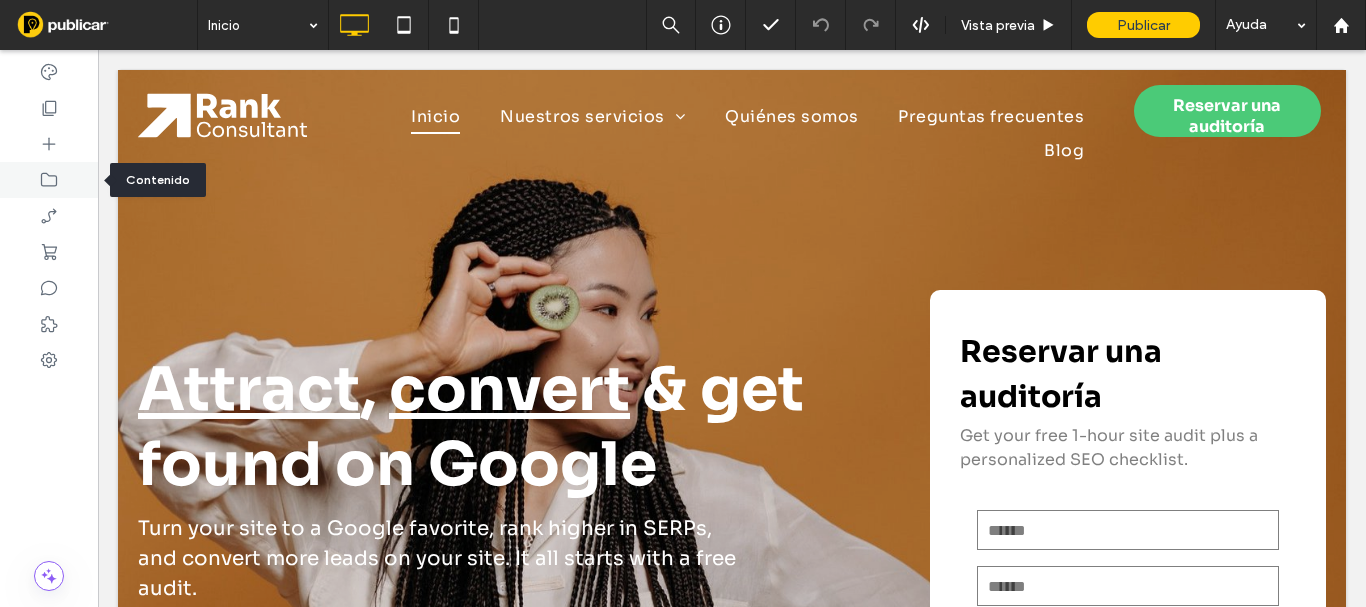 click 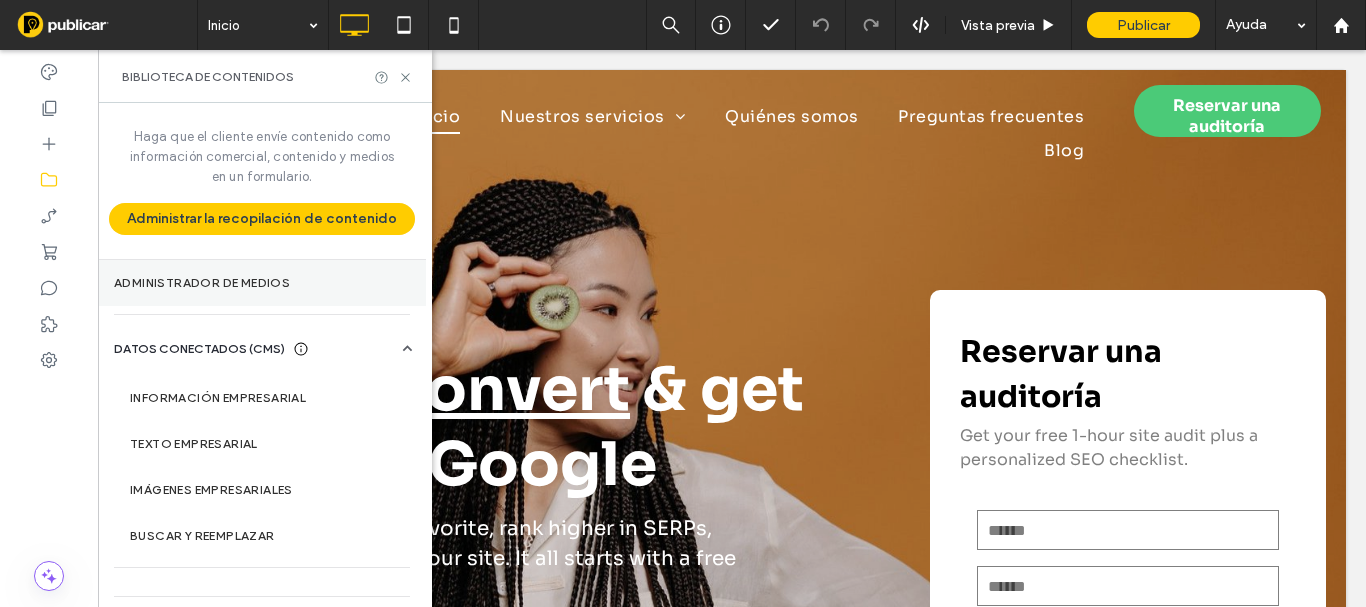 click on "Administrador de medios" at bounding box center [262, 283] 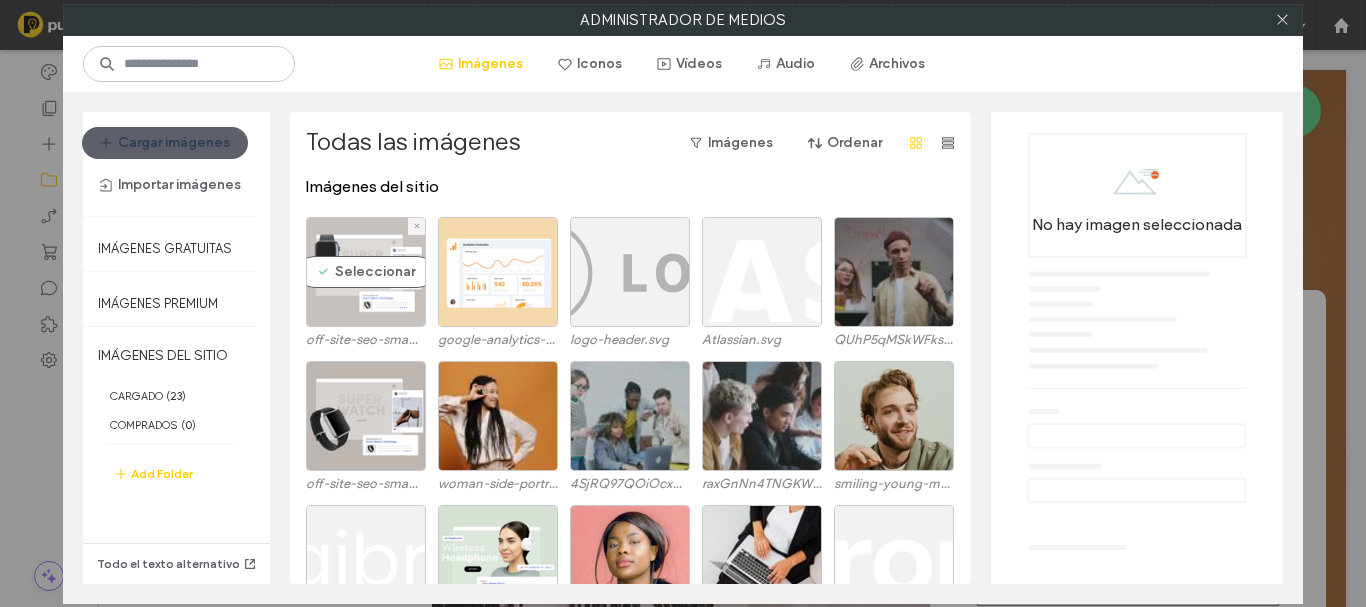 click on "Seleccionar" at bounding box center [366, 272] 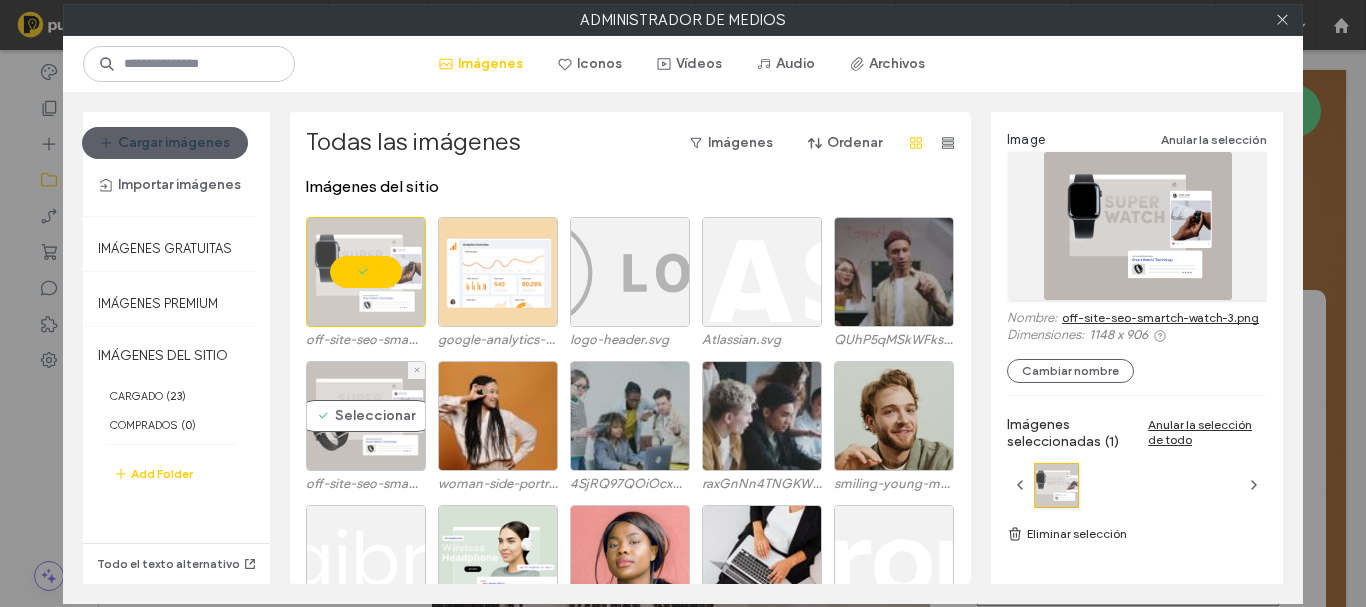 click on "Seleccionar" at bounding box center [366, 416] 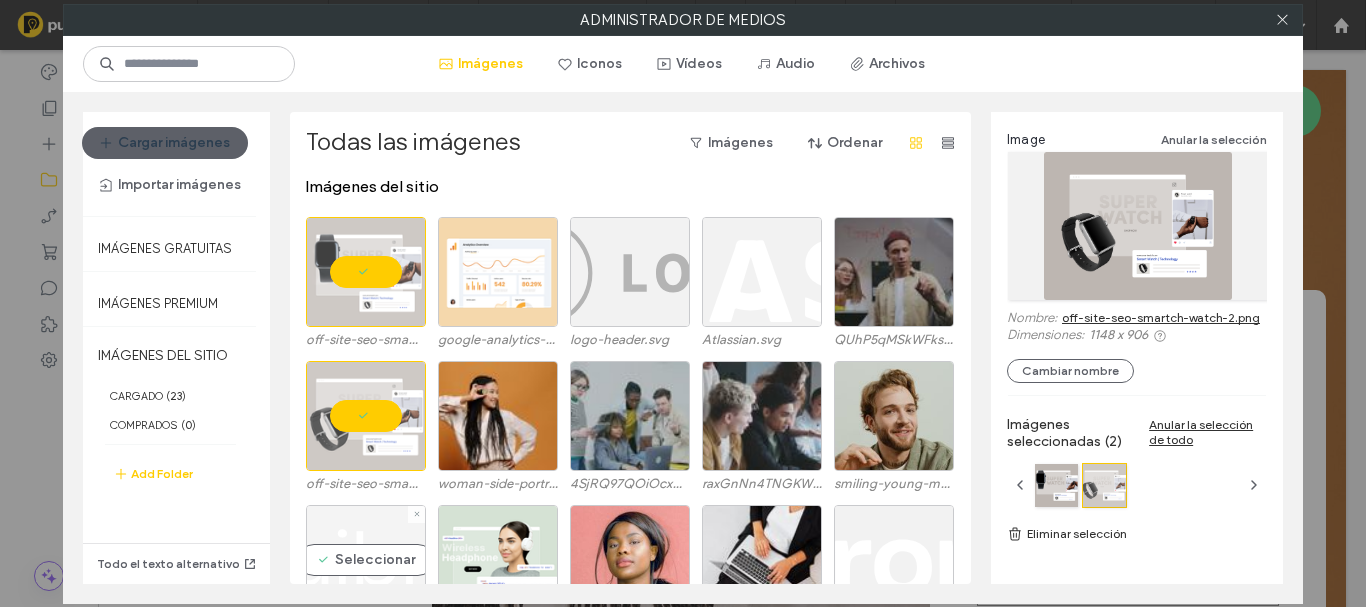 click on "Seleccionar" at bounding box center [366, 560] 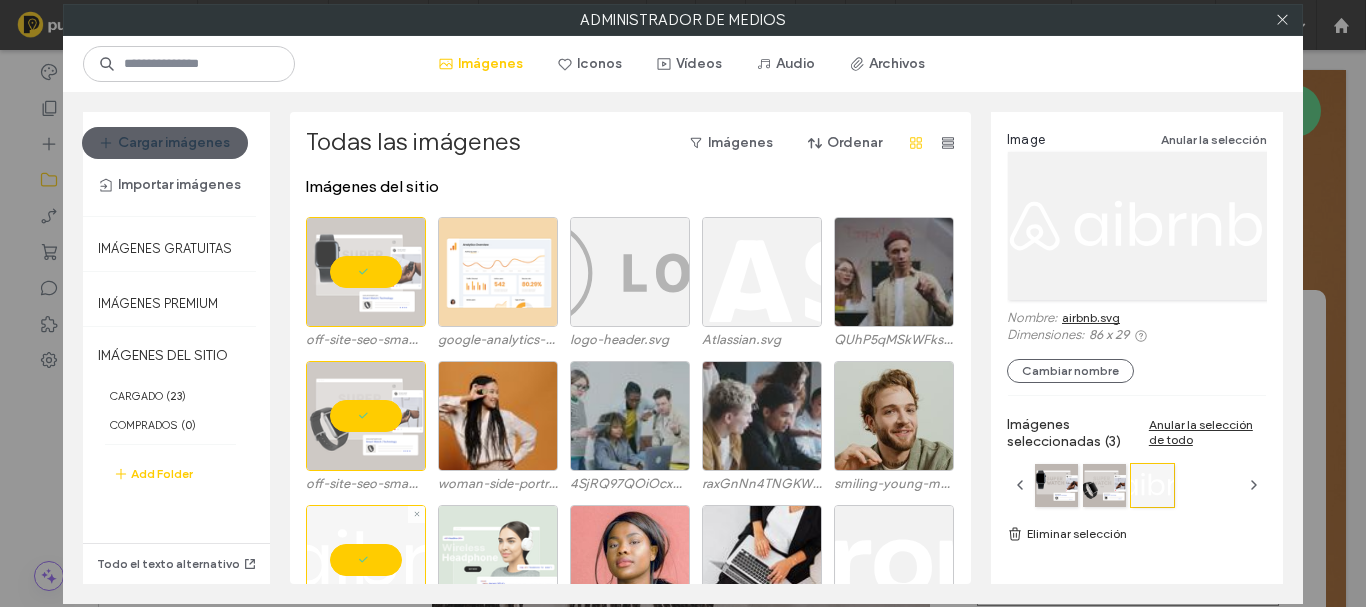click at bounding box center [498, 560] 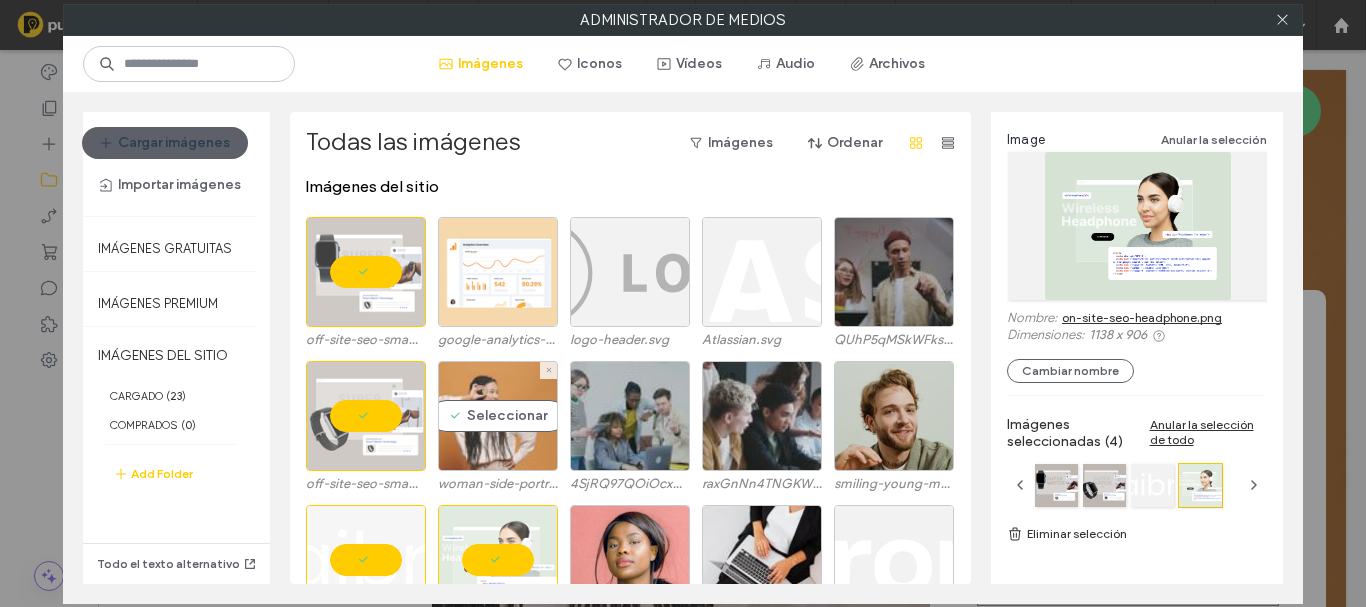click on "Seleccionar" at bounding box center [498, 416] 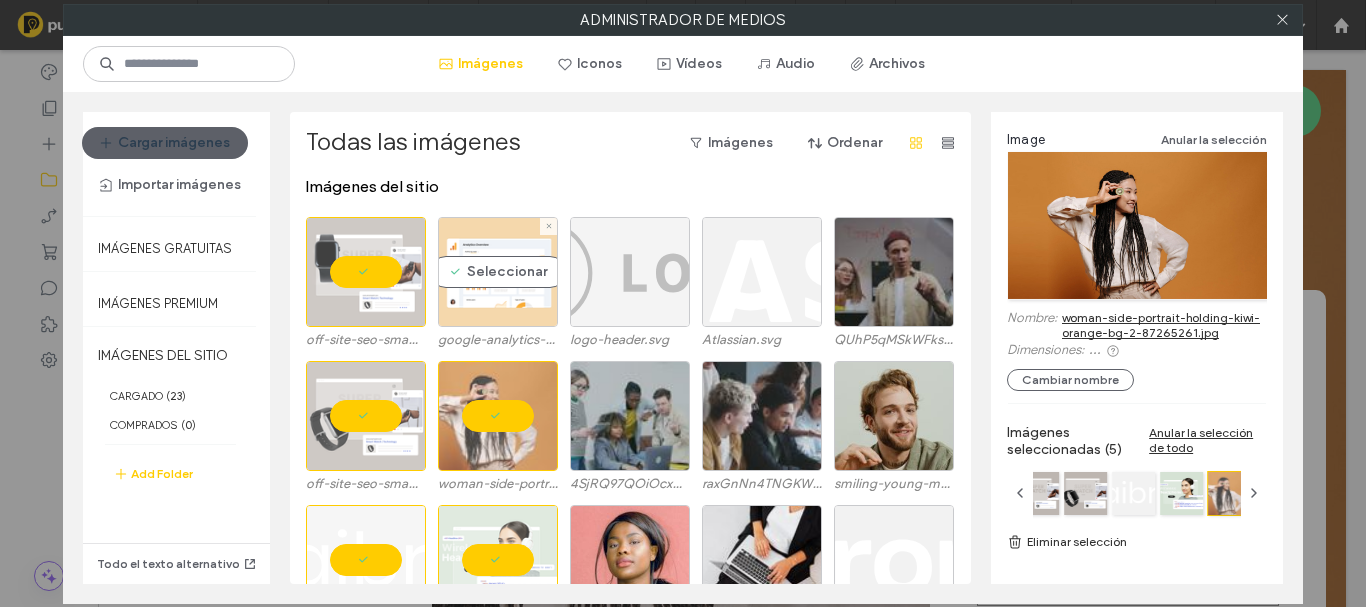 drag, startPoint x: 472, startPoint y: 302, endPoint x: 632, endPoint y: 270, distance: 163.16862 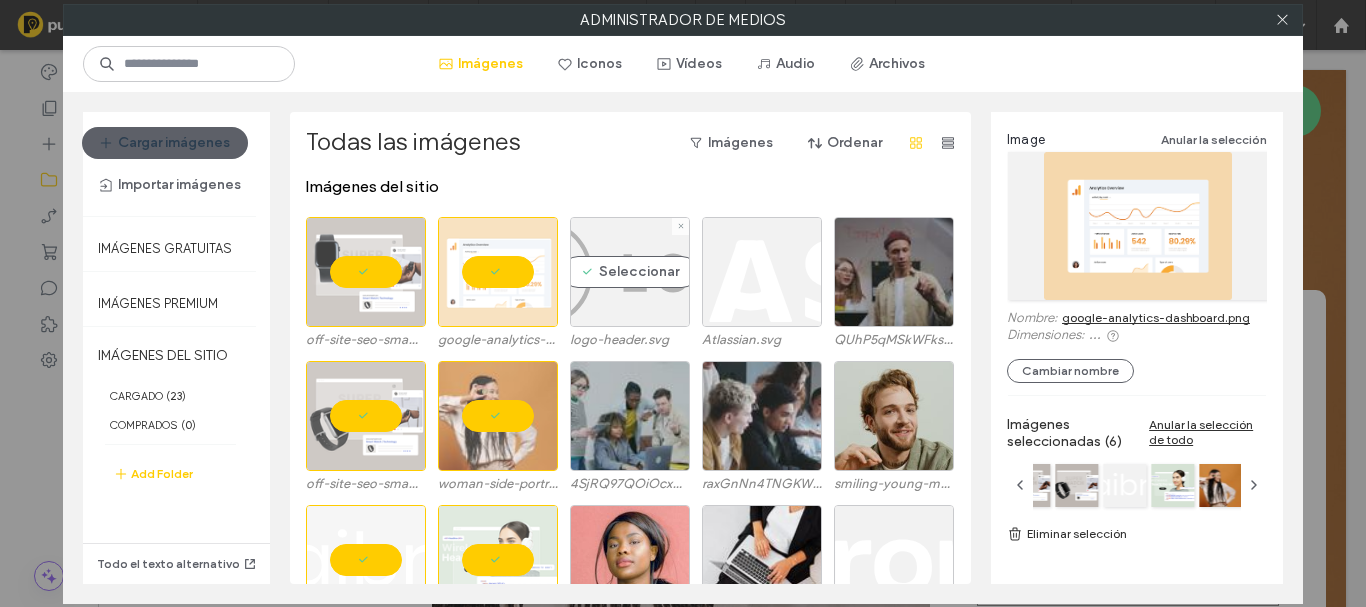 click on "Seleccionar" at bounding box center [630, 272] 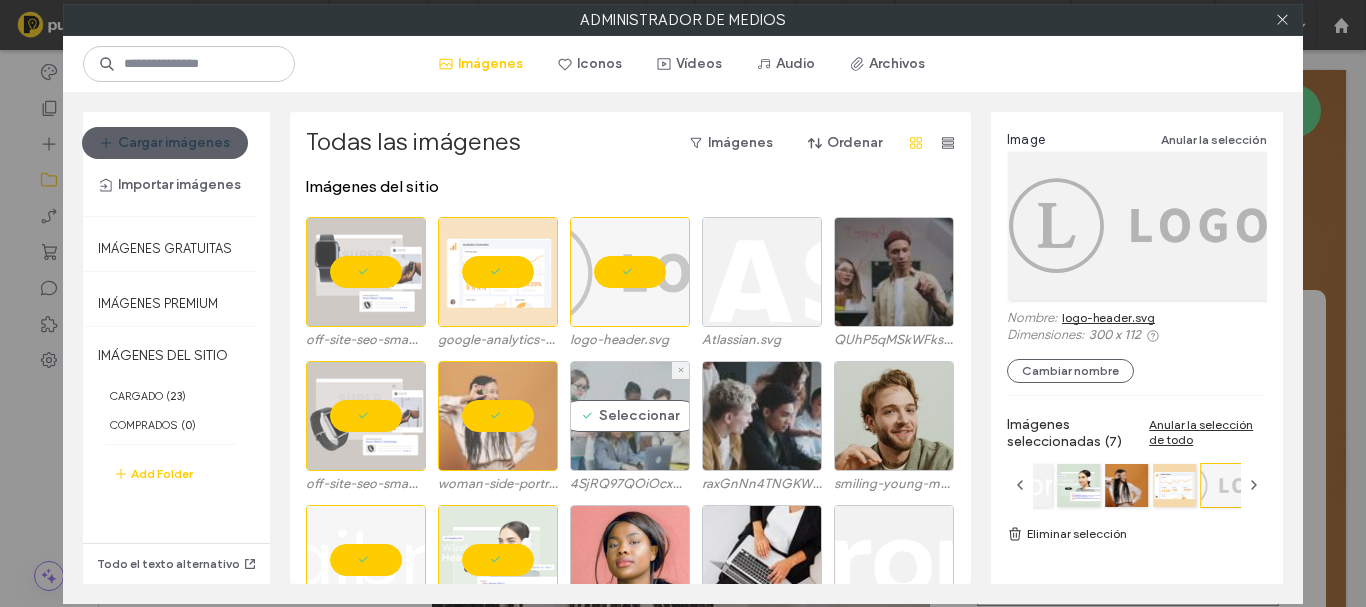 click on "Seleccionar" at bounding box center [630, 416] 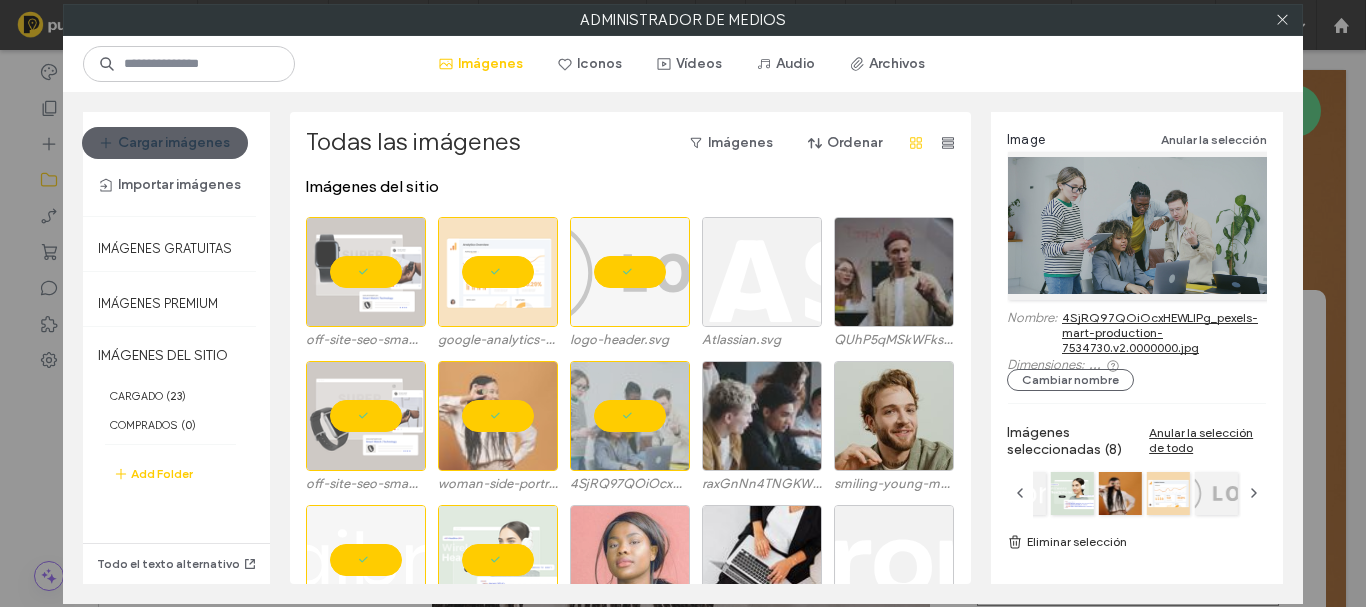 click at bounding box center [630, 560] 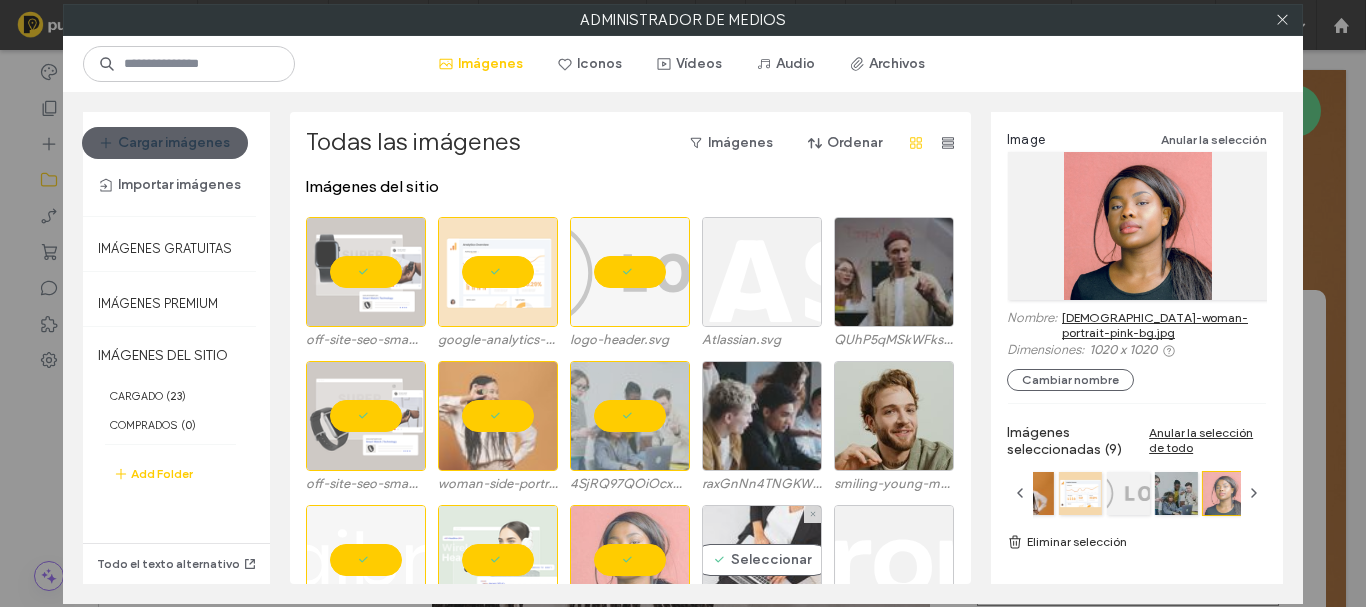 click on "Seleccionar" at bounding box center (762, 560) 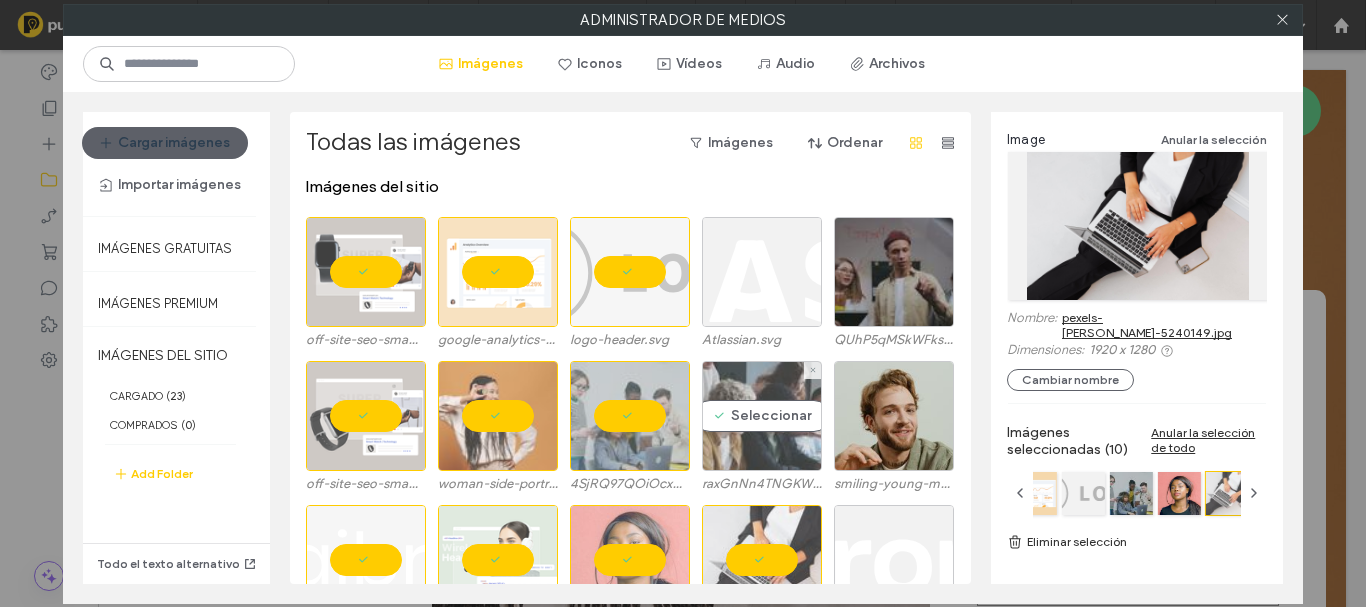 click on "Seleccionar" at bounding box center (762, 416) 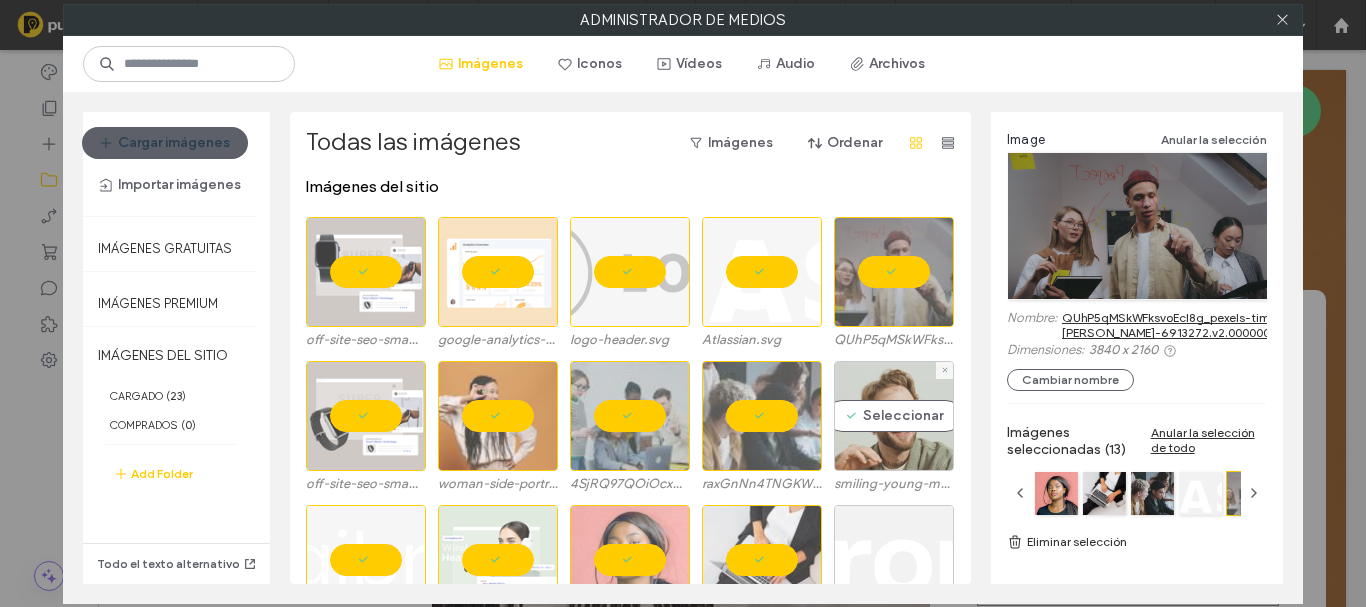 click on "Seleccionar" at bounding box center (894, 416) 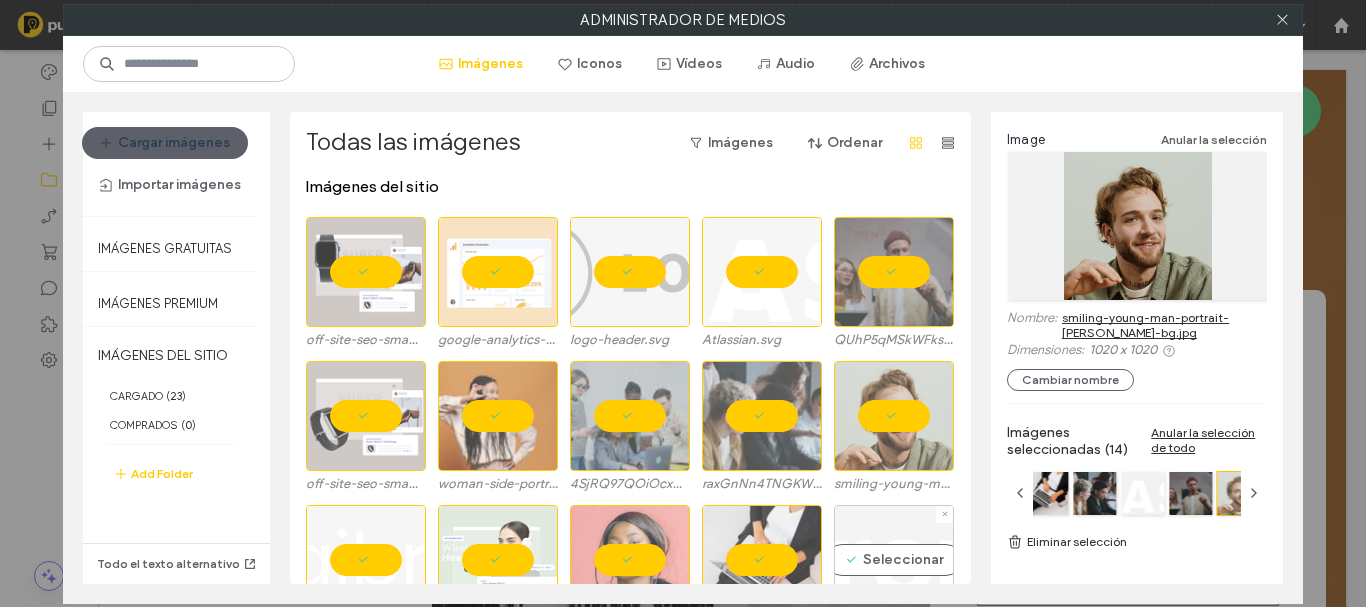 click on "Seleccionar" at bounding box center [894, 560] 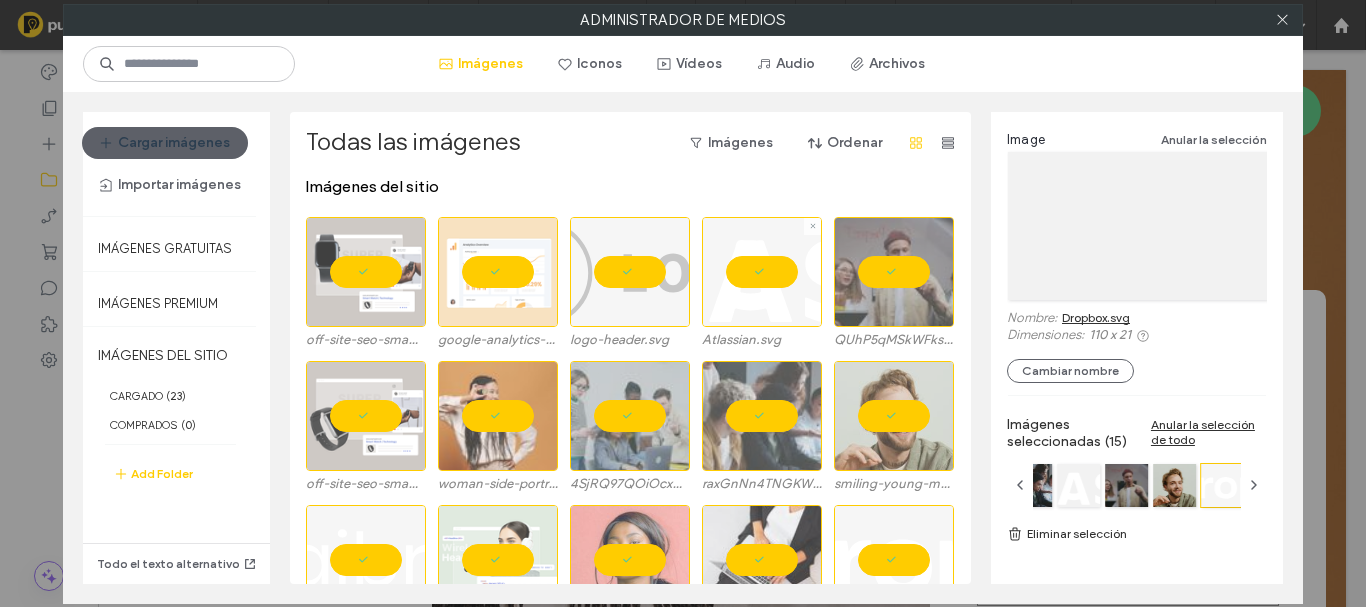 scroll, scrollTop: 300, scrollLeft: 0, axis: vertical 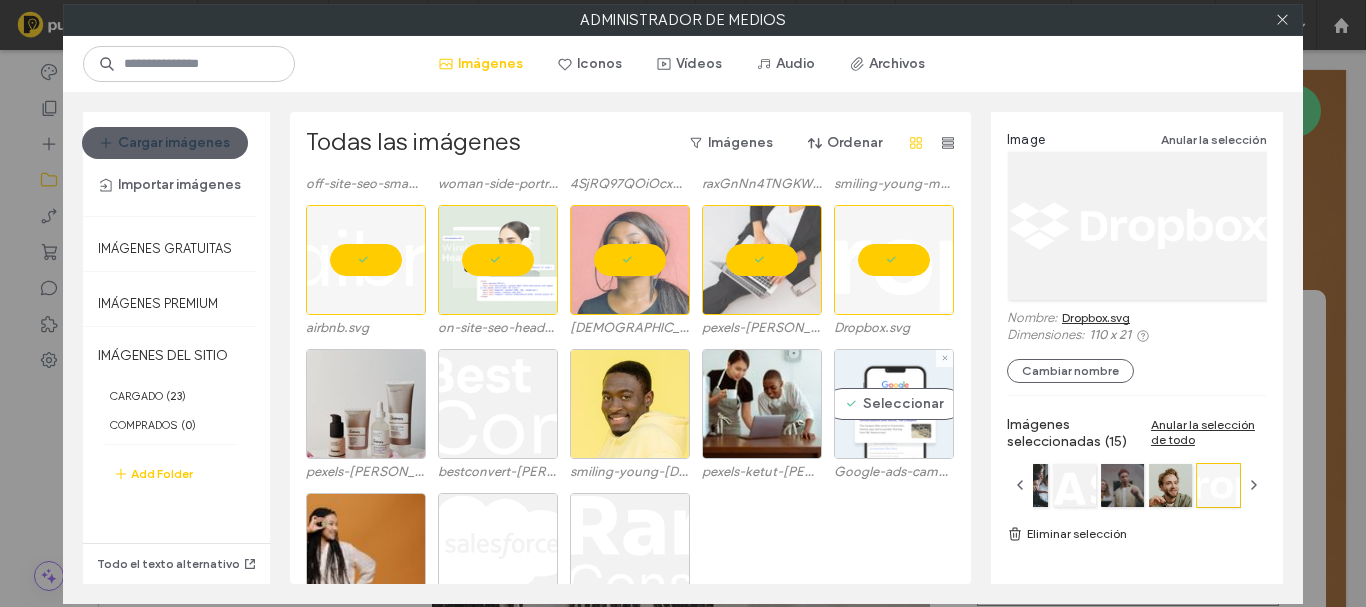 click on "Seleccionar" at bounding box center (894, 404) 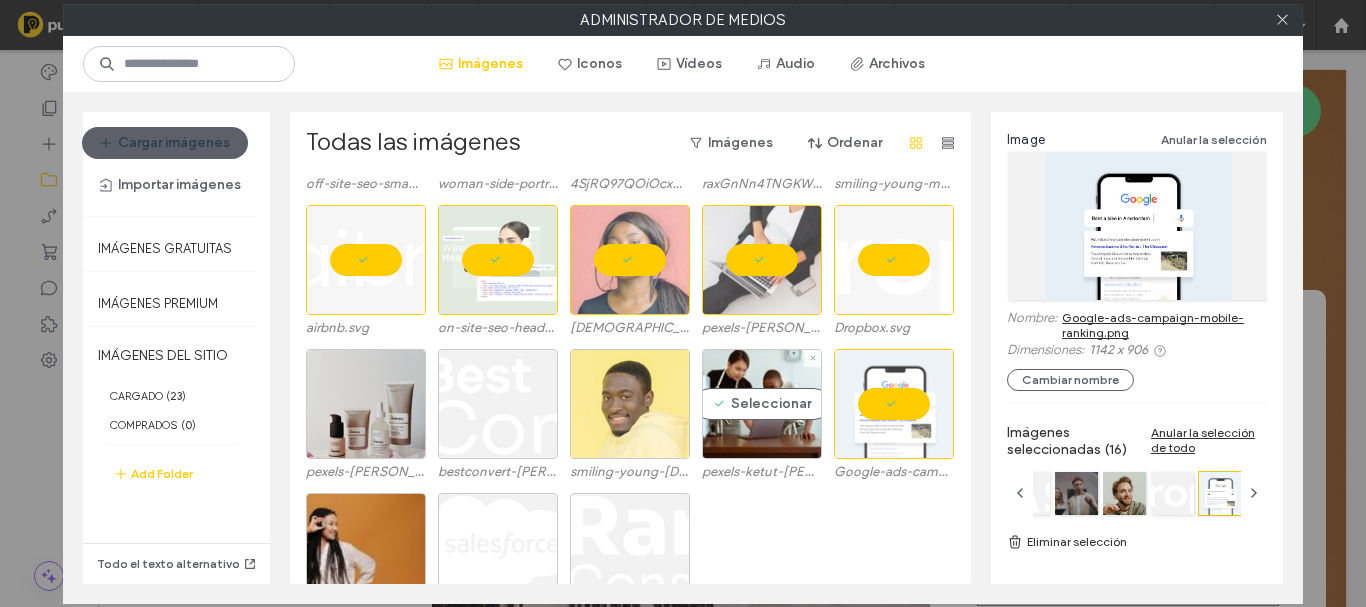 drag, startPoint x: 745, startPoint y: 384, endPoint x: 632, endPoint y: 392, distance: 113.28283 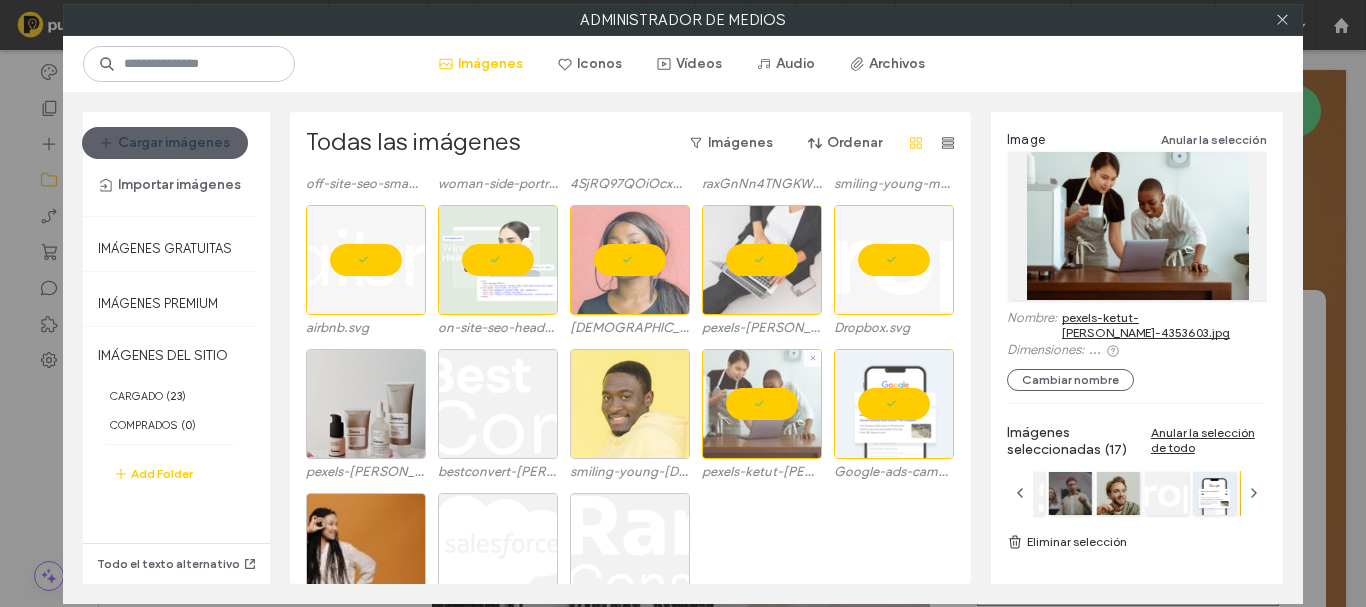 click at bounding box center [630, 404] 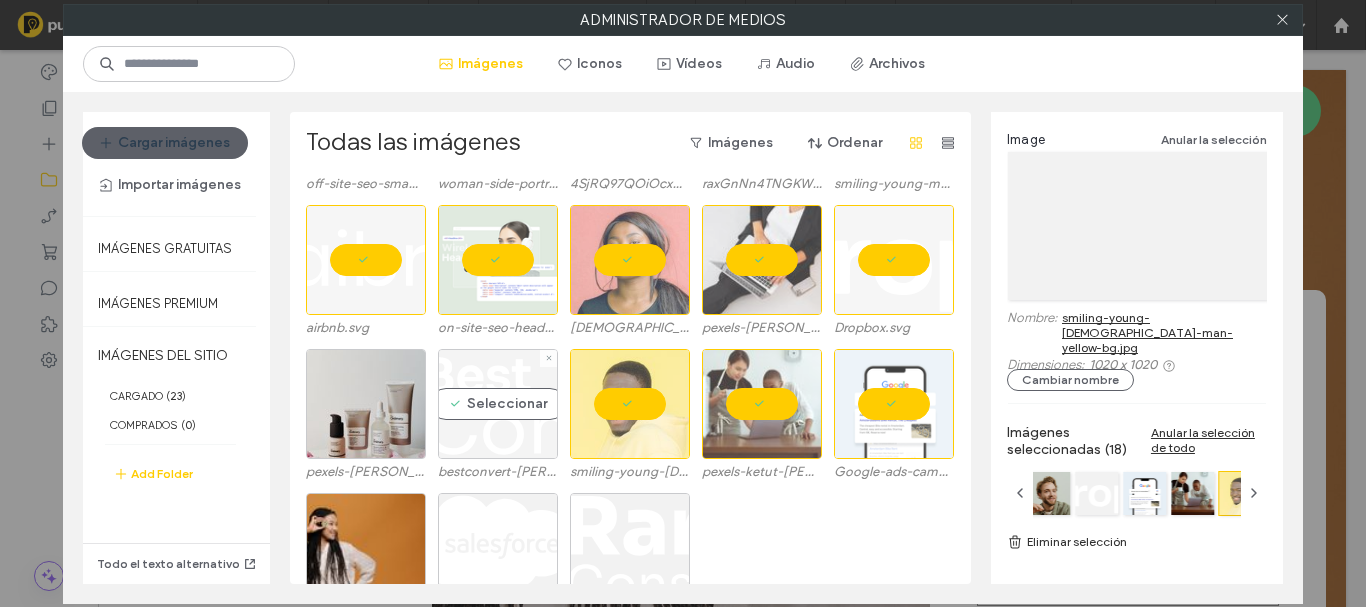 click on "Seleccionar" at bounding box center [498, 404] 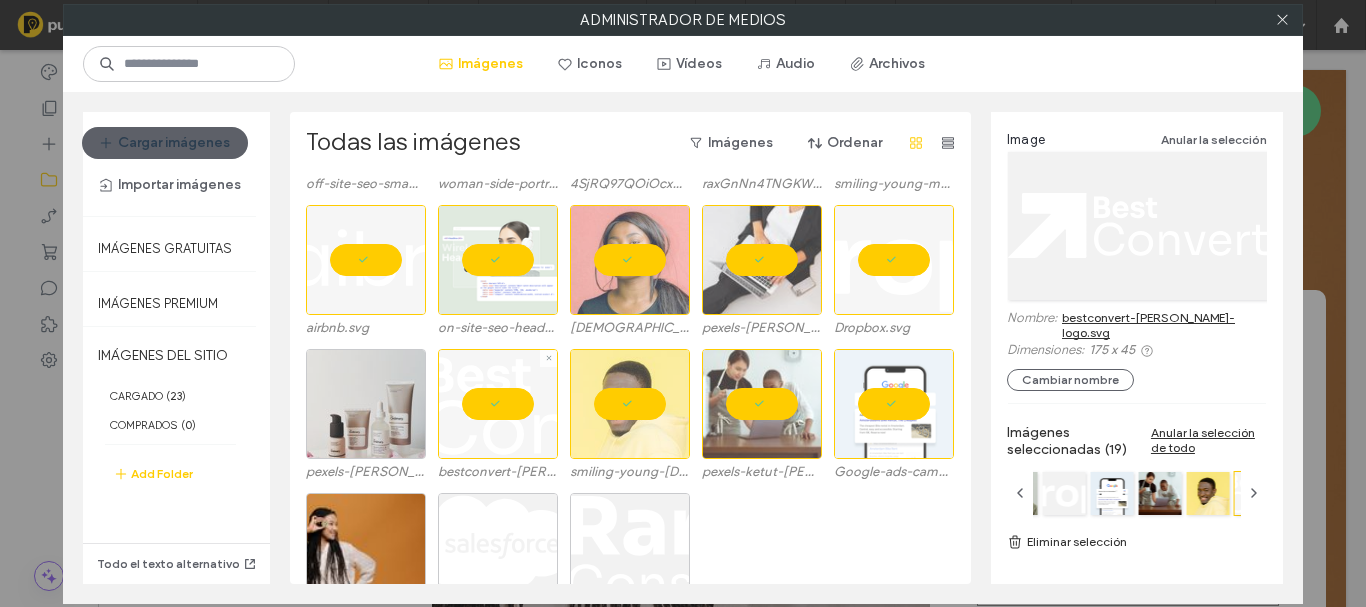 click at bounding box center (366, 404) 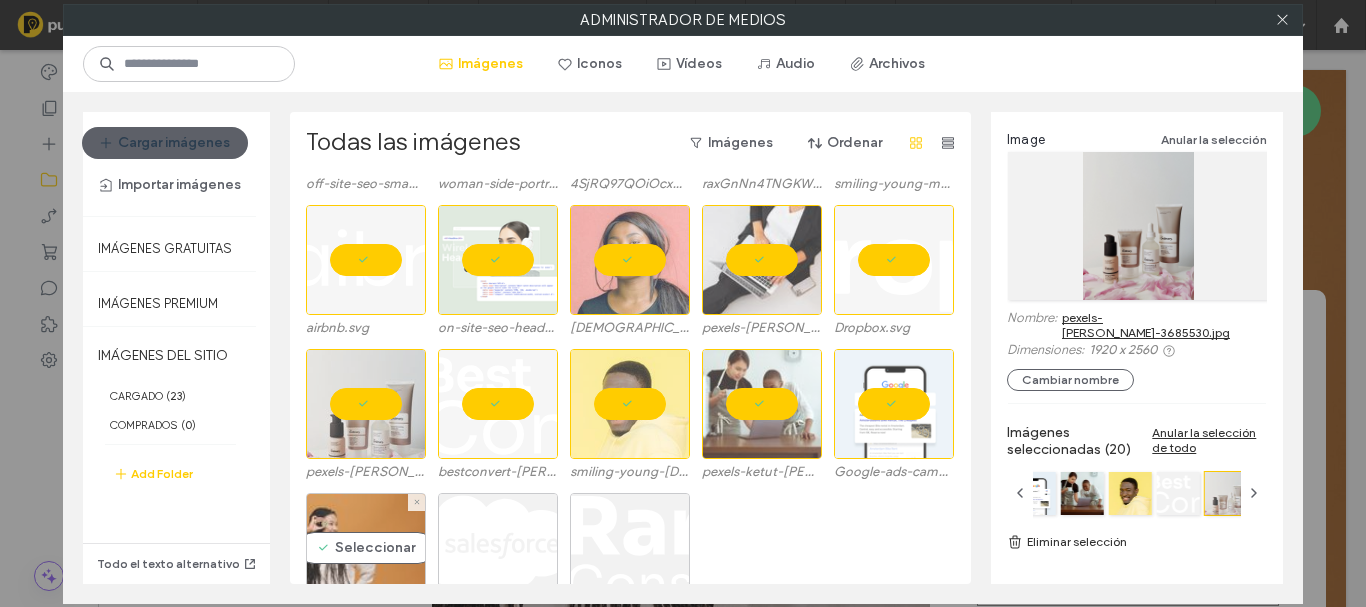 click on "Seleccionar" at bounding box center [366, 548] 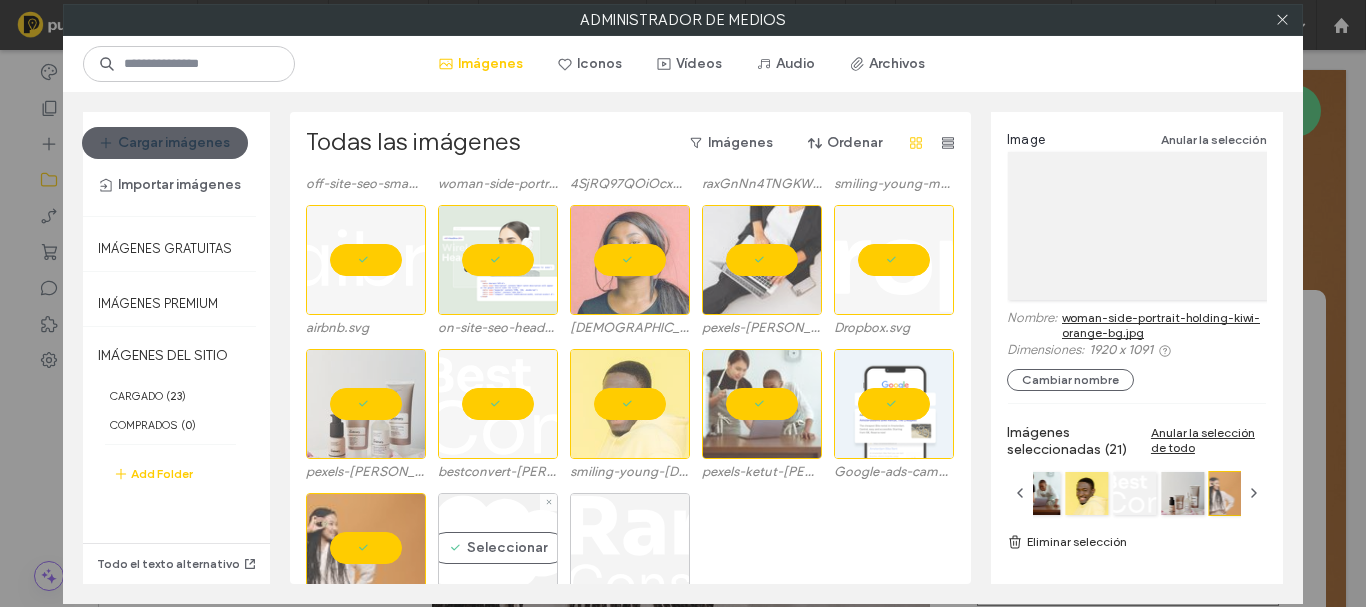 click on "Seleccionar" at bounding box center (498, 548) 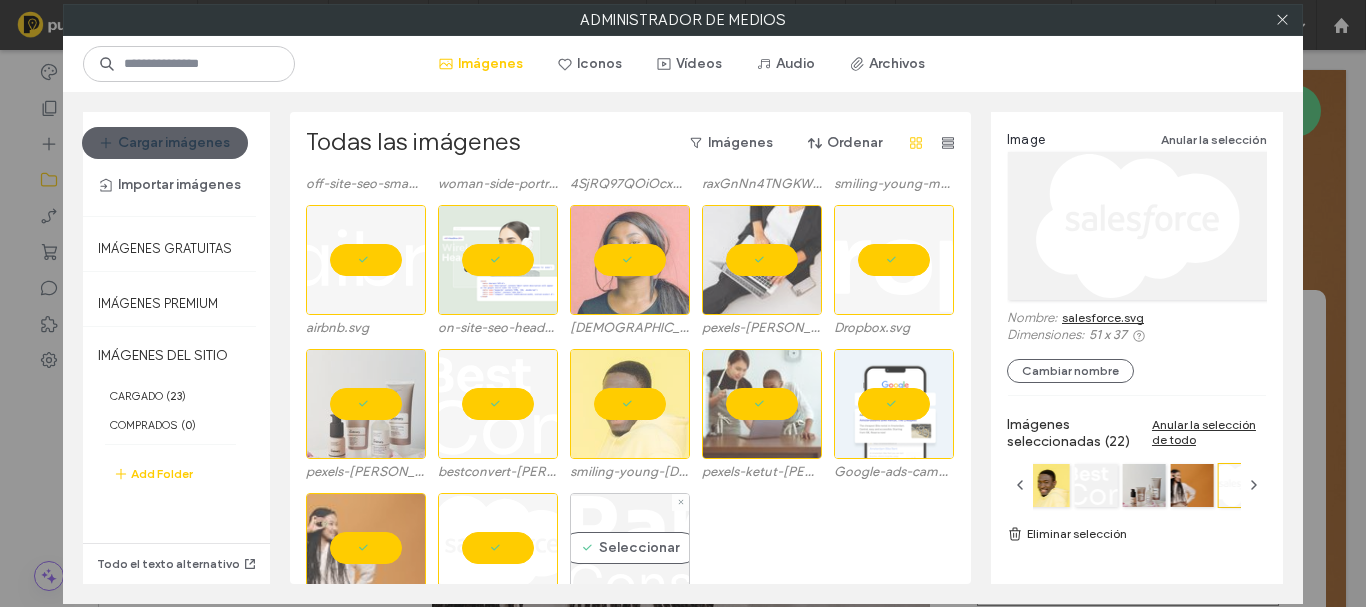 click on "Seleccionar" at bounding box center [630, 548] 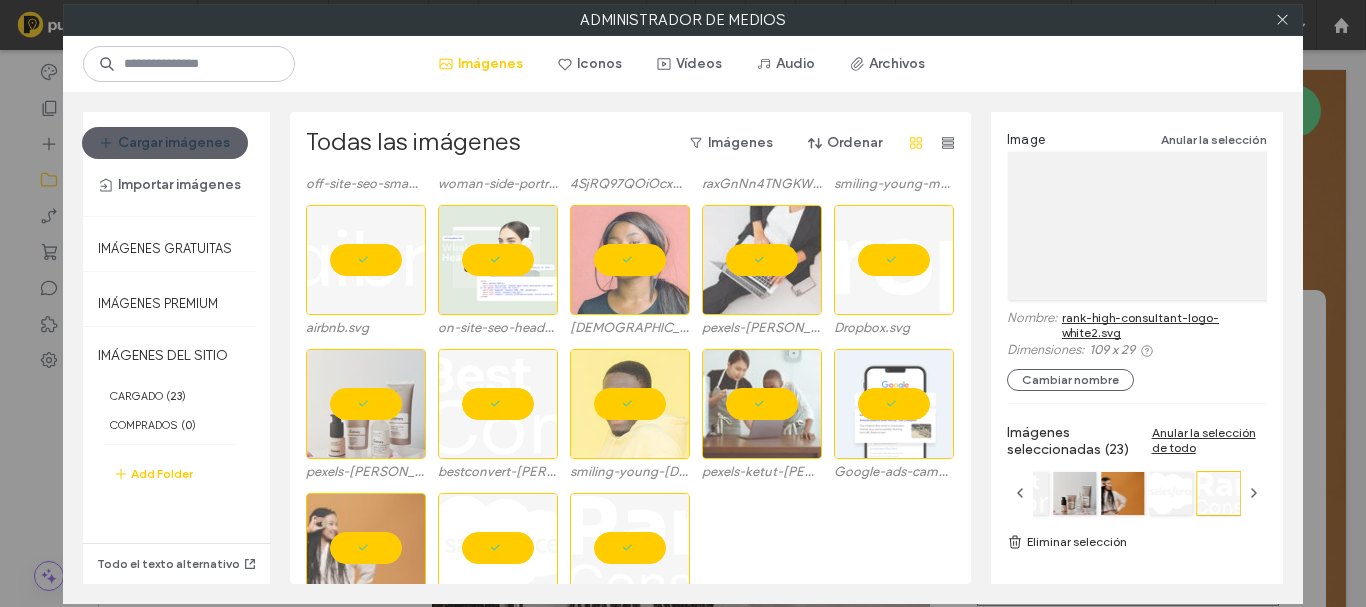 click on "Eliminar selección" at bounding box center (1137, 542) 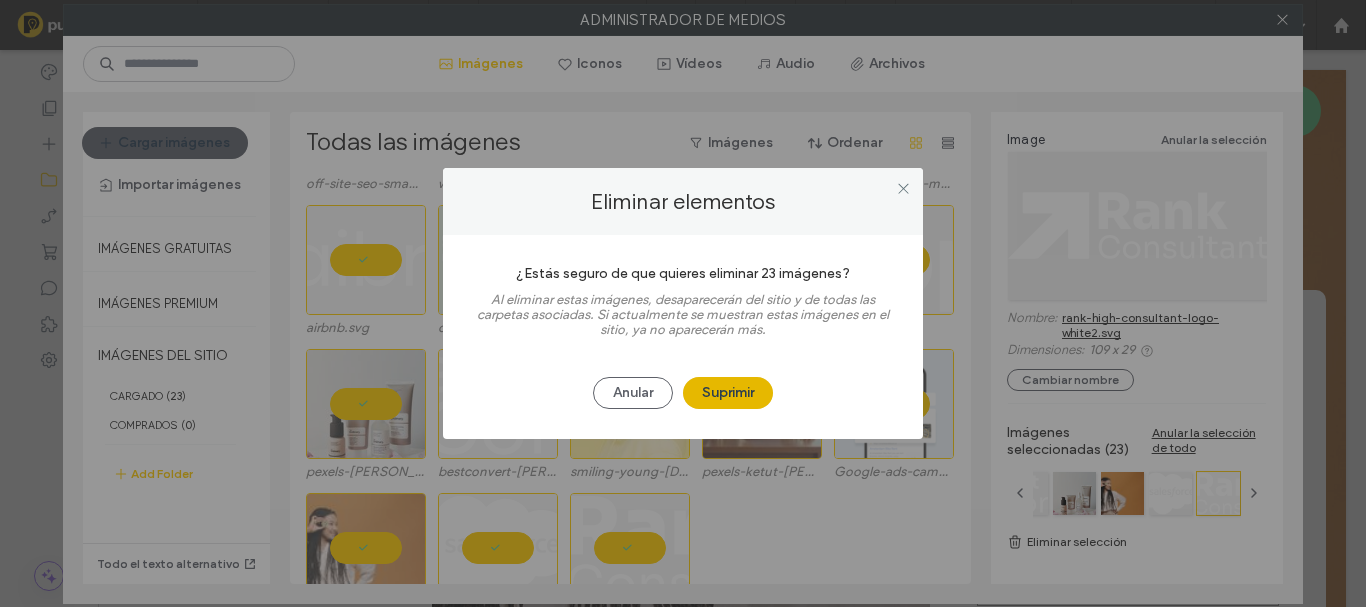 click on "Suprimir" at bounding box center [728, 393] 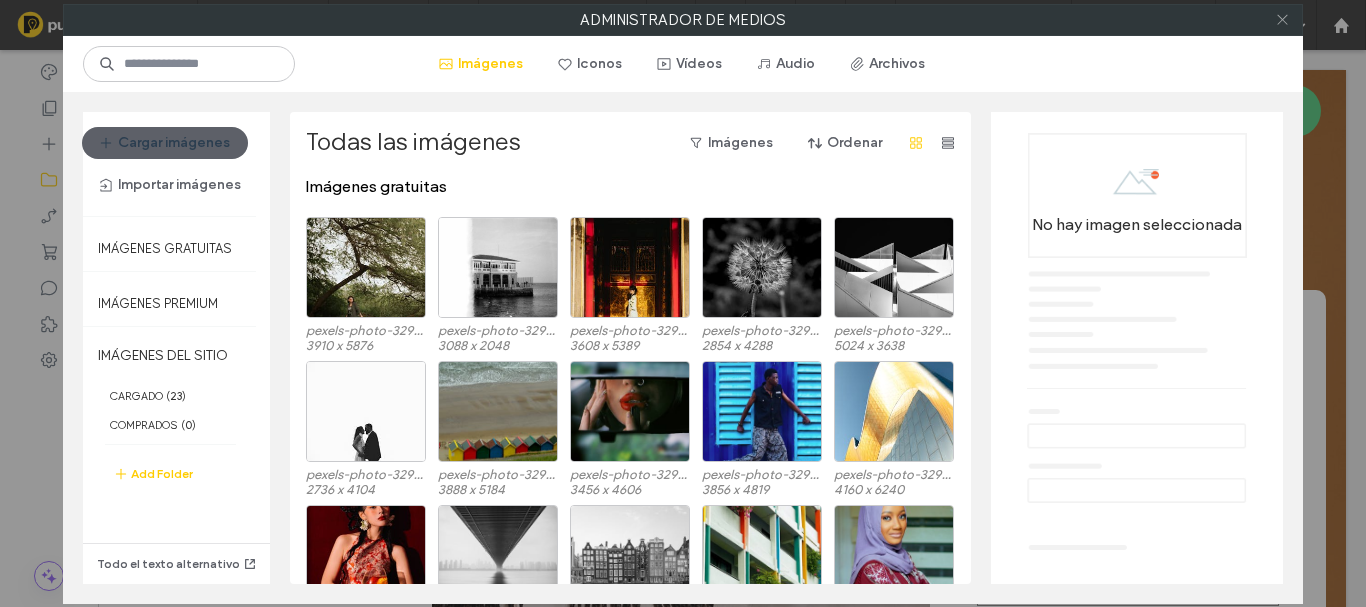 click 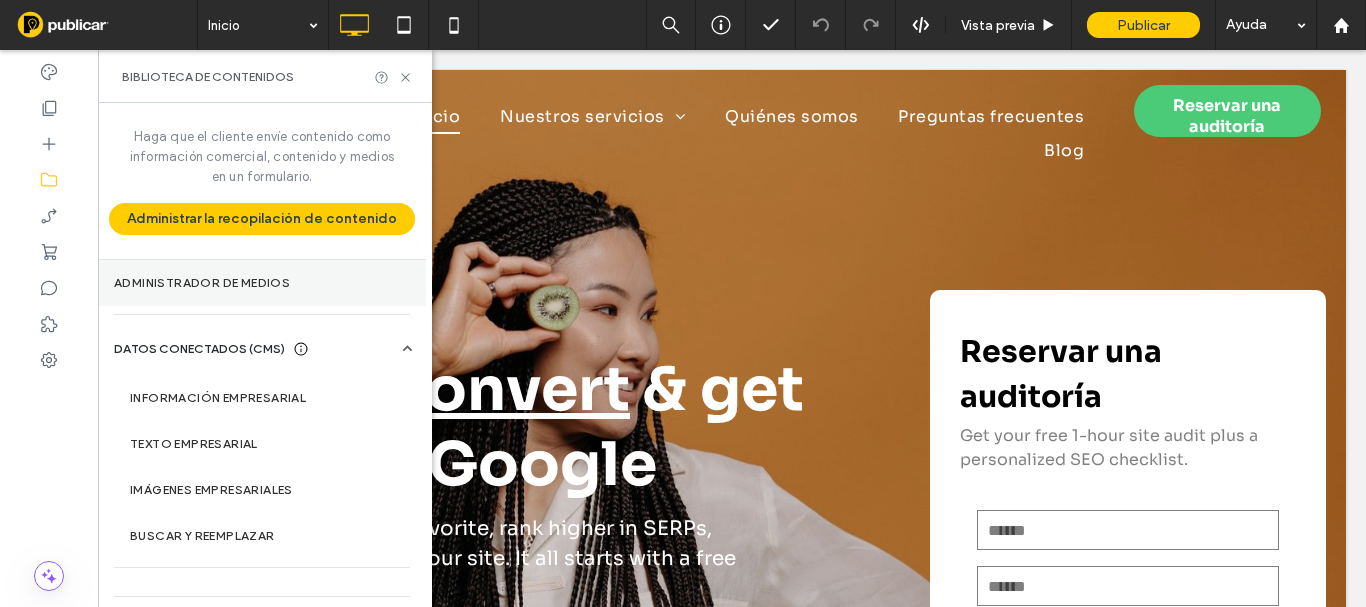 click on "Administrador de medios" at bounding box center (262, 283) 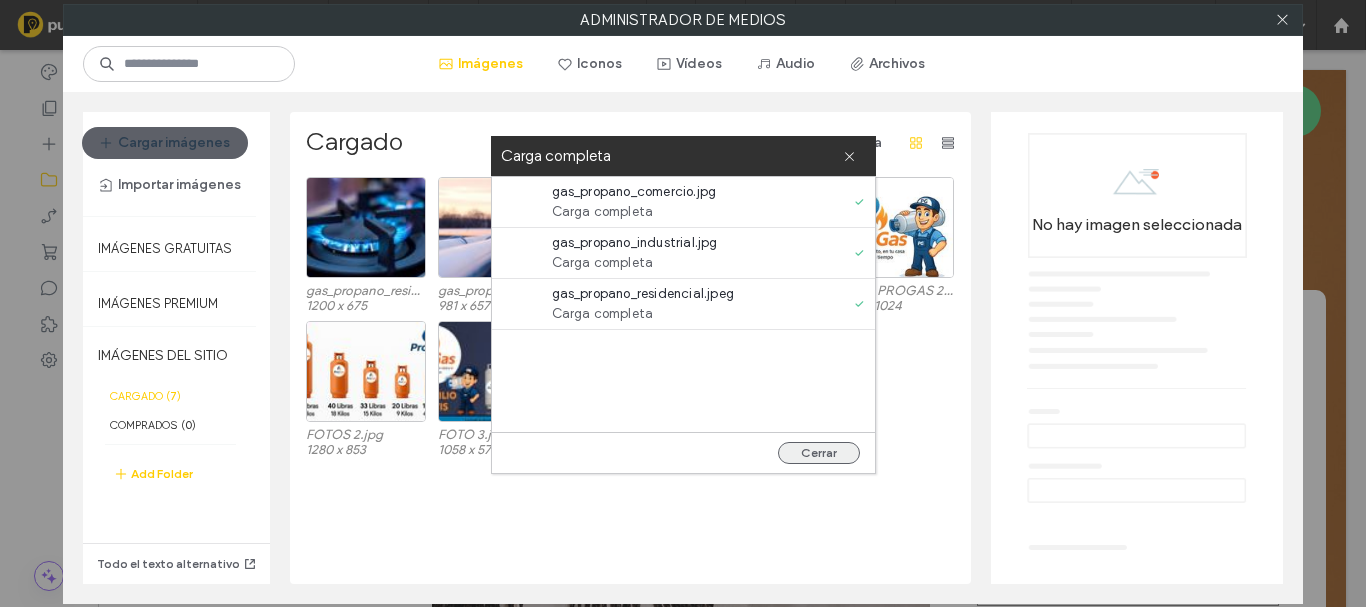 click on "Cerrar" at bounding box center [819, 453] 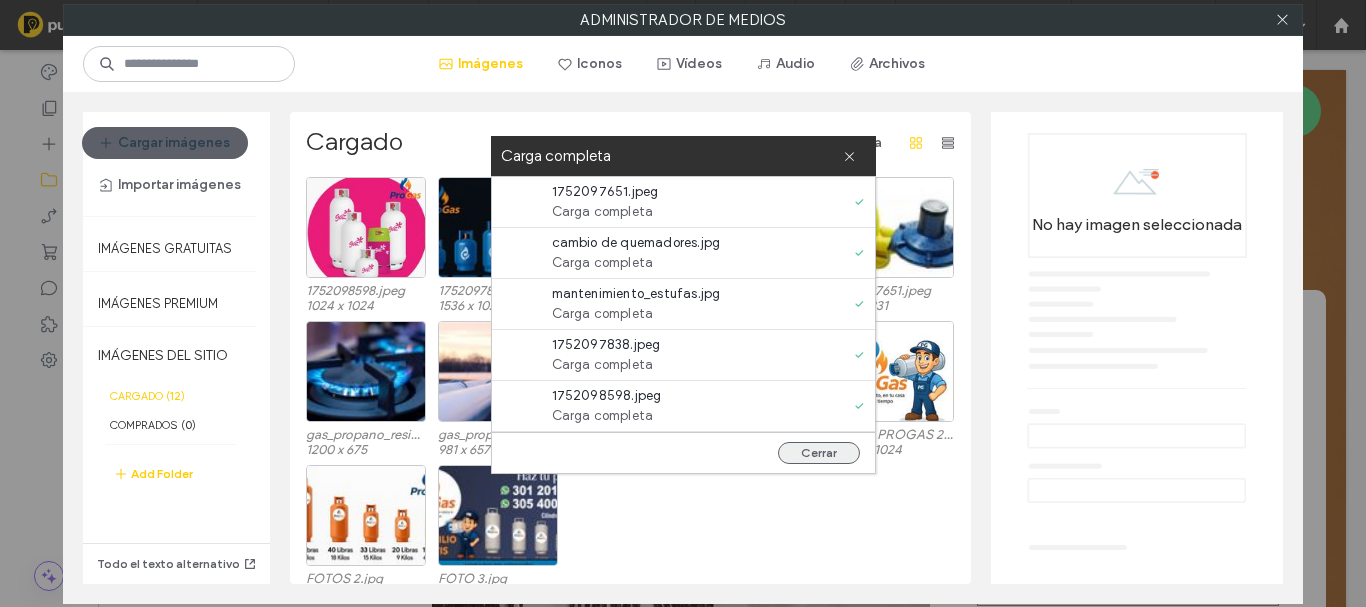click on "Cerrar" at bounding box center [819, 453] 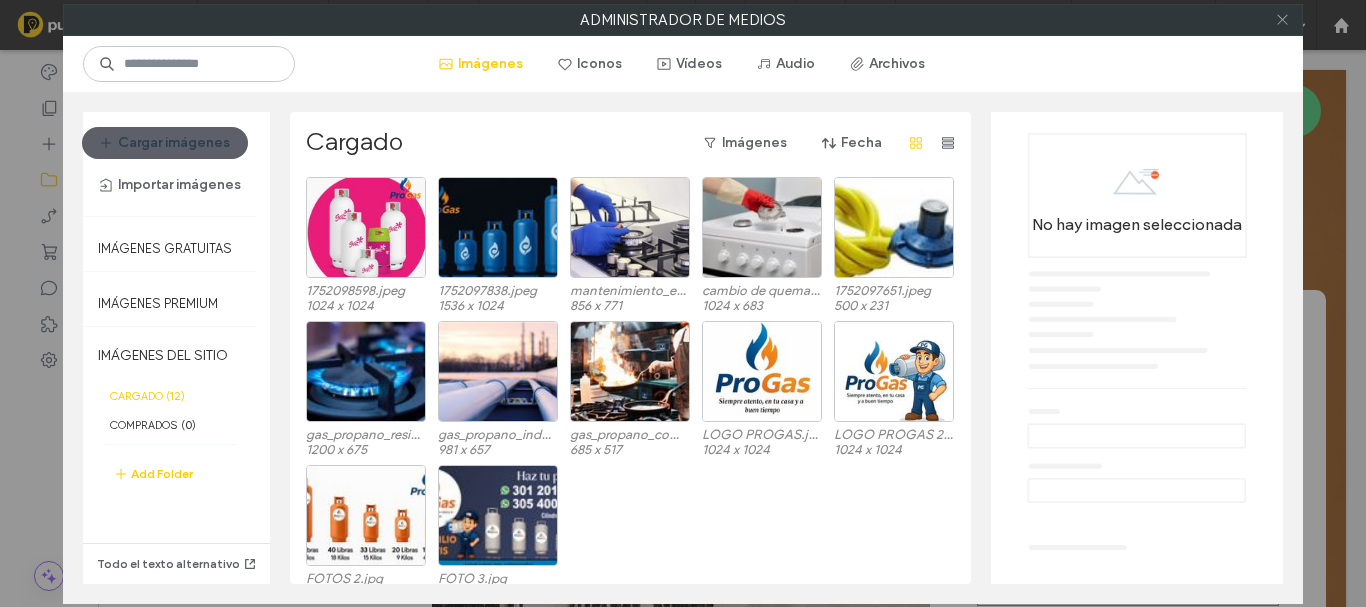 click 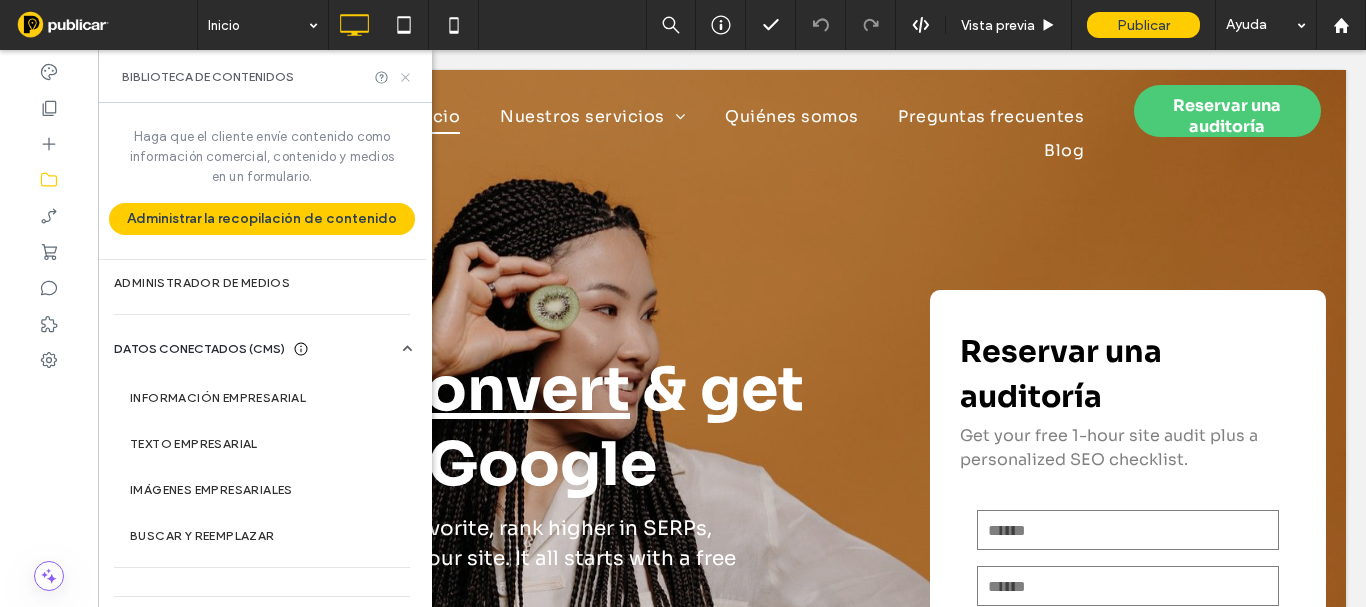 click 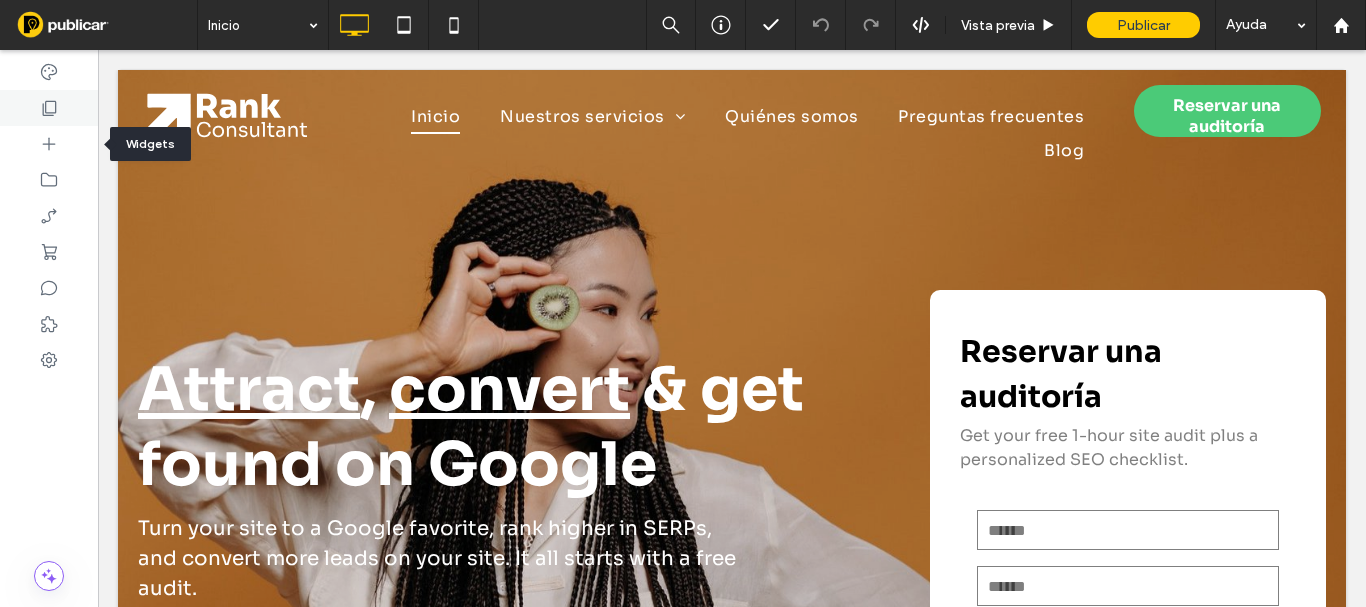 click at bounding box center [49, 108] 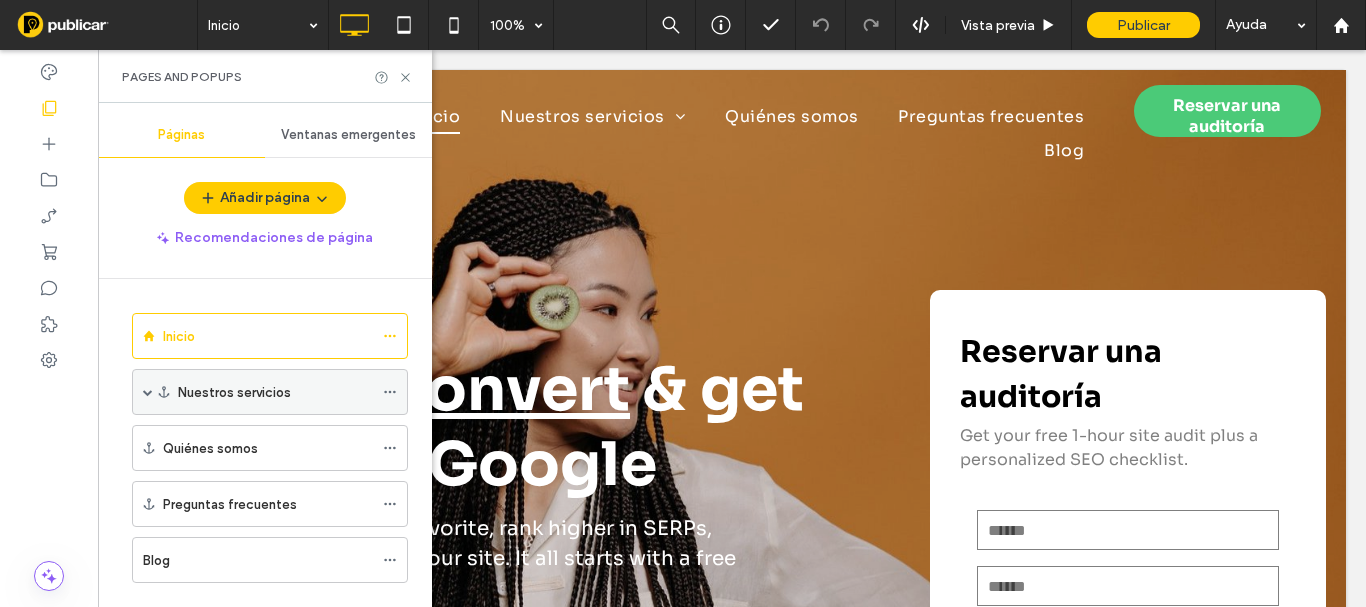 click 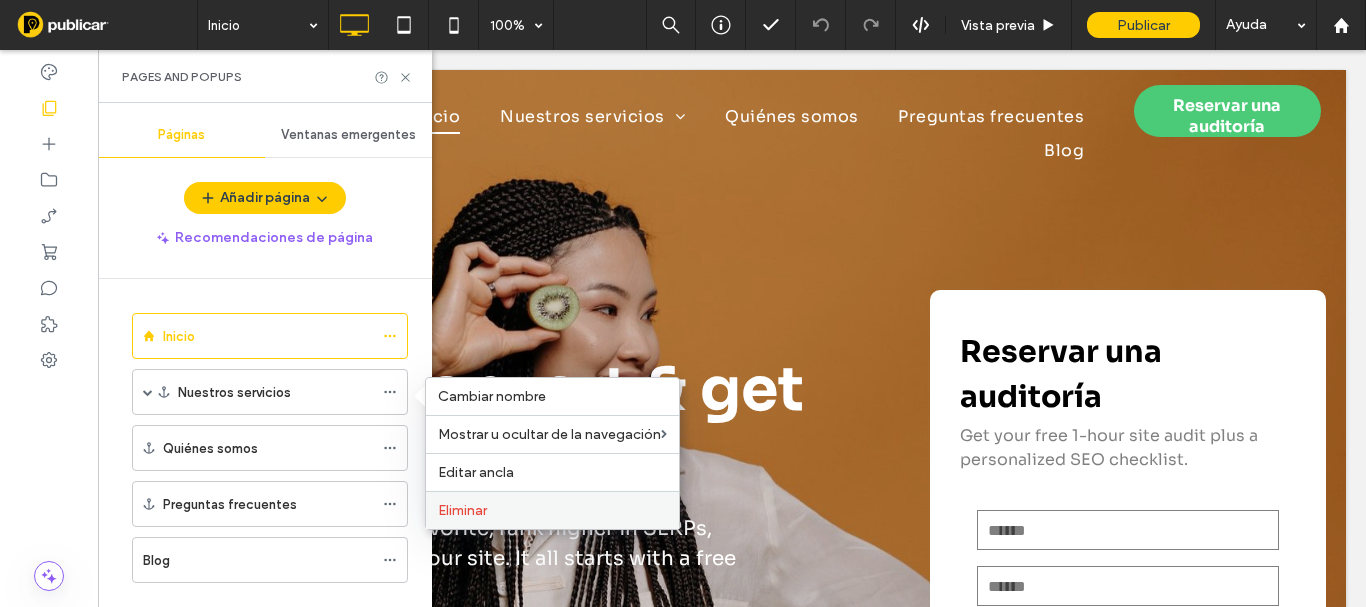 click on "Eliminar" at bounding box center [552, 510] 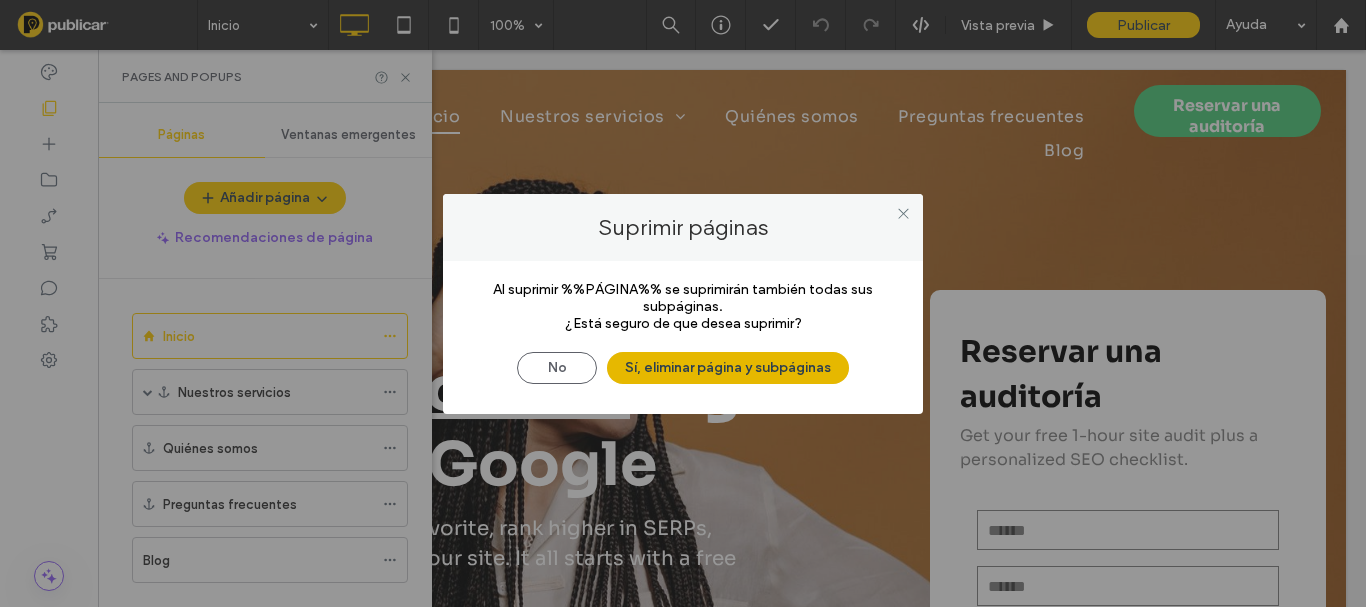 click on "Sí, eliminar página y subpáginas" at bounding box center (728, 368) 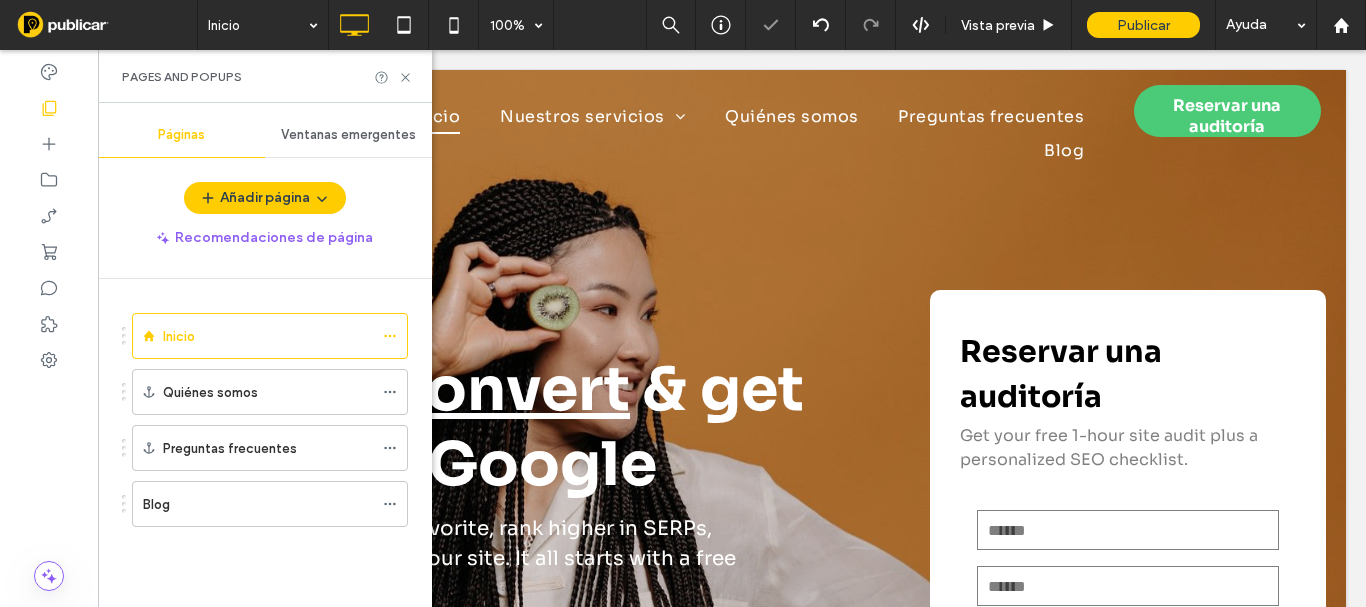 click at bounding box center [683, 303] 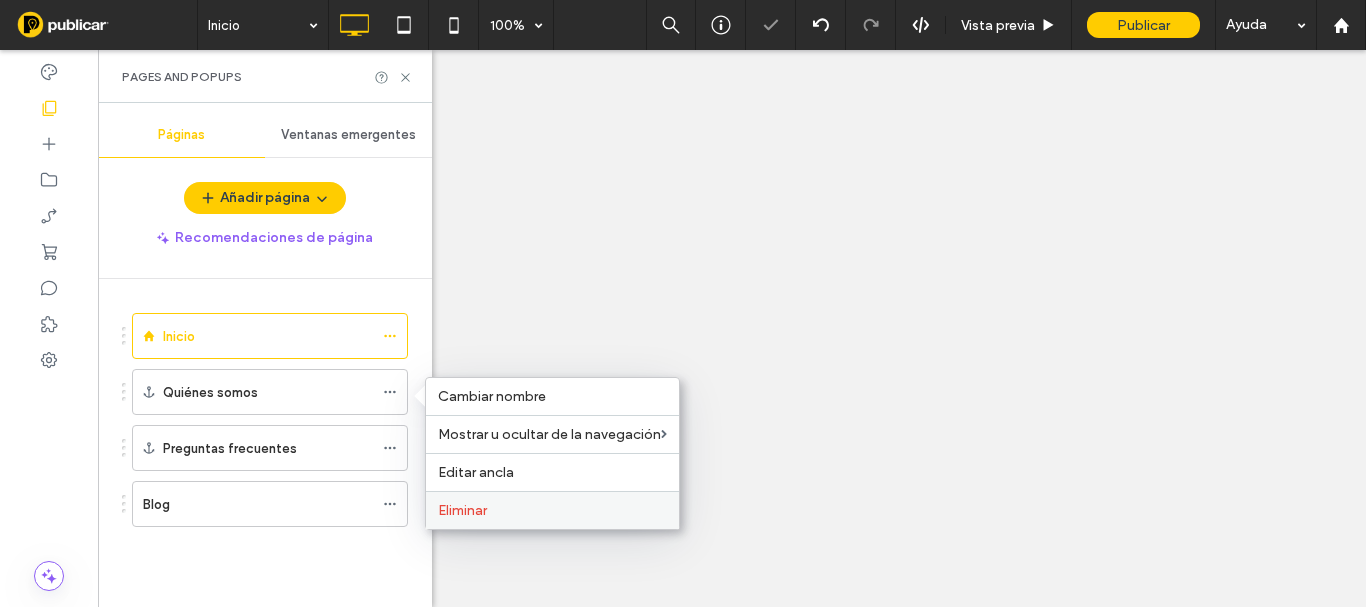 click on "Eliminar" at bounding box center (462, 510) 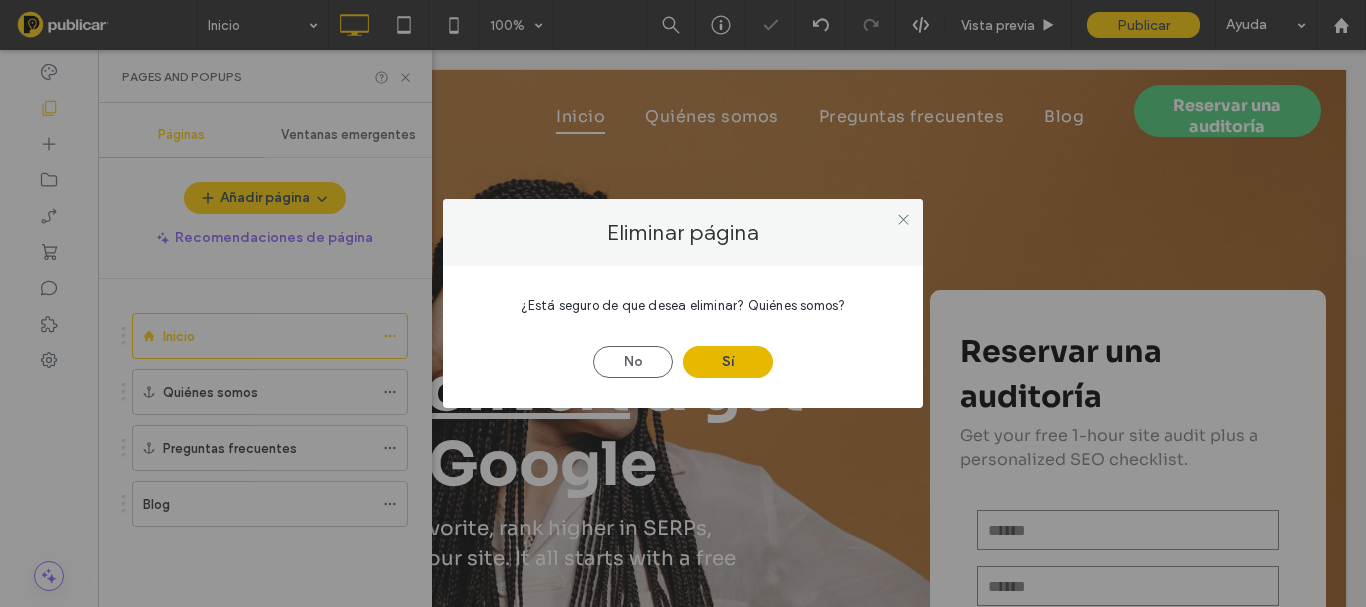 scroll, scrollTop: 0, scrollLeft: 0, axis: both 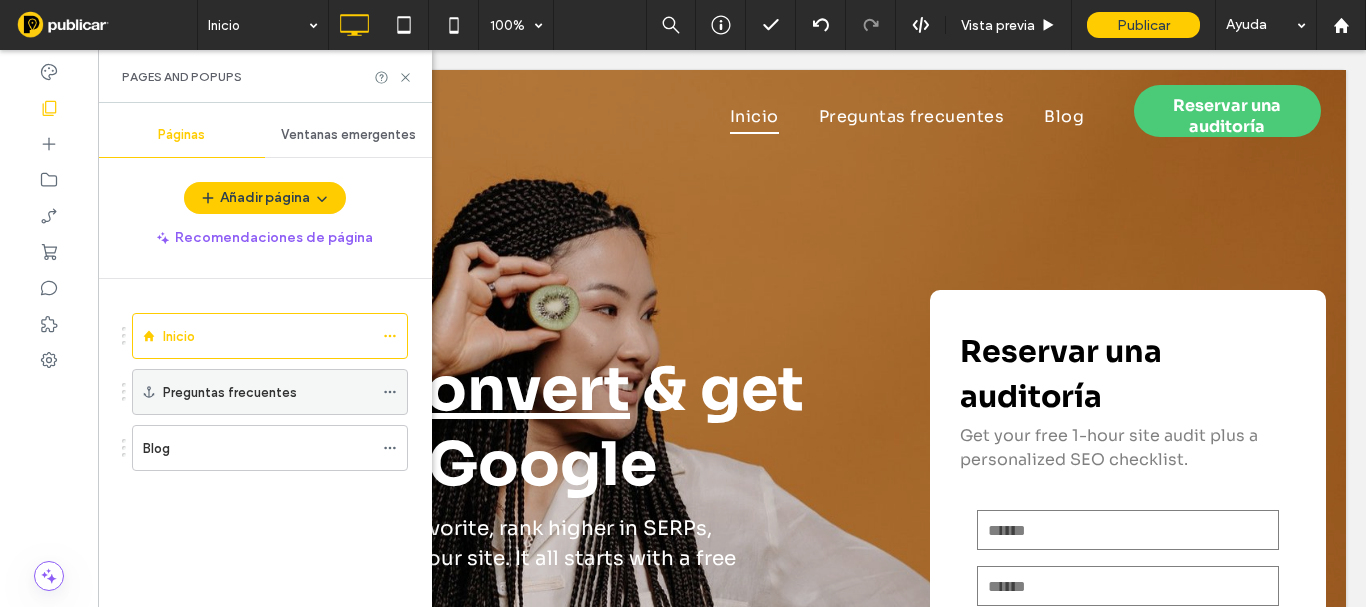 click at bounding box center (395, 392) 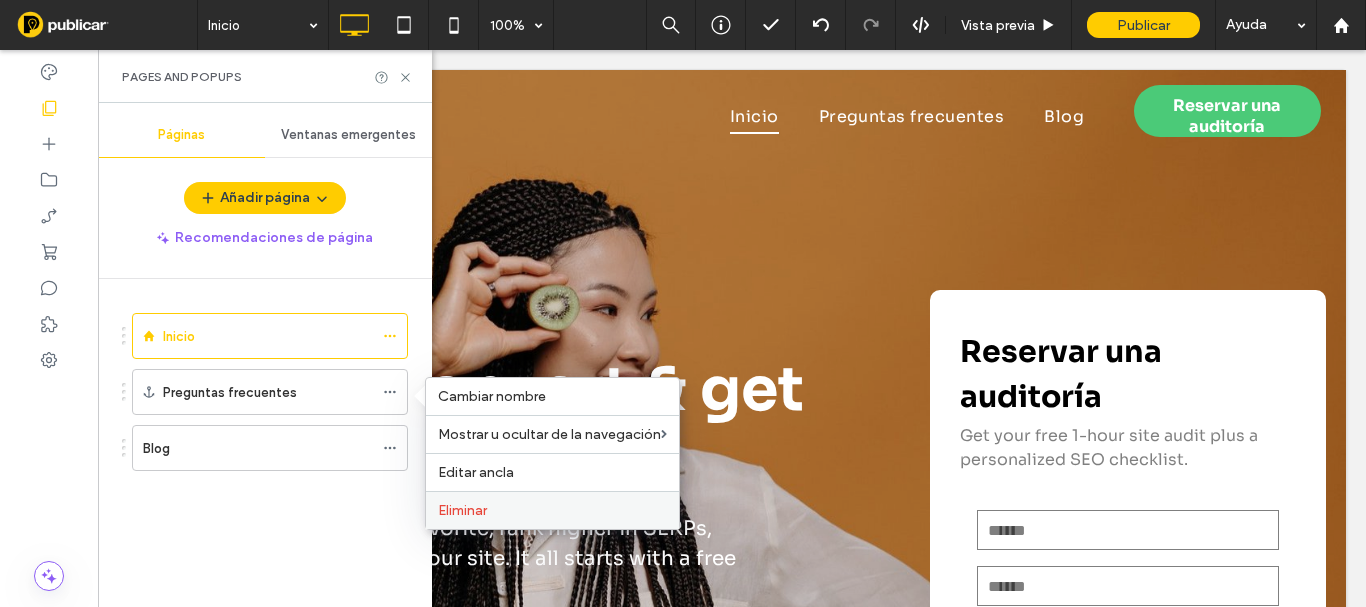 click on "Eliminar" at bounding box center (462, 510) 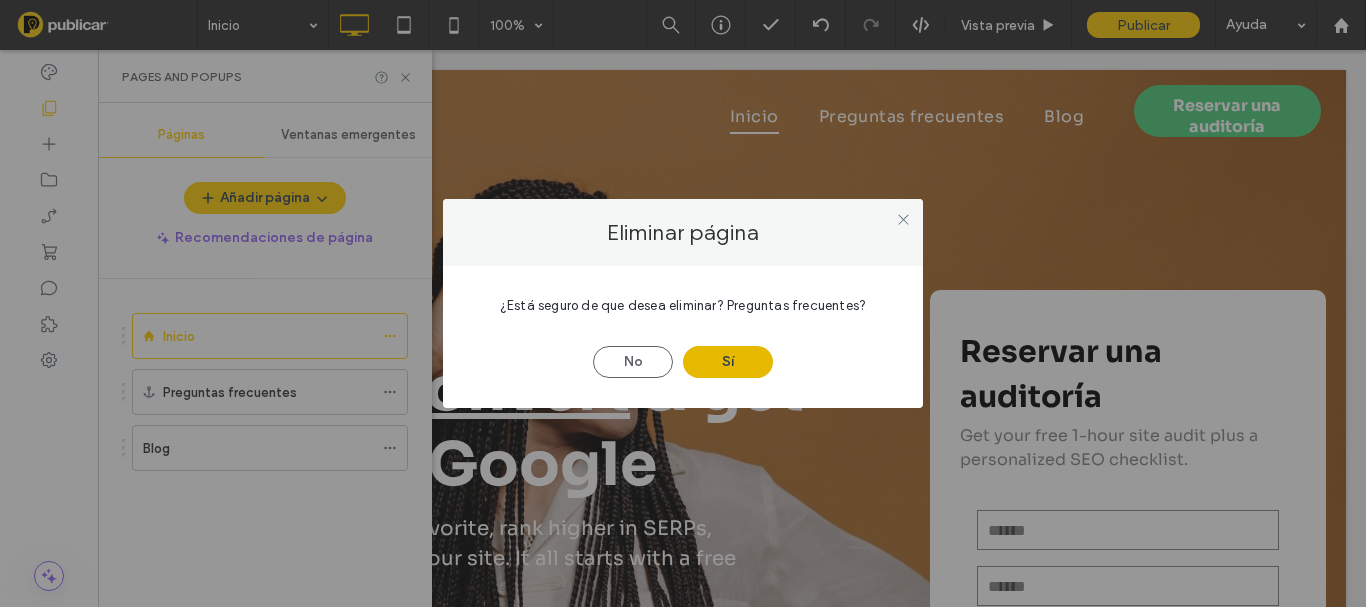 click on "Sí" at bounding box center [728, 362] 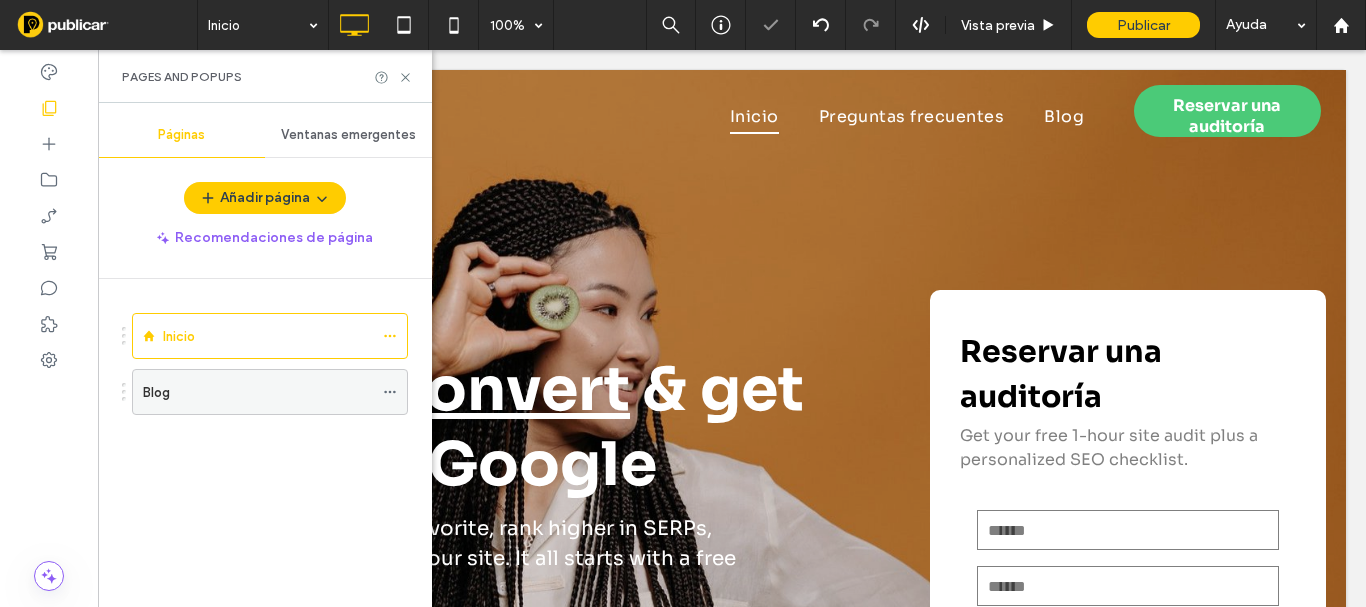 click 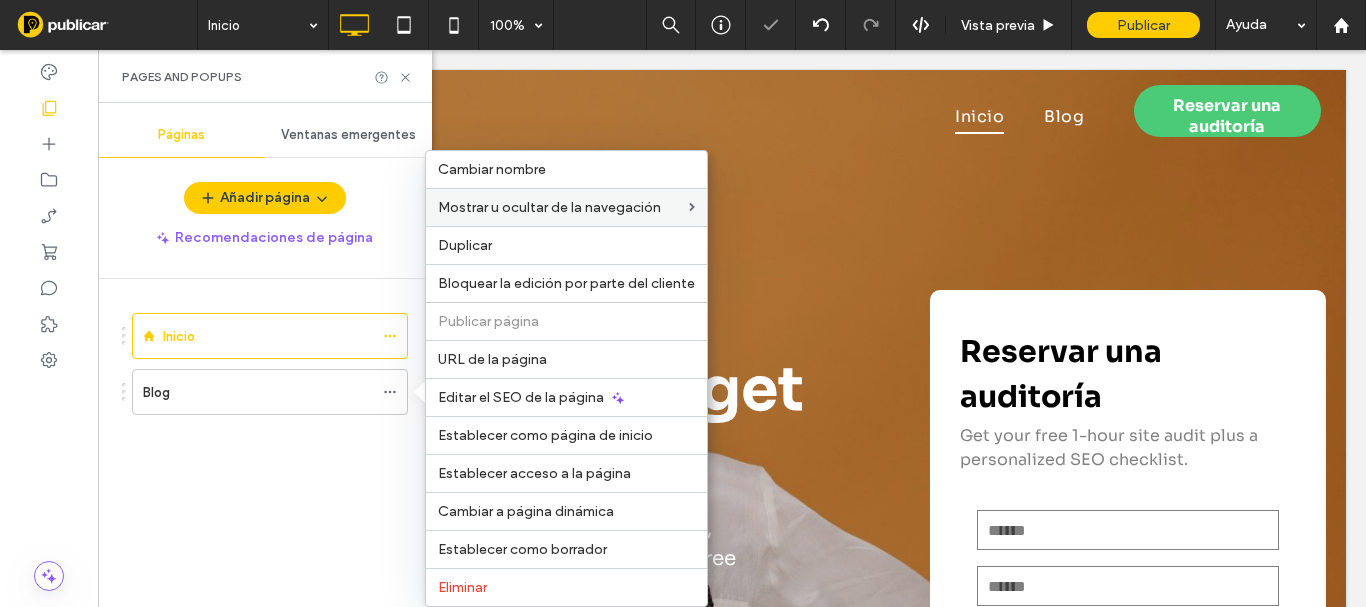 scroll, scrollTop: 0, scrollLeft: 0, axis: both 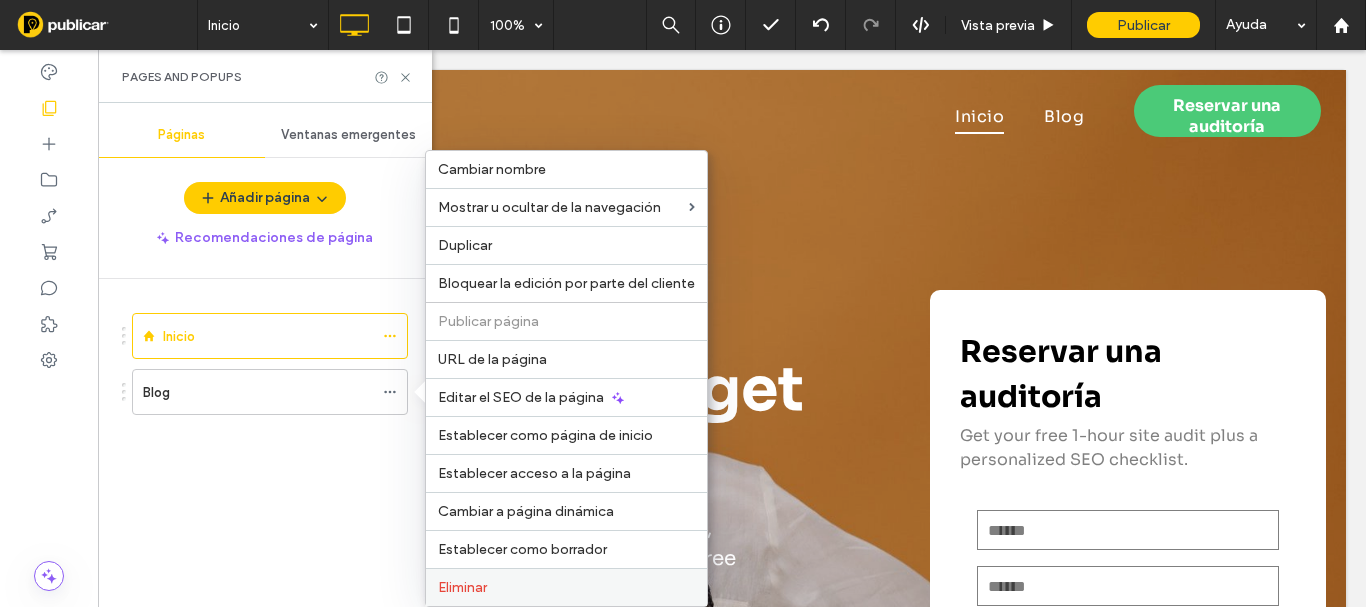 click on "Eliminar" at bounding box center (462, 587) 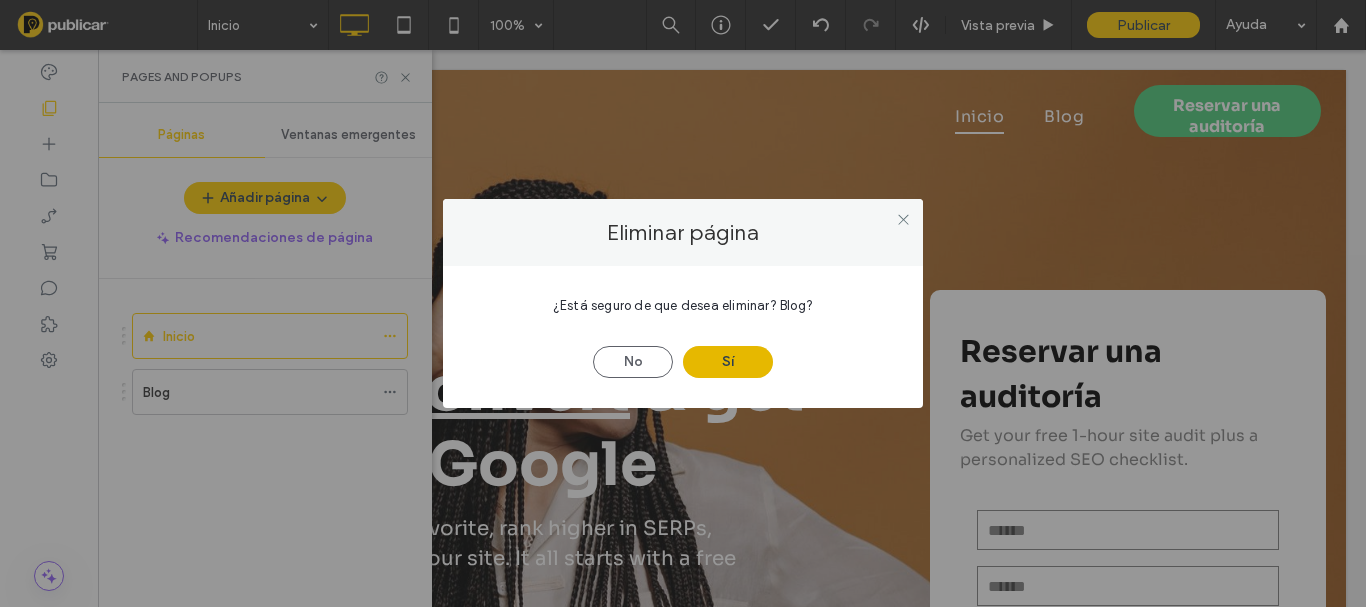 click on "Sí" at bounding box center [728, 362] 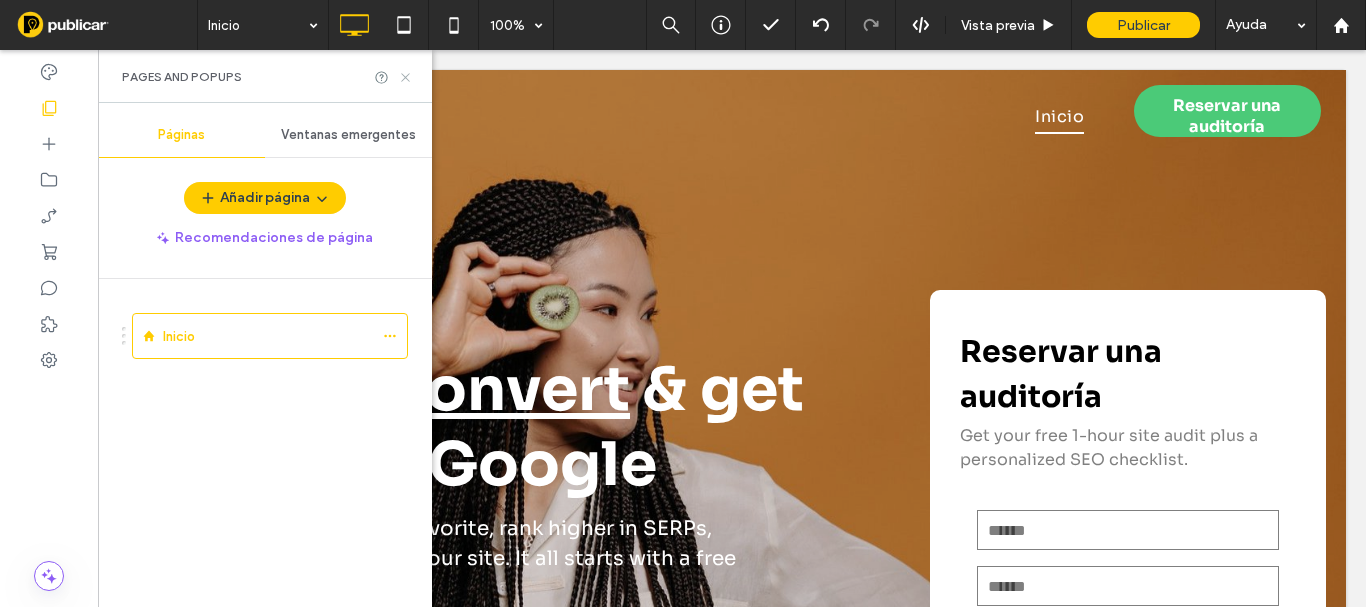click 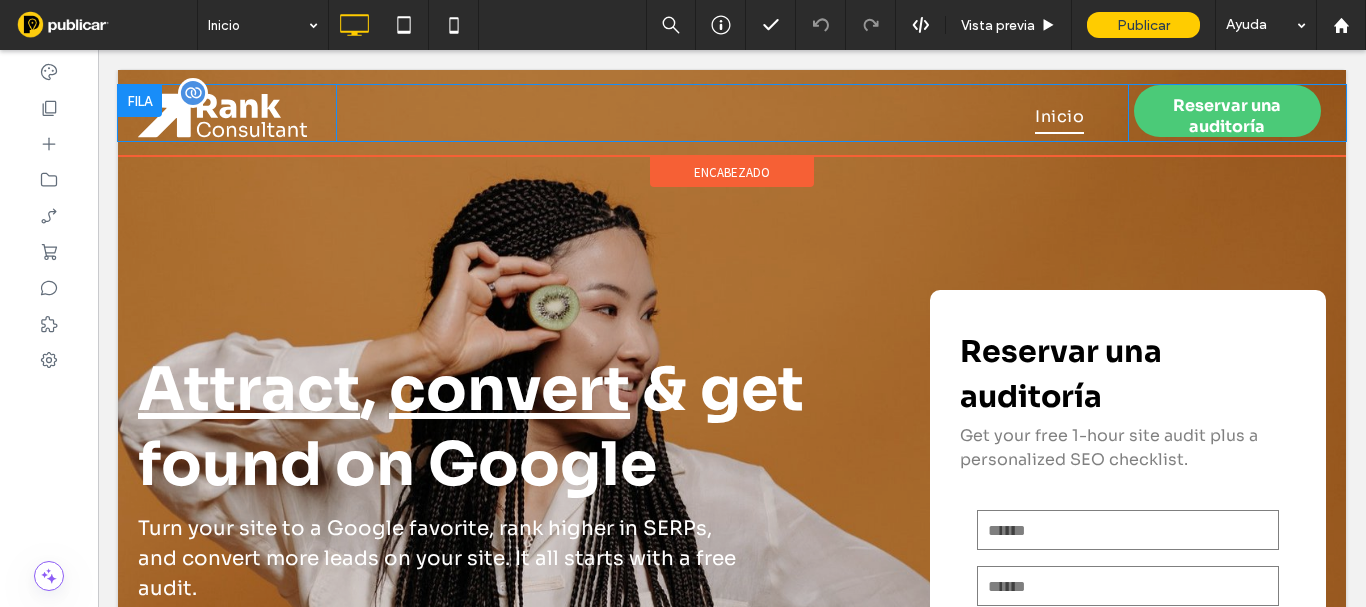 scroll, scrollTop: 0, scrollLeft: 0, axis: both 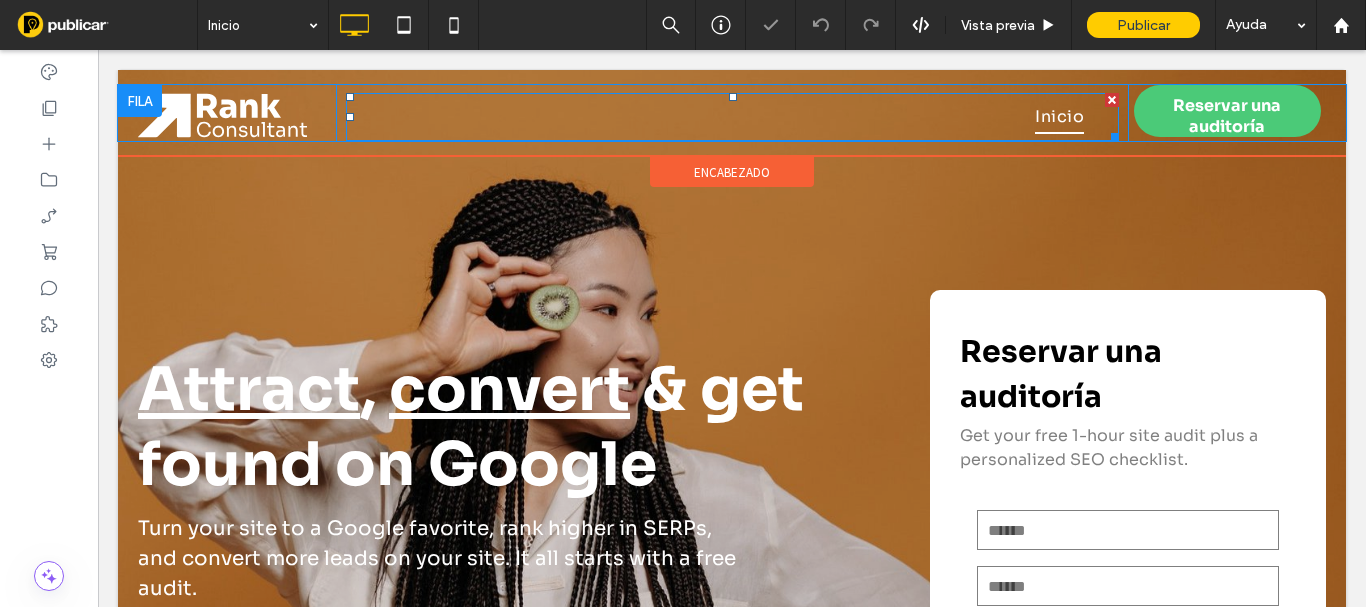 click on "Inicio" at bounding box center (1059, 117) 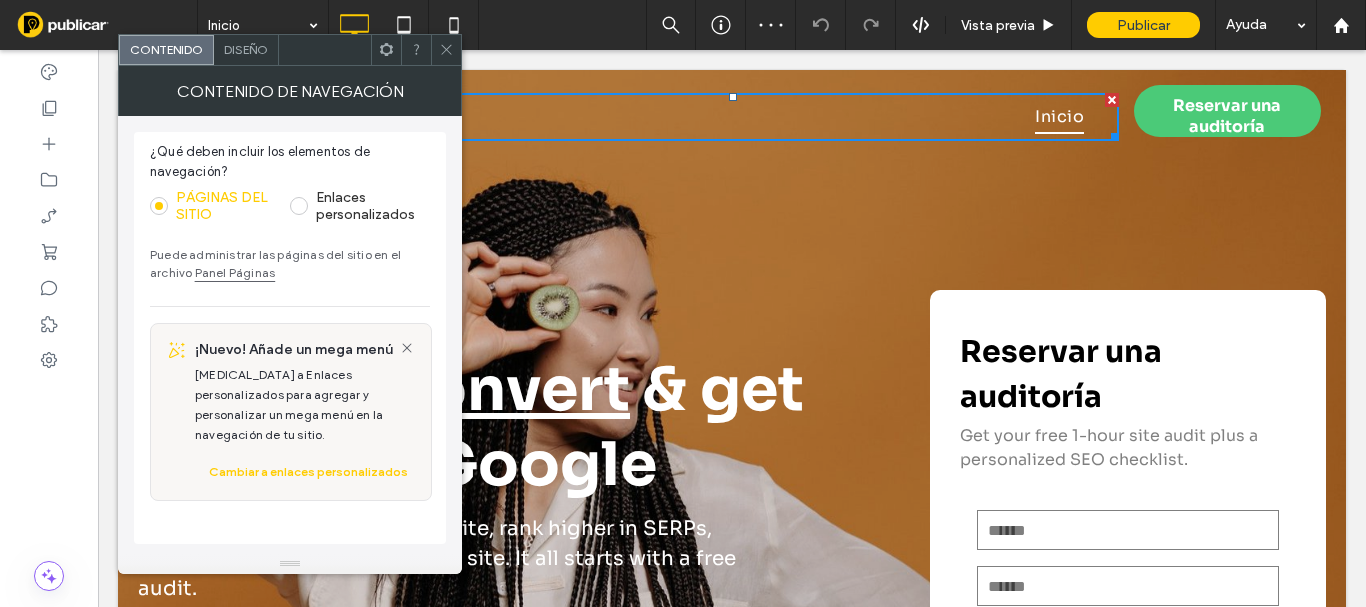 click on "Diseño" at bounding box center [246, 50] 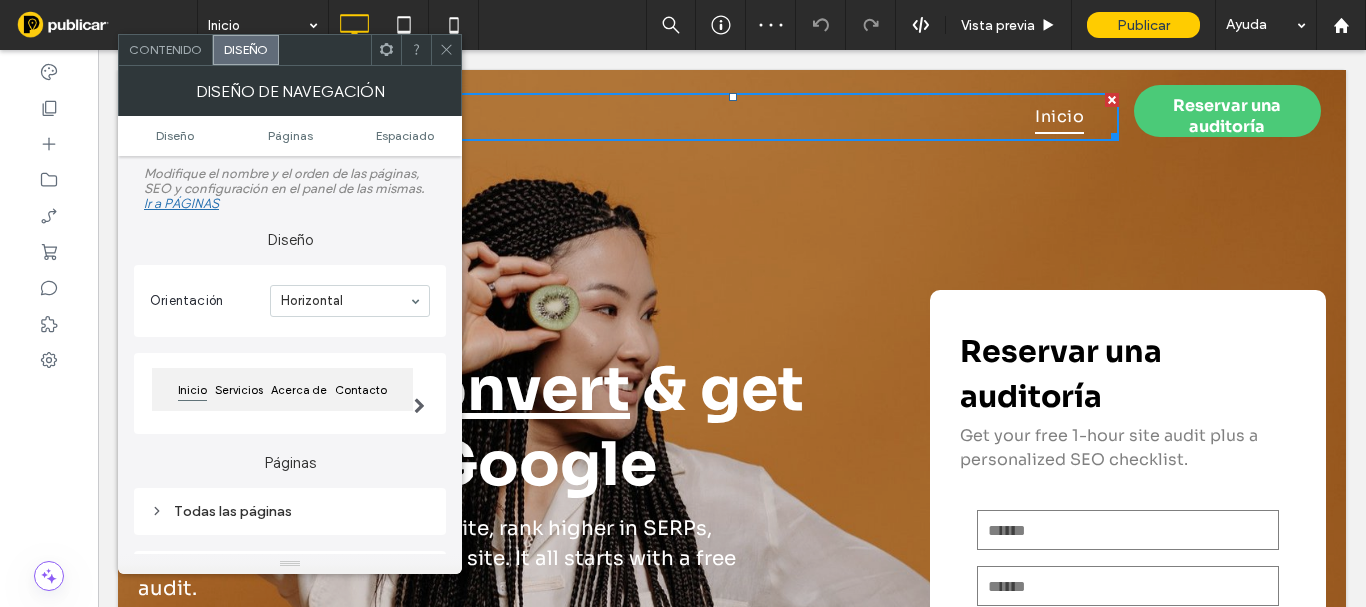 scroll, scrollTop: 100, scrollLeft: 0, axis: vertical 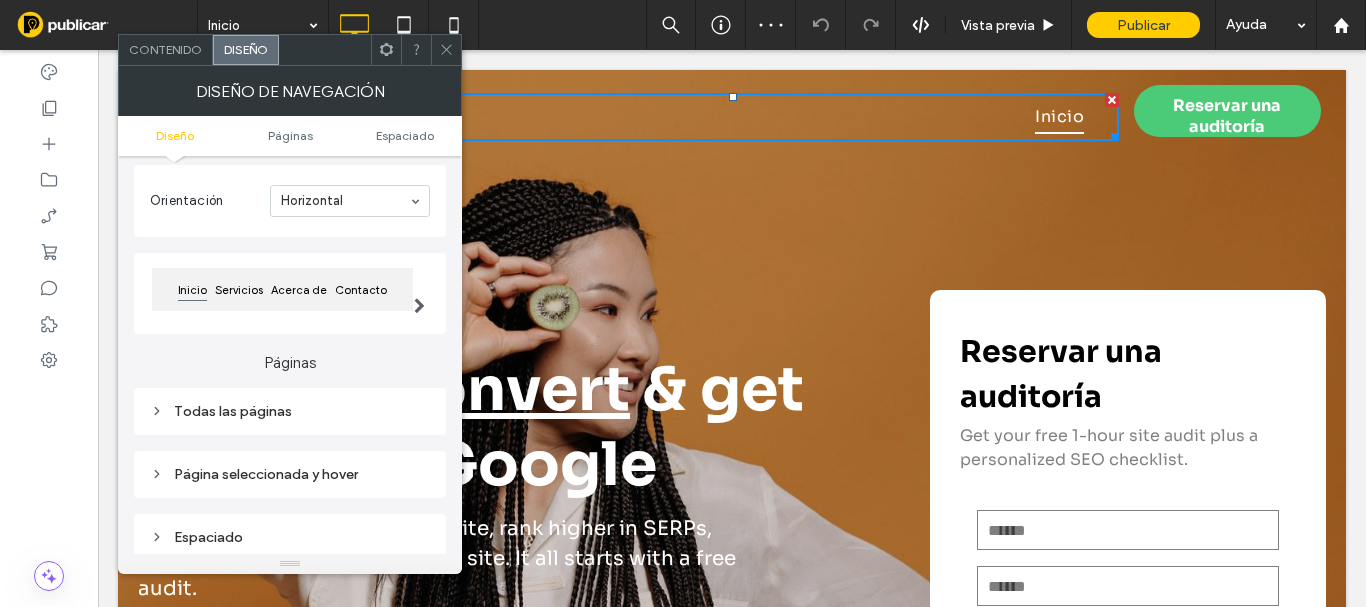 click on "Todas las páginas" at bounding box center (290, 411) 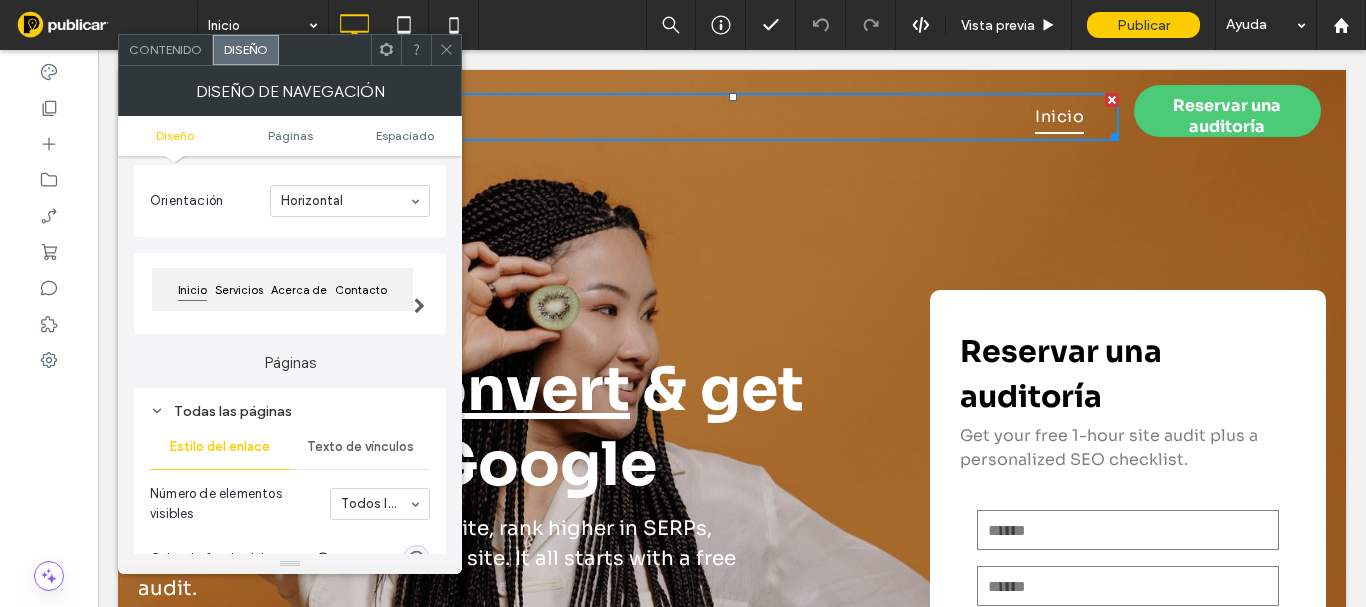 click on "Texto de vínculos" at bounding box center [360, 447] 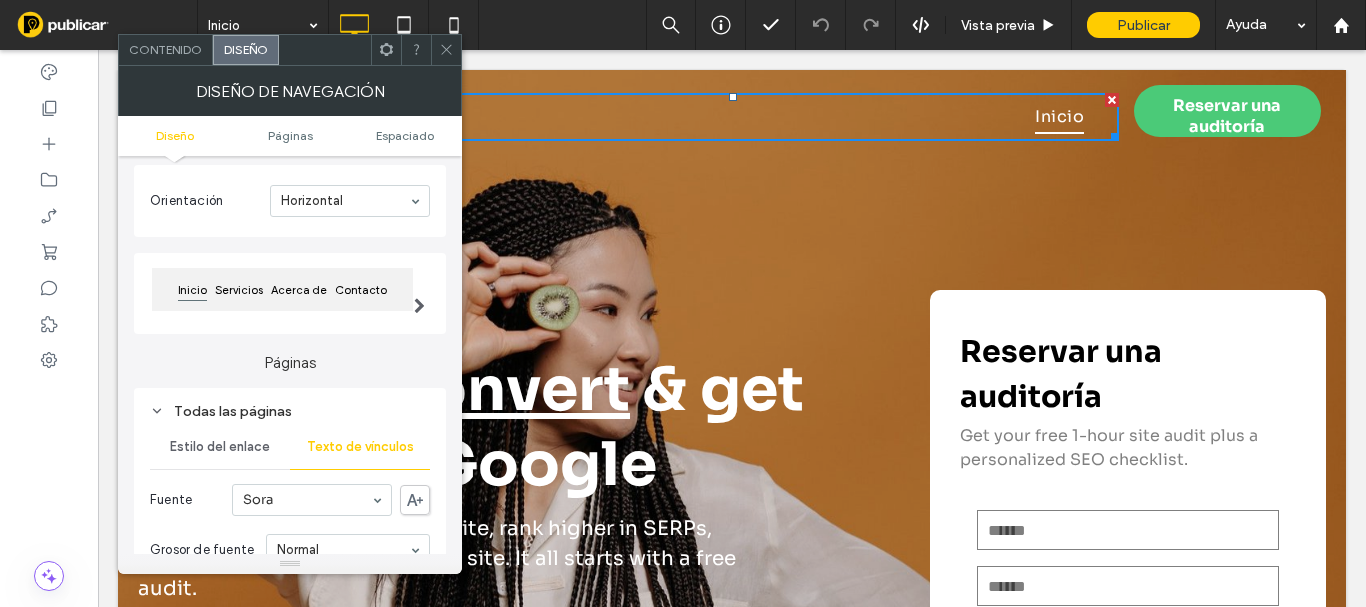 scroll, scrollTop: 200, scrollLeft: 0, axis: vertical 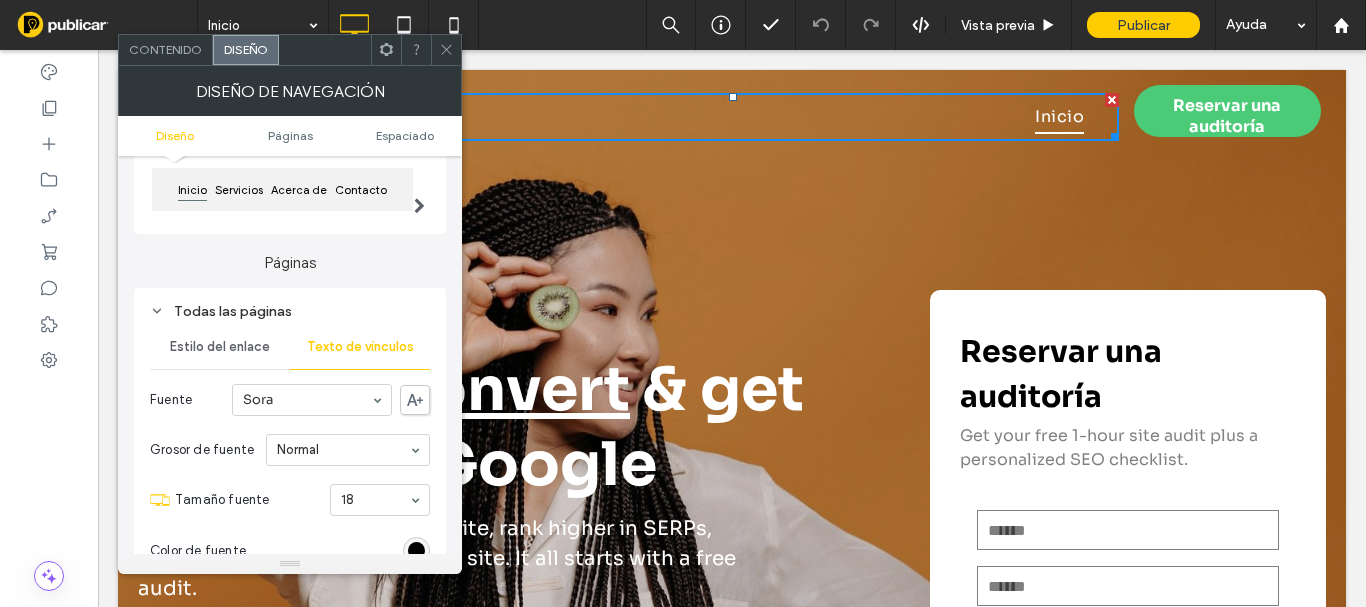 click on "Todas las páginas" at bounding box center [290, 311] 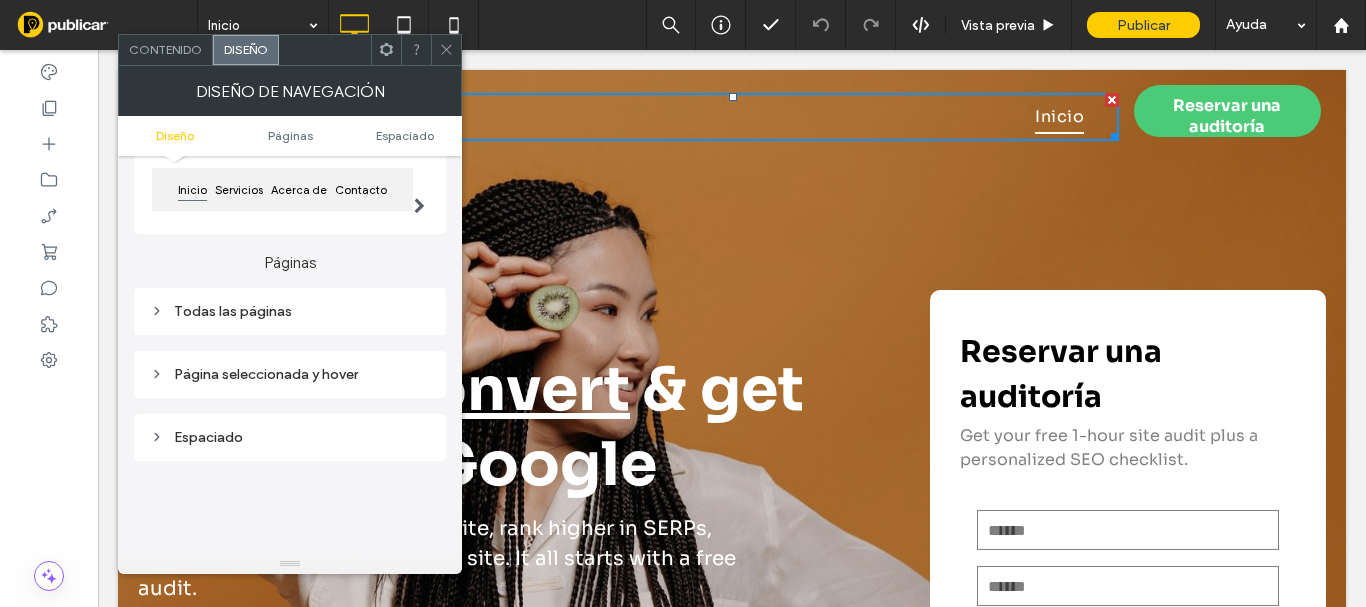 scroll, scrollTop: 300, scrollLeft: 0, axis: vertical 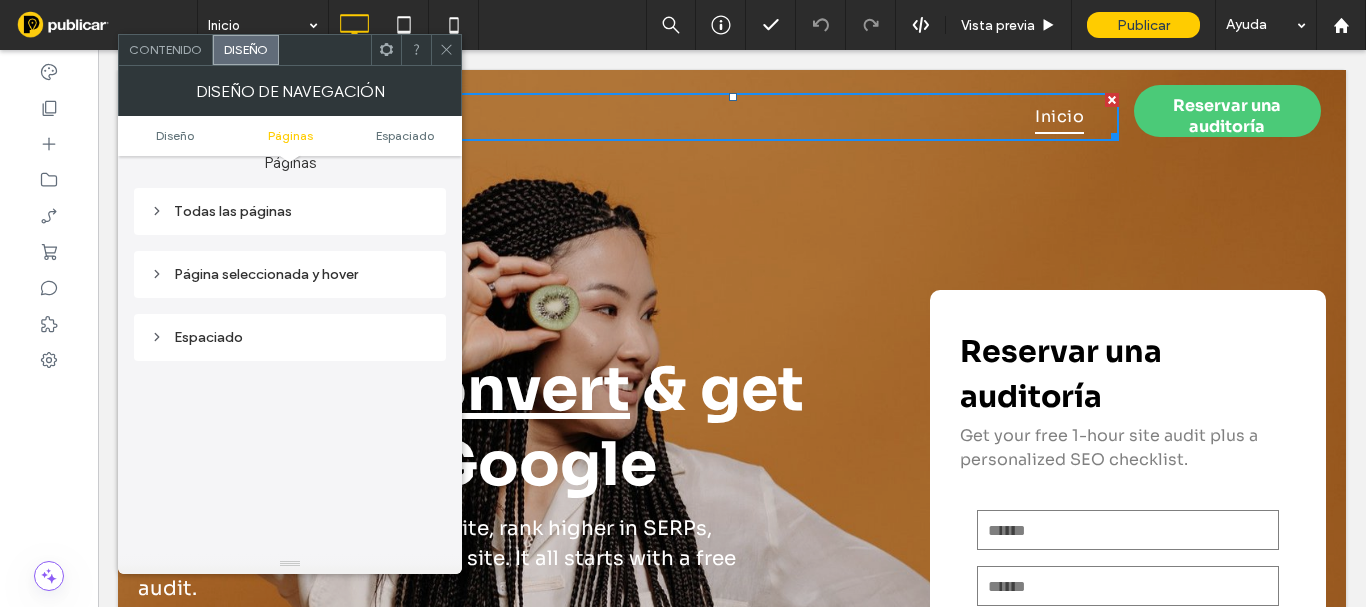 click on "Todas las páginas Estilo del enlace Texto de vínculos Fuente Sora Grosor de fuente Normal   Tamaño fuente 18 Color de fuente Formato de fuente Case Type" at bounding box center [290, 211] 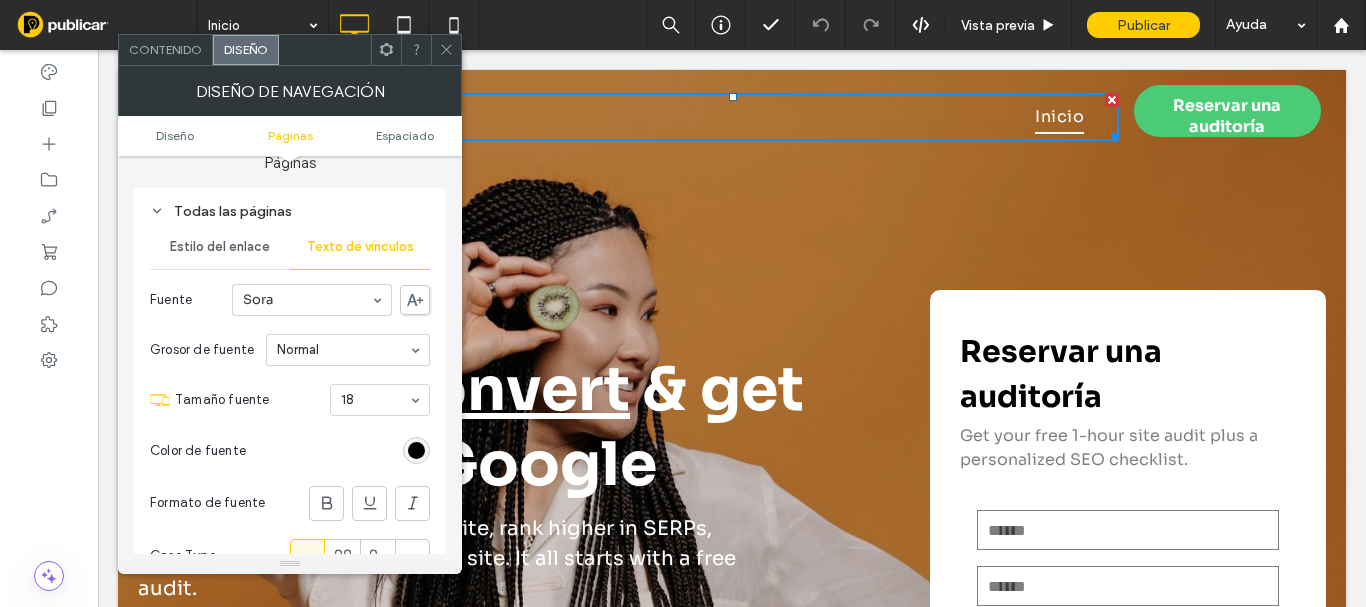 click on "Estilo del enlace" at bounding box center (220, 247) 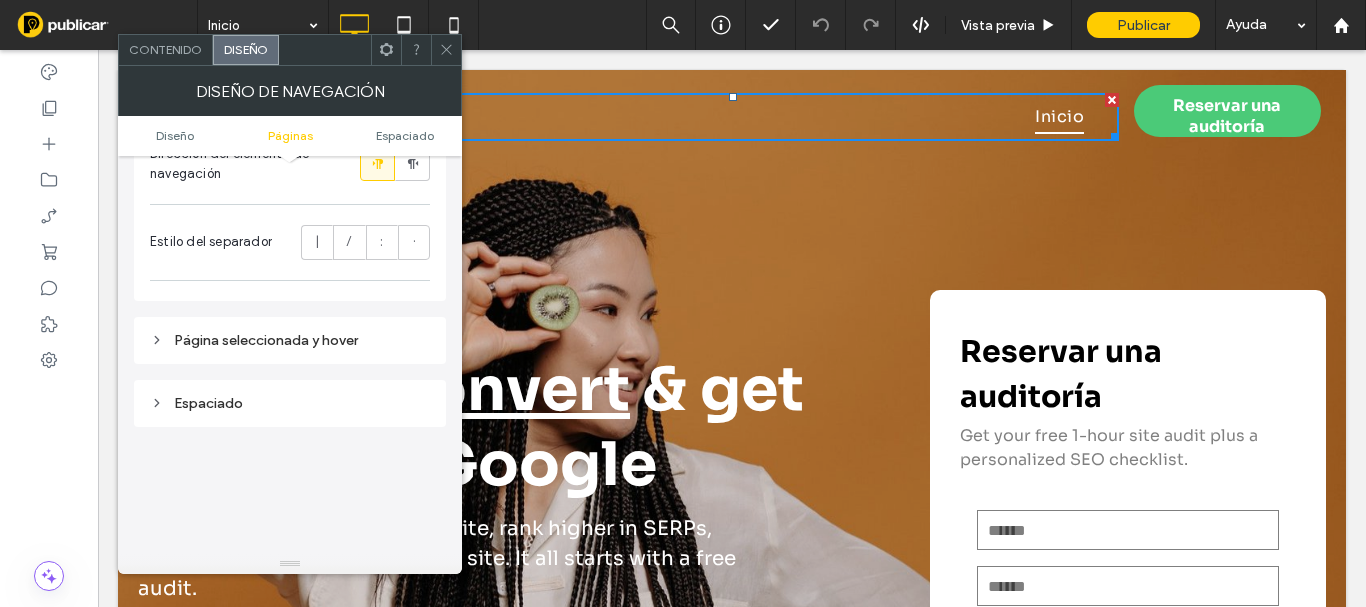 scroll, scrollTop: 400, scrollLeft: 0, axis: vertical 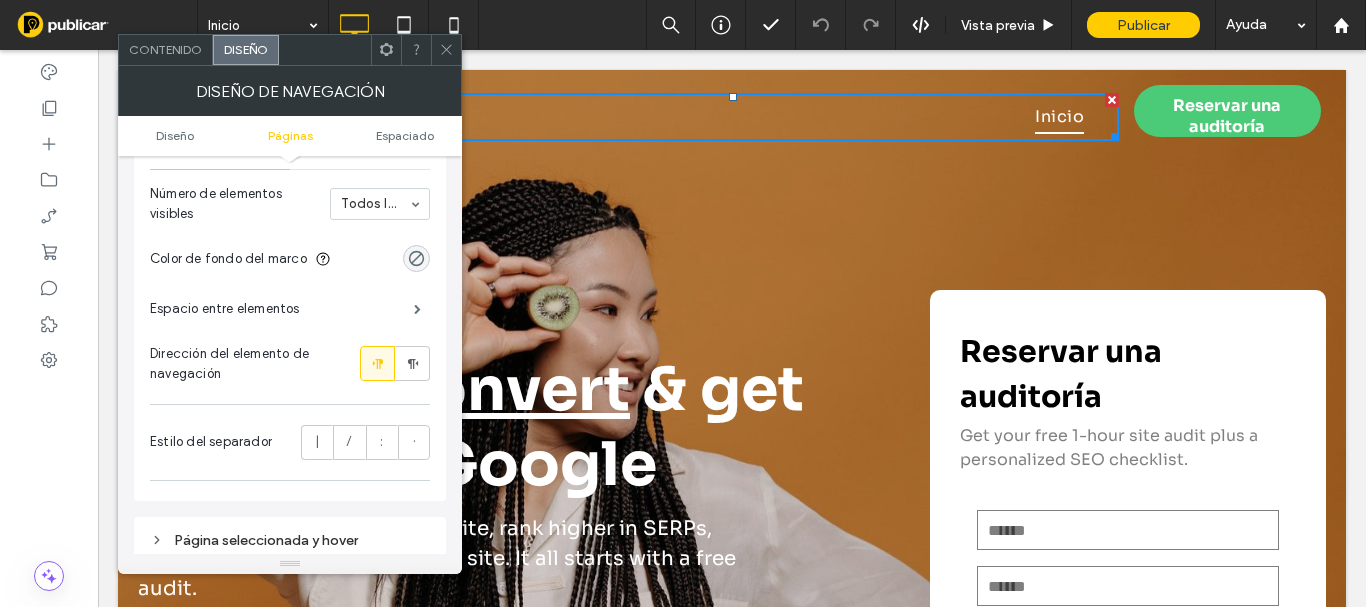 click at bounding box center (446, 50) 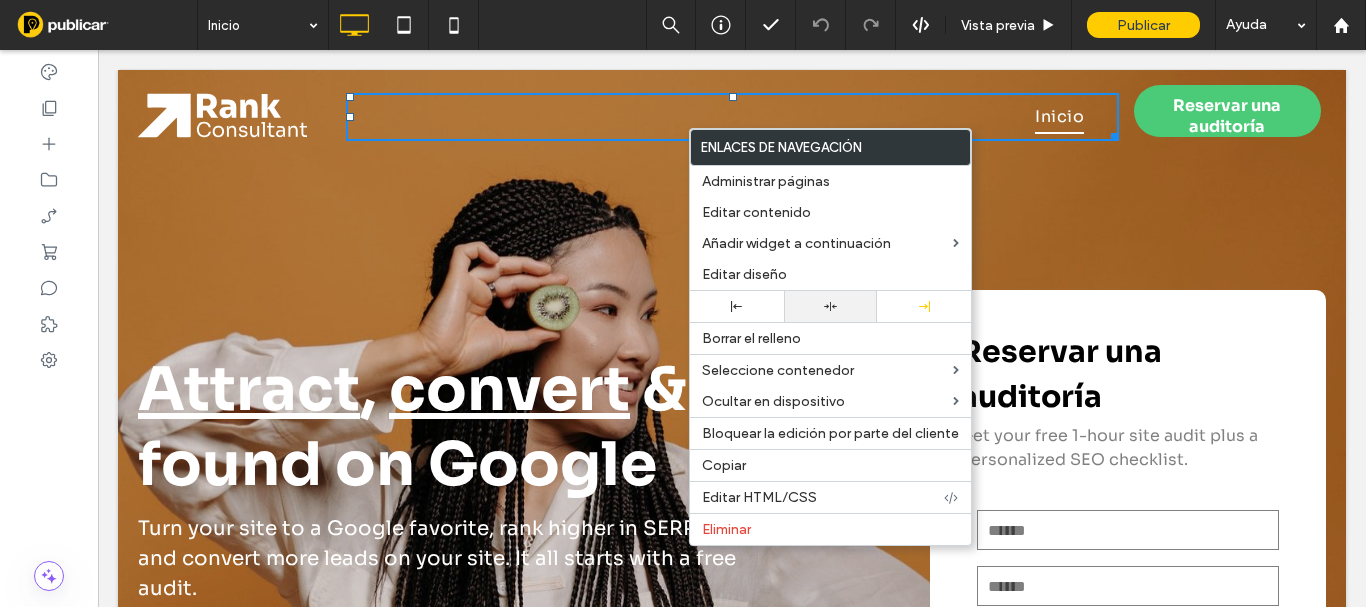 click 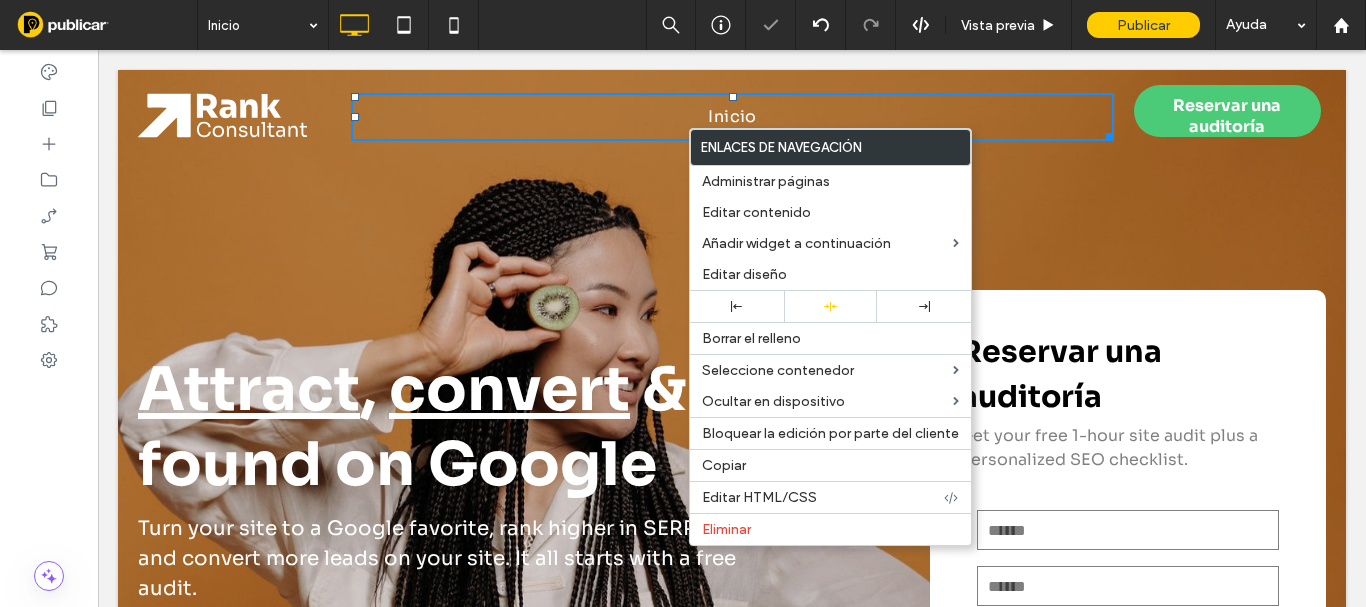 click on "Attract ,
convert   & get found on Google
Turn your site to a Google favorite, rank higher in SERPs, and convert more leads on your site. It all starts with a free audit.
Con la confianza de más de 35.000 empresas
Click To Paste
Botón
Botón
Botón
Botón
Ver más
Click To Paste
Click To Paste
Reservar una auditoría
Get your free 1-hour site audit plus a personalized SEO checklist.
Contáctenos
Nombre
E-mail
Teléfono
******
Gracias por contactarnos. Le responderemos lo antes posible.
Se ha producido un error al enviar su mensaje. Inténtelo más tarde.
Click To Paste
Fila + Añadir sección" at bounding box center (732, 511) 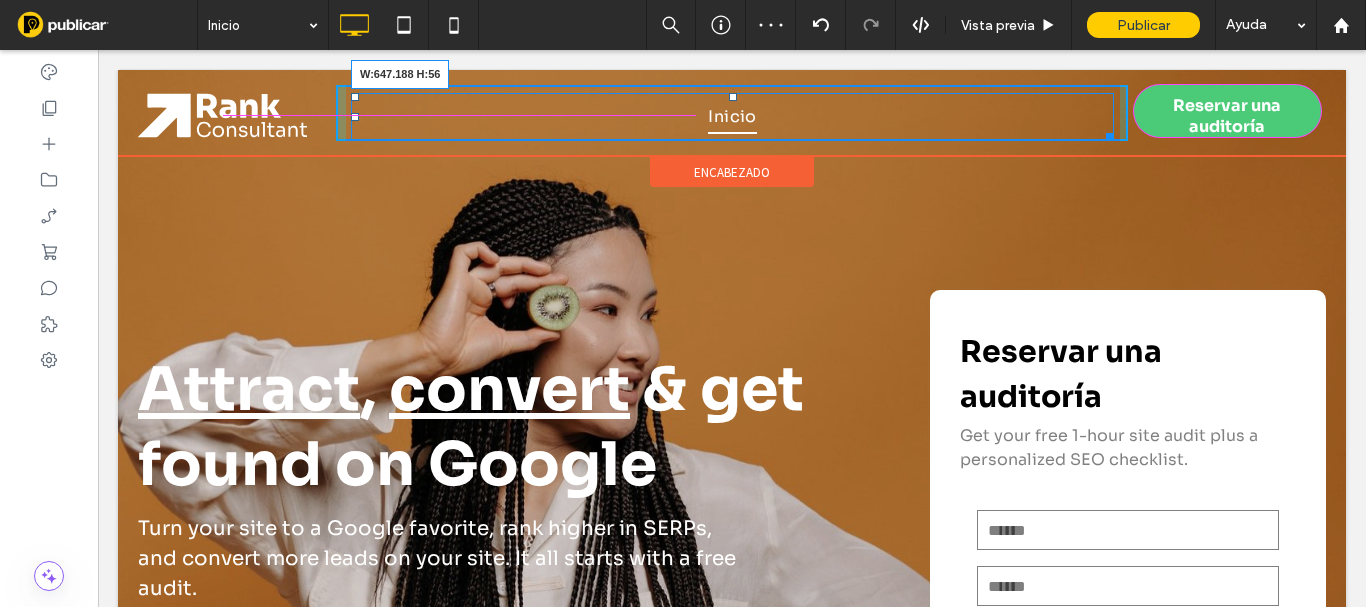 drag, startPoint x: 1096, startPoint y: 128, endPoint x: 1037, endPoint y: 128, distance: 59 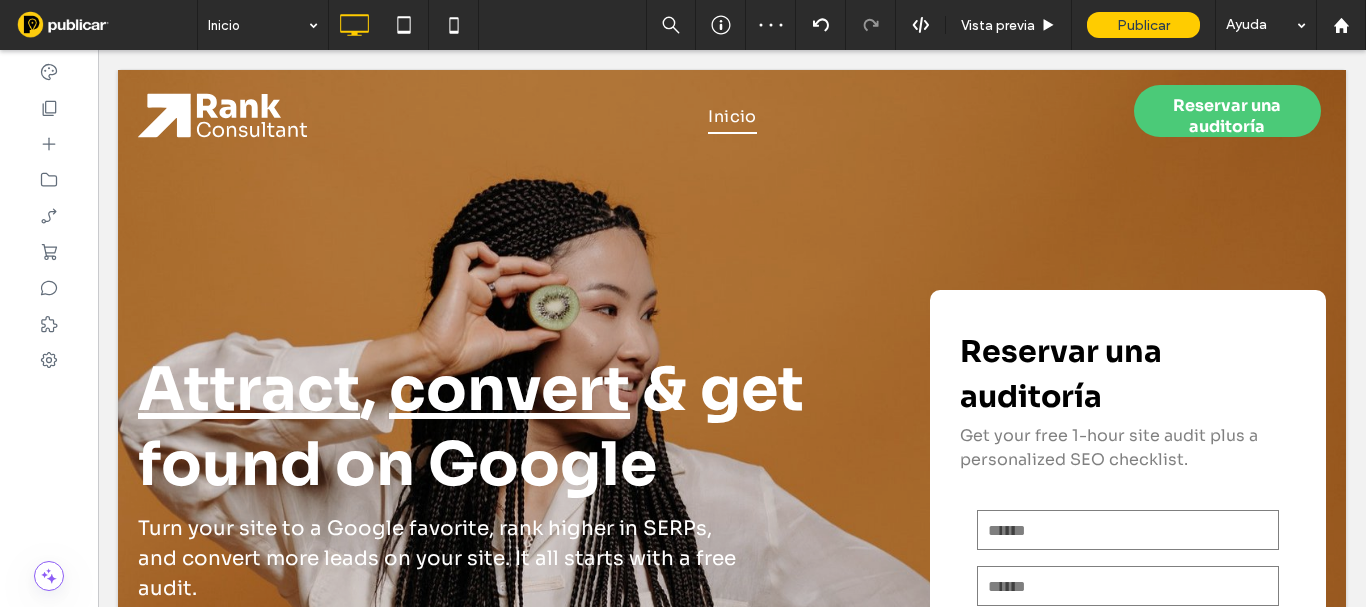 click on "Attract ,
convert   & get found on Google
Turn your site to a Google favorite, rank higher in SERPs, and convert more leads on your site. It all starts with a free audit.
Con la confianza de más de 35.000 empresas
Click To Paste
Botón
Botón
Botón
Botón
Ver más
Click To Paste
Click To Paste
Reservar una auditoría
Get your free 1-hour site audit plus a personalized SEO checklist.
Contáctenos
Nombre
E-mail
Teléfono
******
Gracias por contactarnos. Le responderemos lo antes posible.
Se ha producido un error al enviar su mensaje. Inténtelo más tarde.
Click To Paste
Fila + Añadir sección" at bounding box center [732, 511] 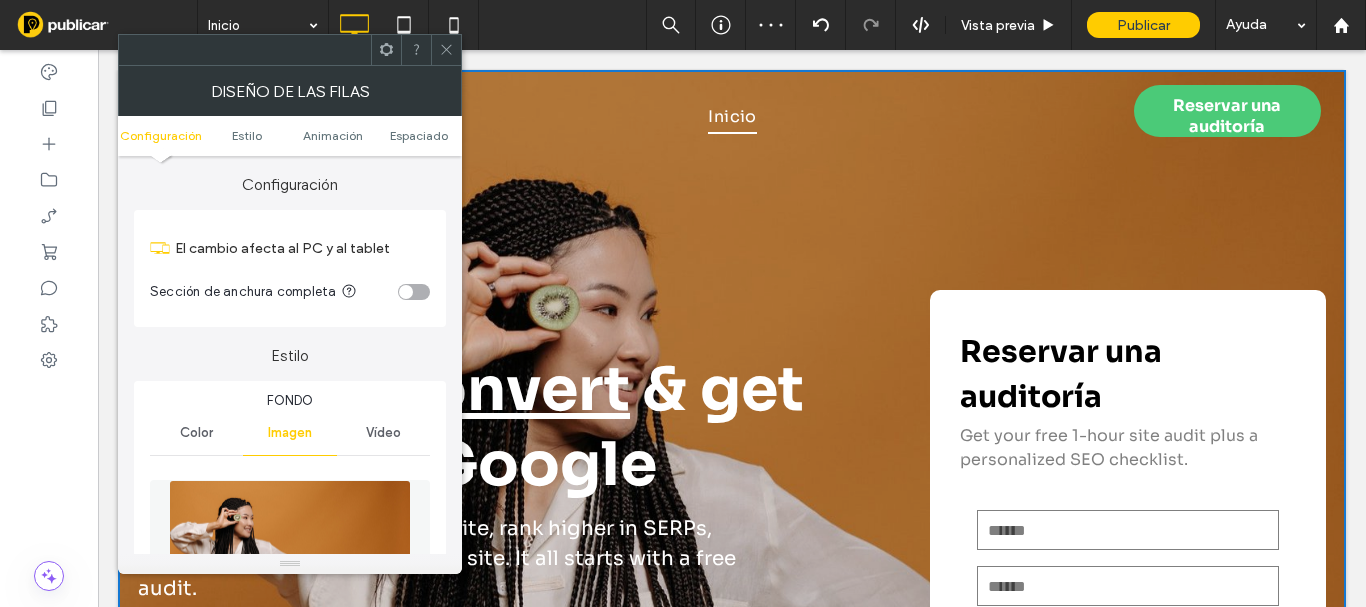 click 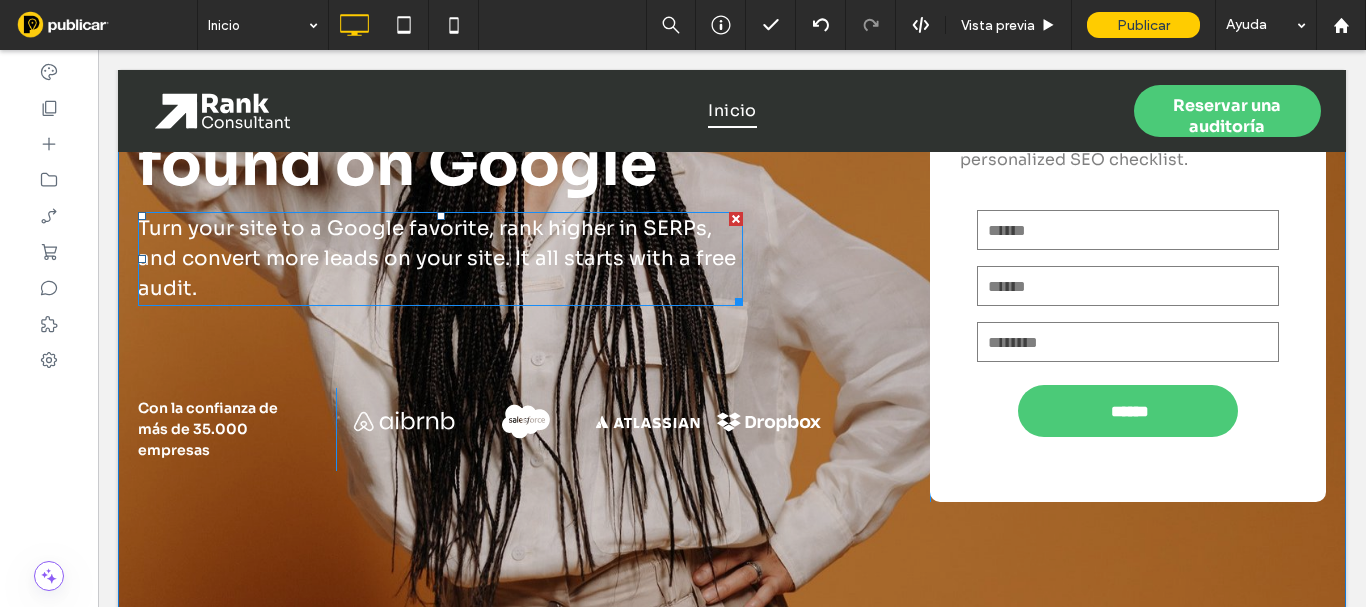 scroll, scrollTop: 0, scrollLeft: 0, axis: both 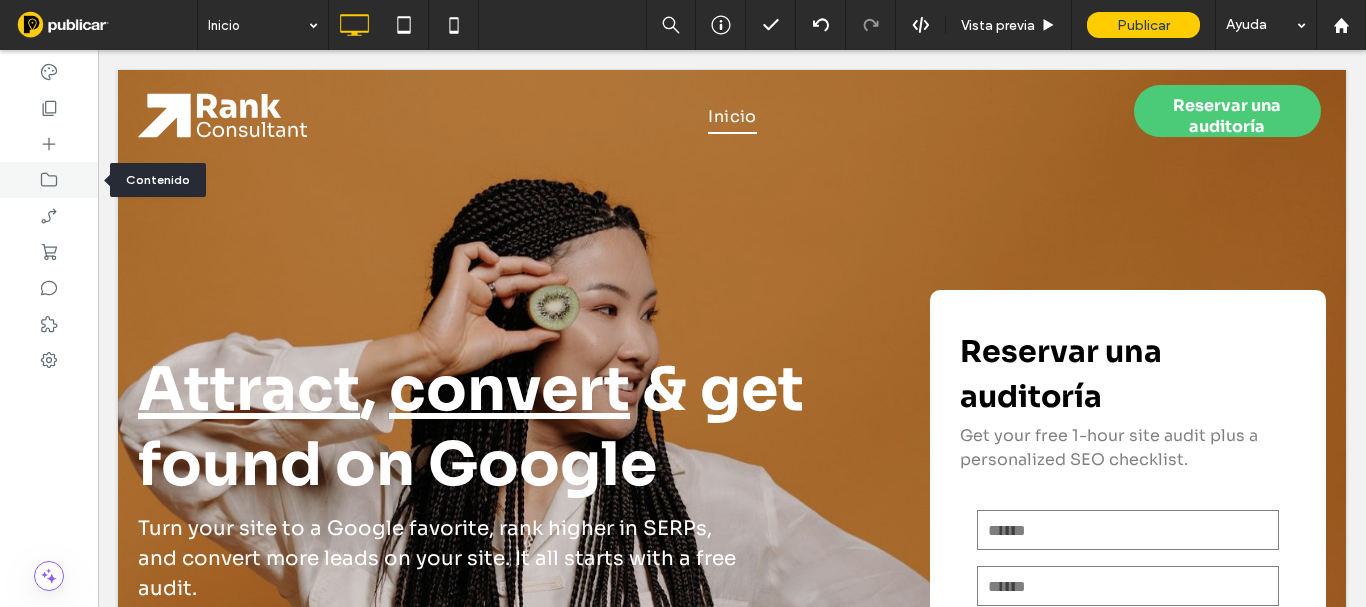 click 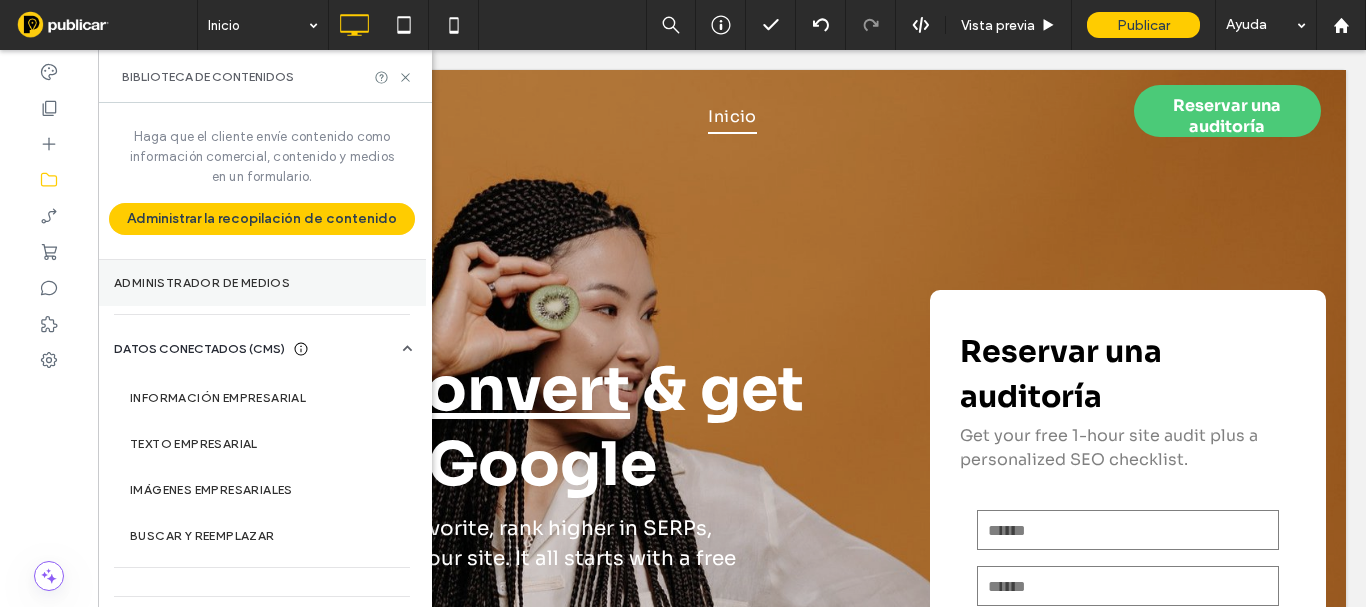 click on "Administrador de medios" at bounding box center (262, 283) 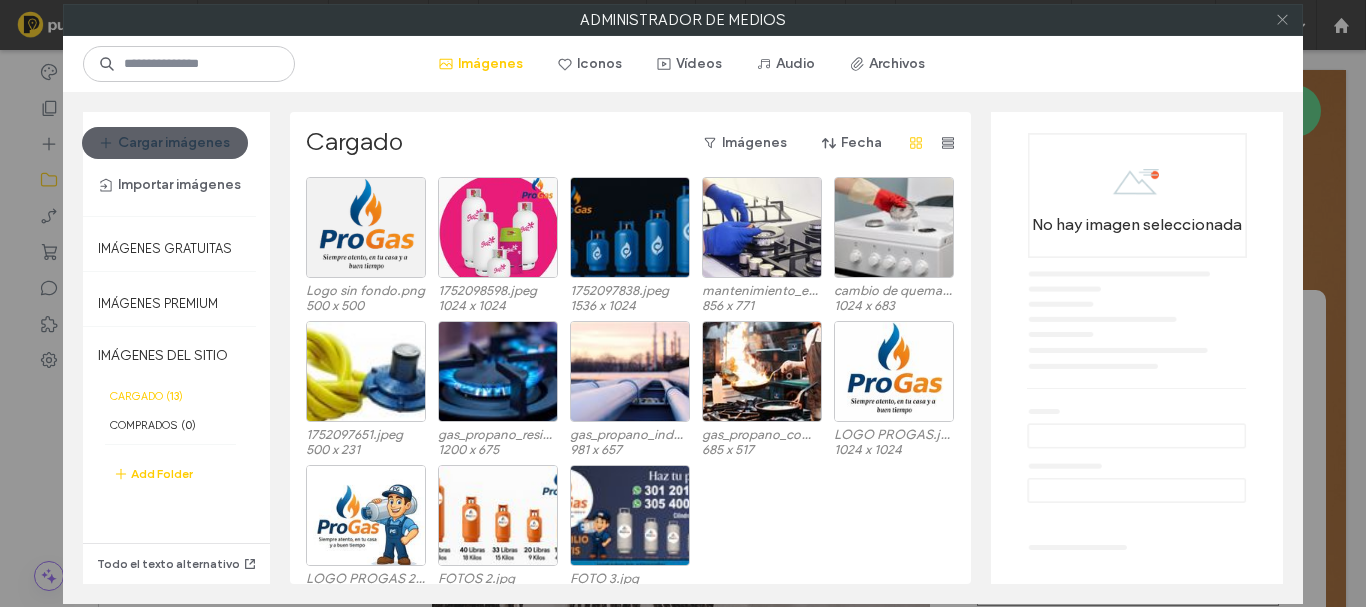 click 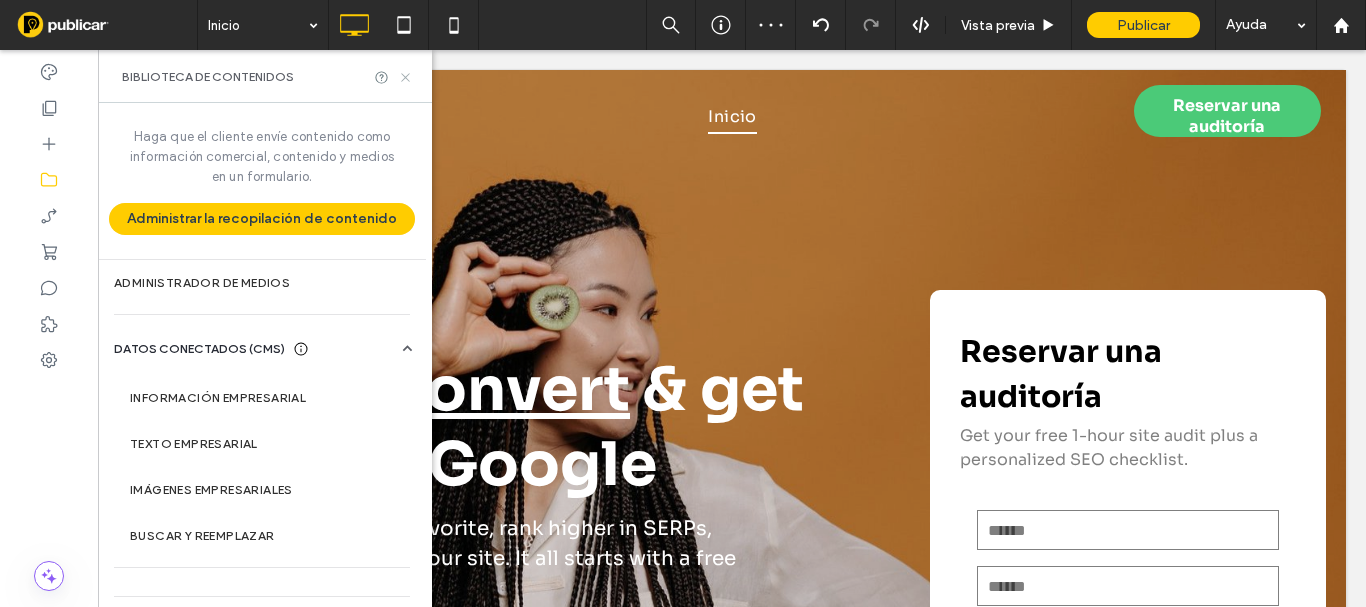 click 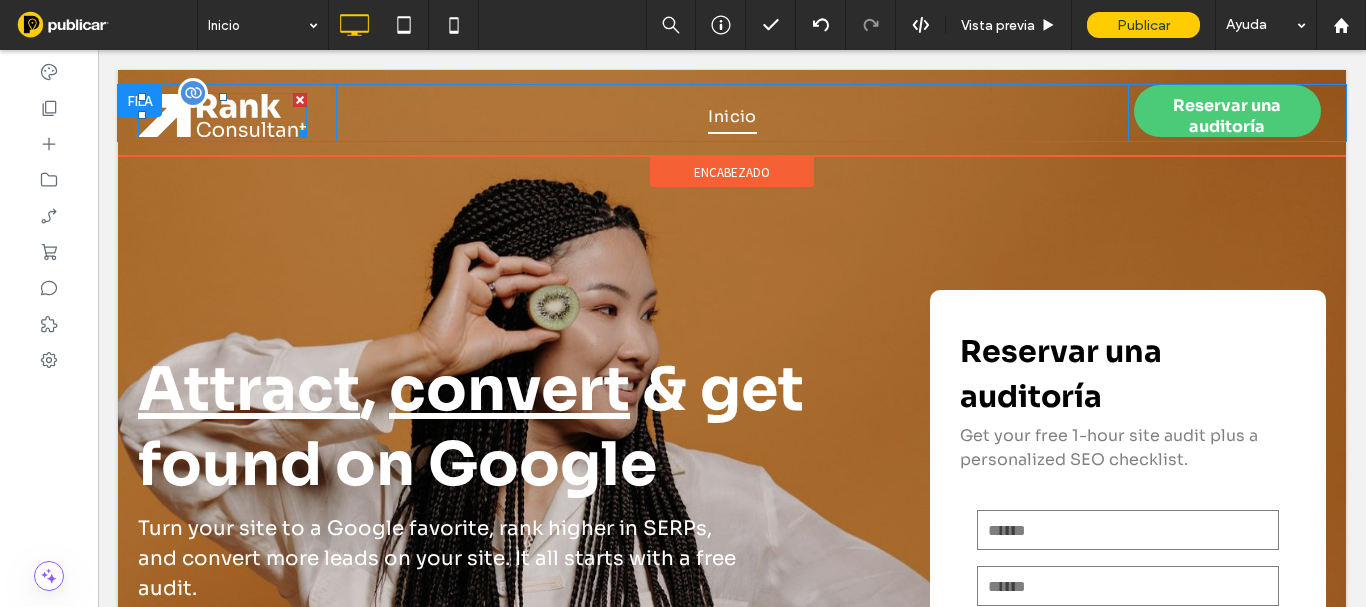 click at bounding box center [222, 115] 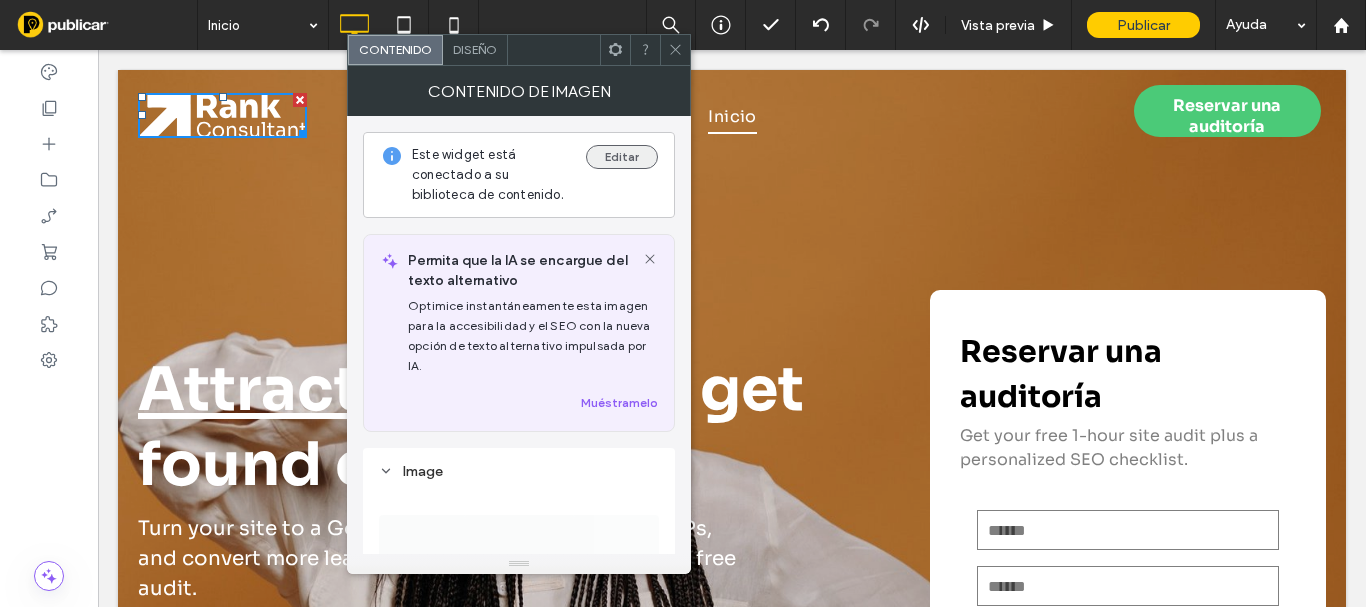 click on "Editar" at bounding box center [622, 157] 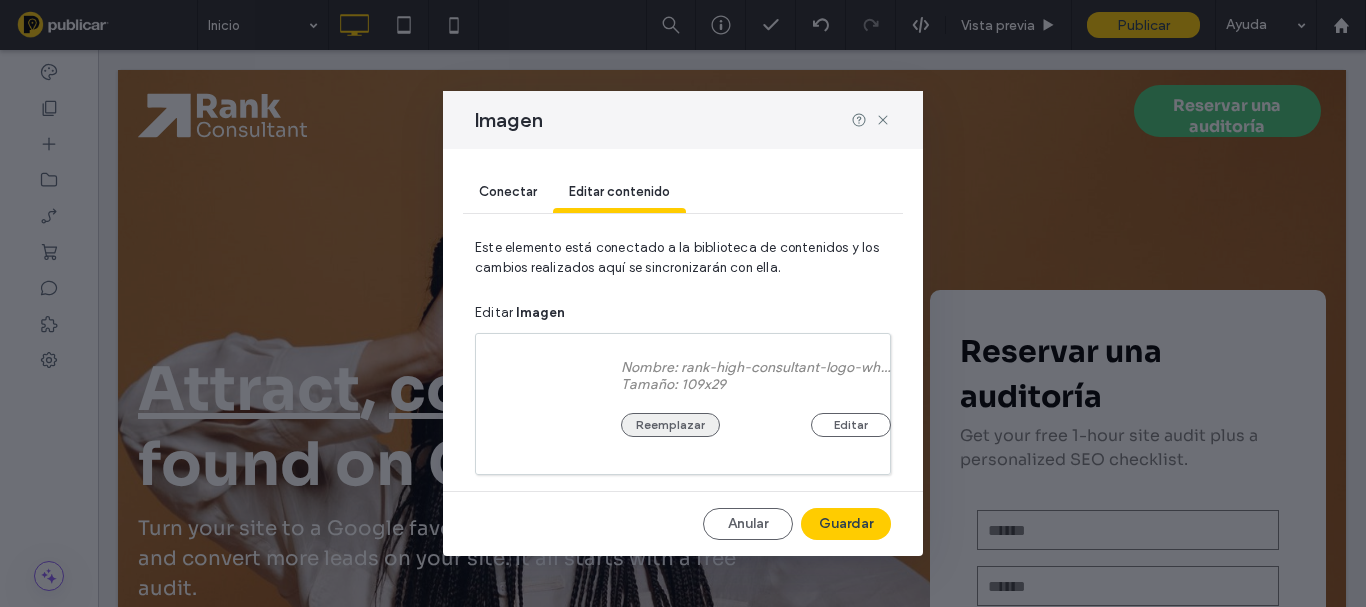click on "Reemplazar" at bounding box center (670, 425) 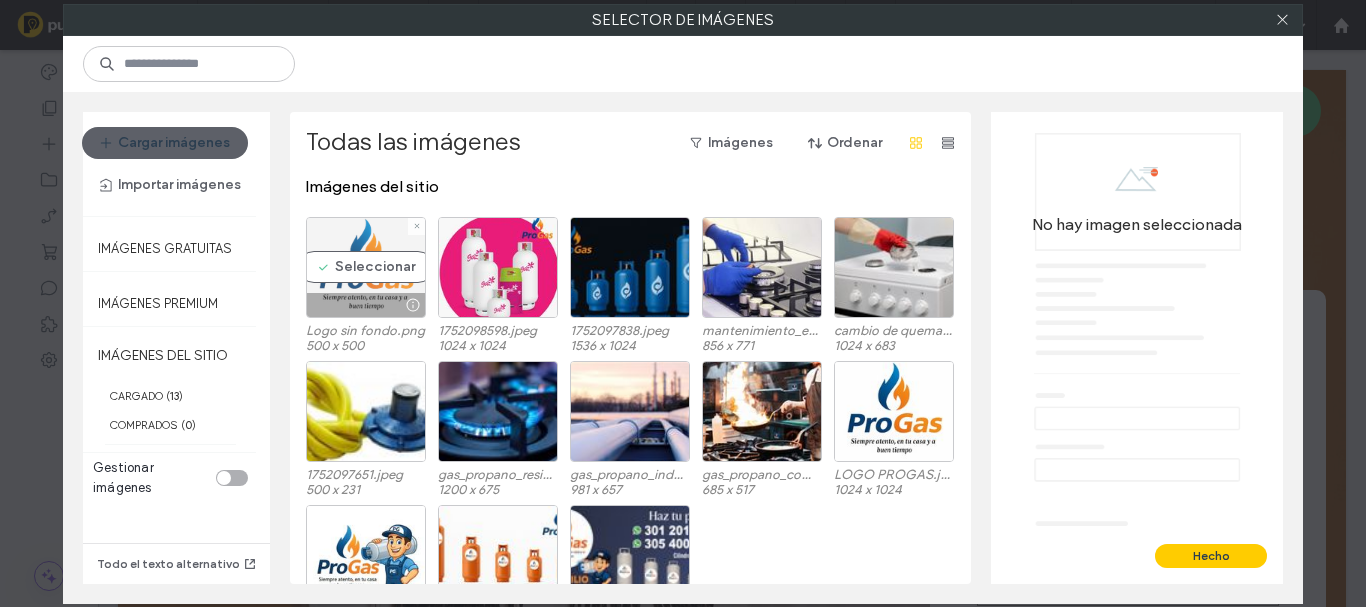 click on "Seleccionar" at bounding box center (366, 267) 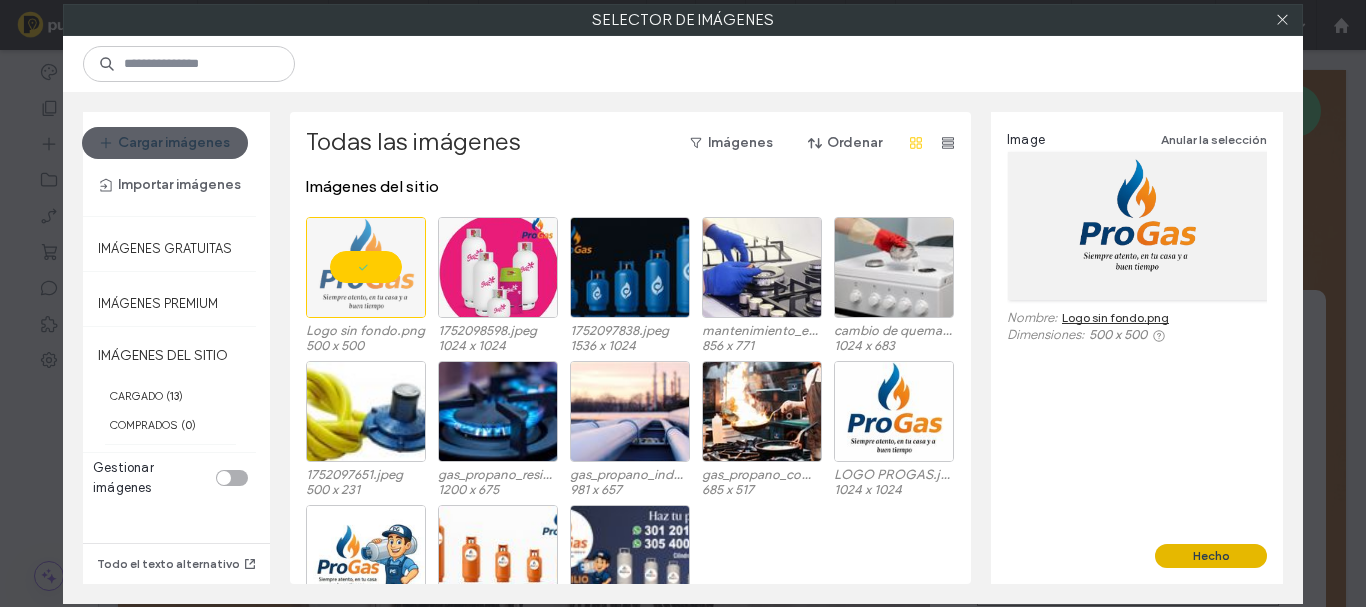click on "Hecho" at bounding box center (1211, 556) 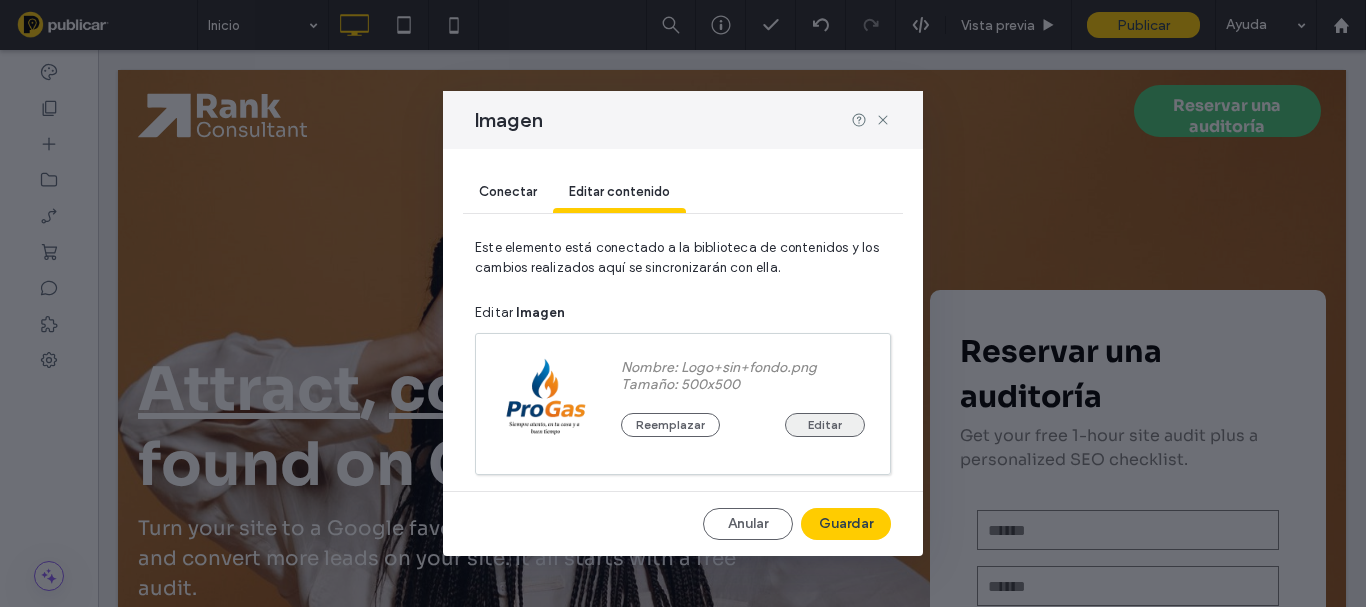 click on "Editar" at bounding box center [825, 425] 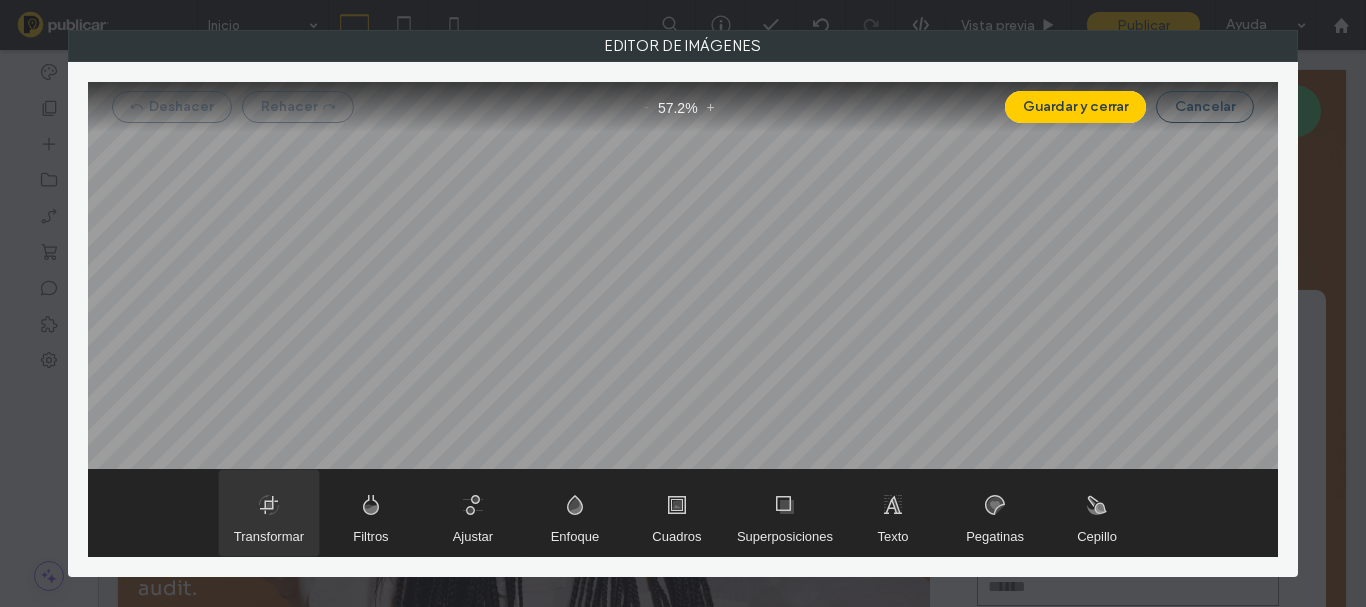 click at bounding box center (269, 513) 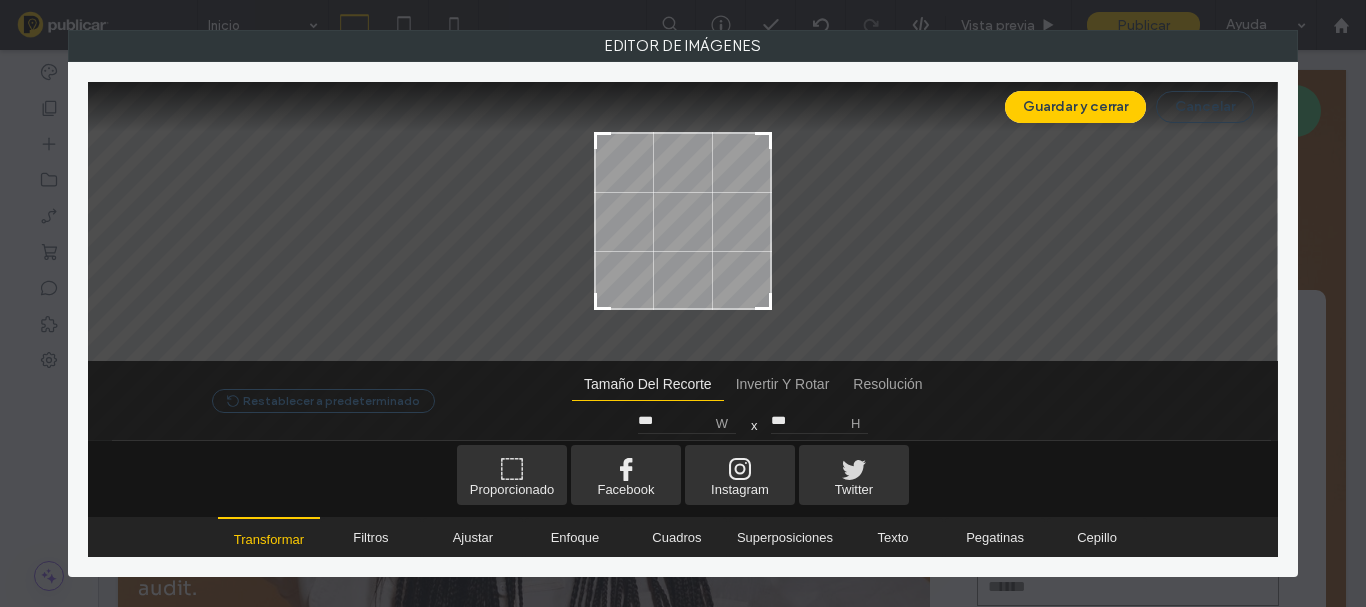 type on "***" 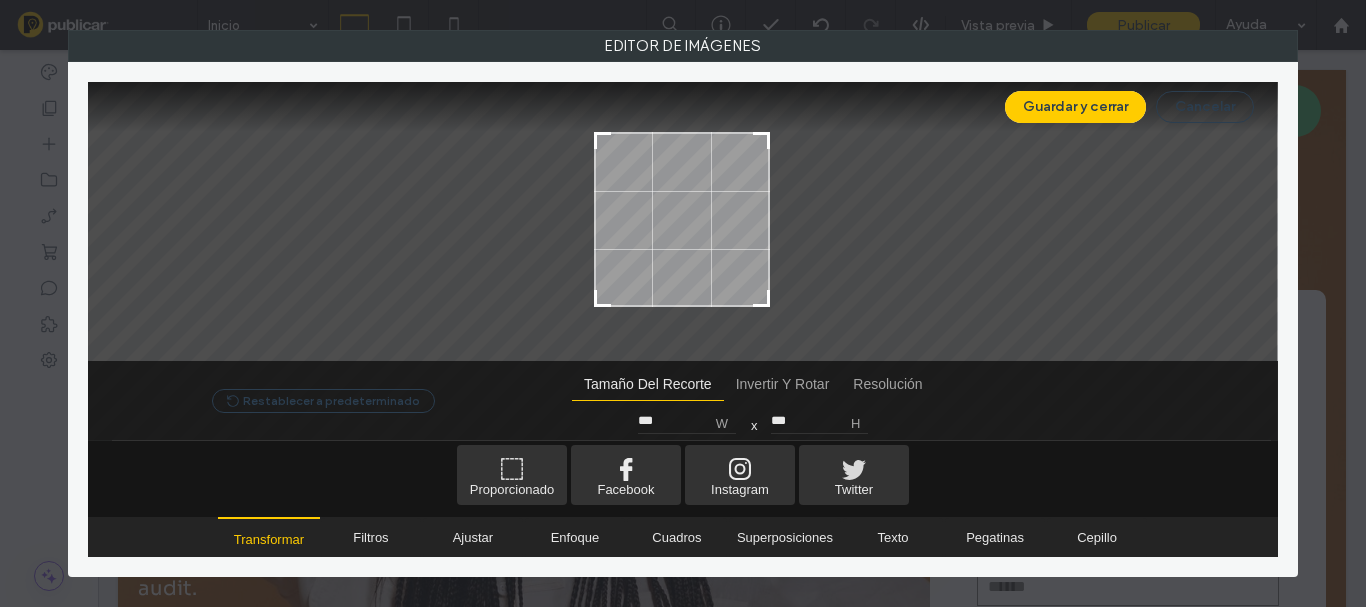 type on "***" 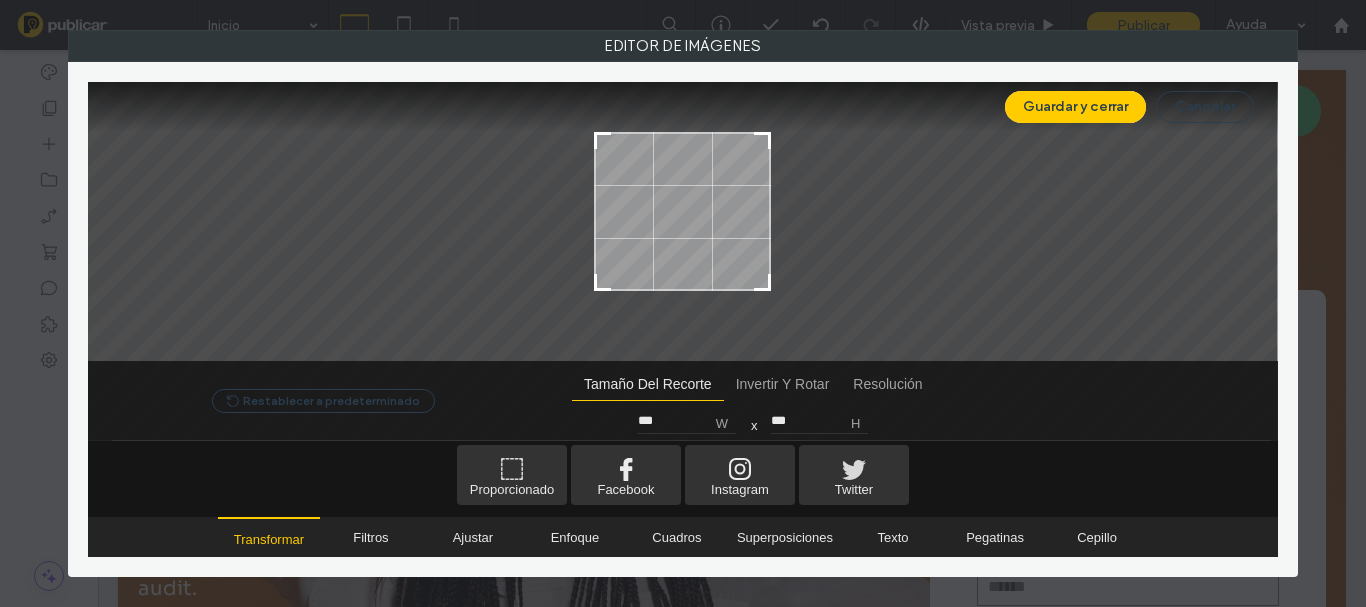 type on "***" 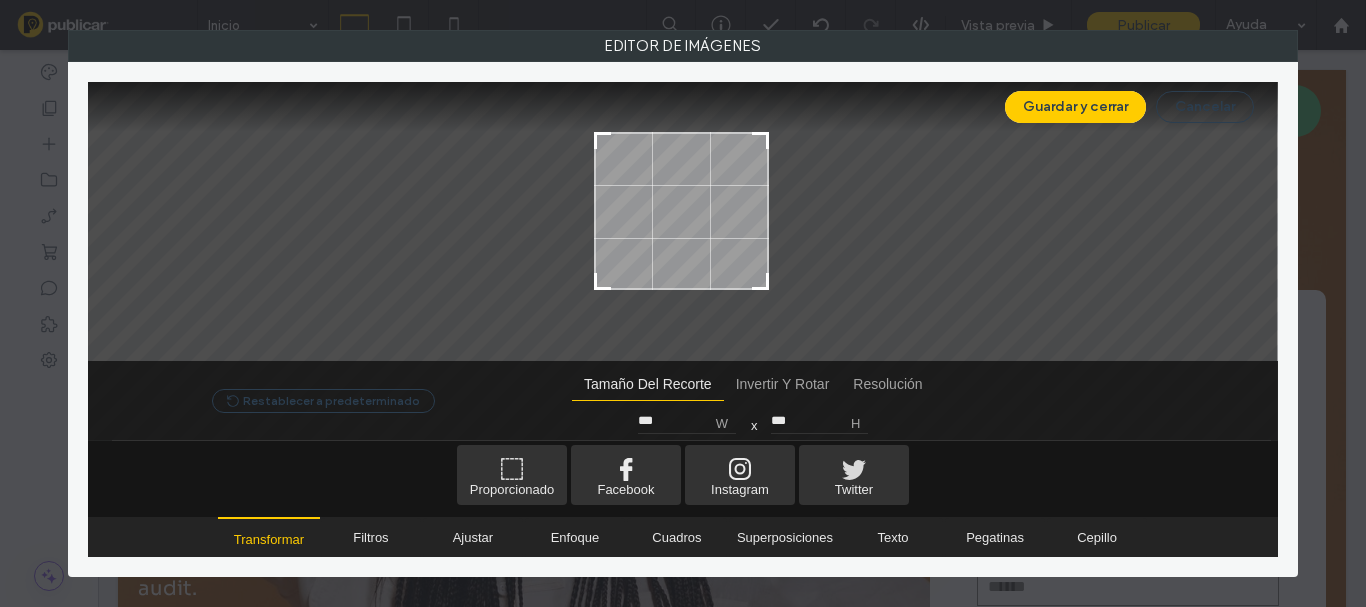 type on "***" 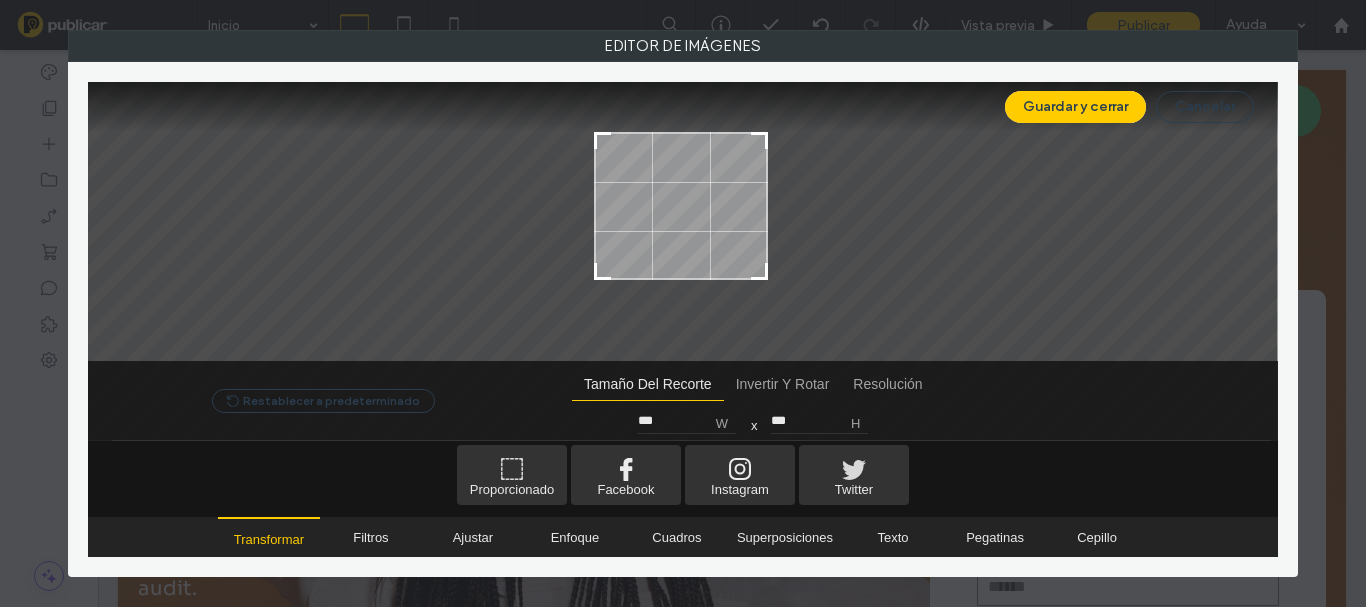 type on "***" 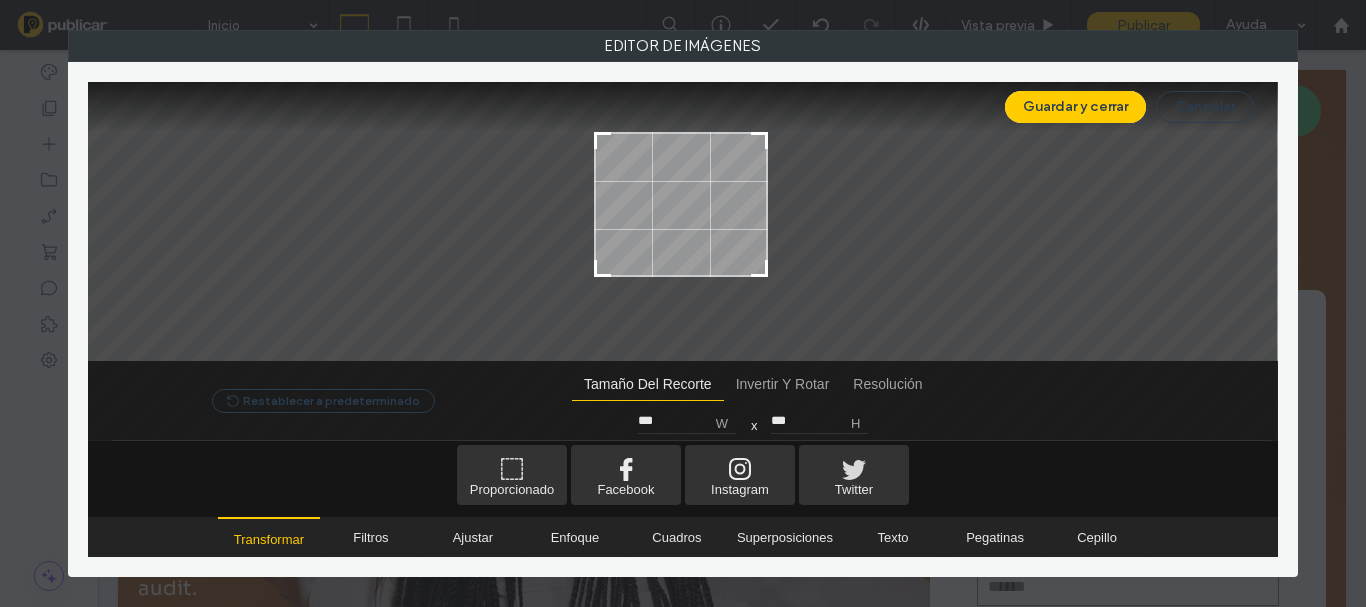 drag, startPoint x: 768, startPoint y: 297, endPoint x: 766, endPoint y: 267, distance: 30.066593 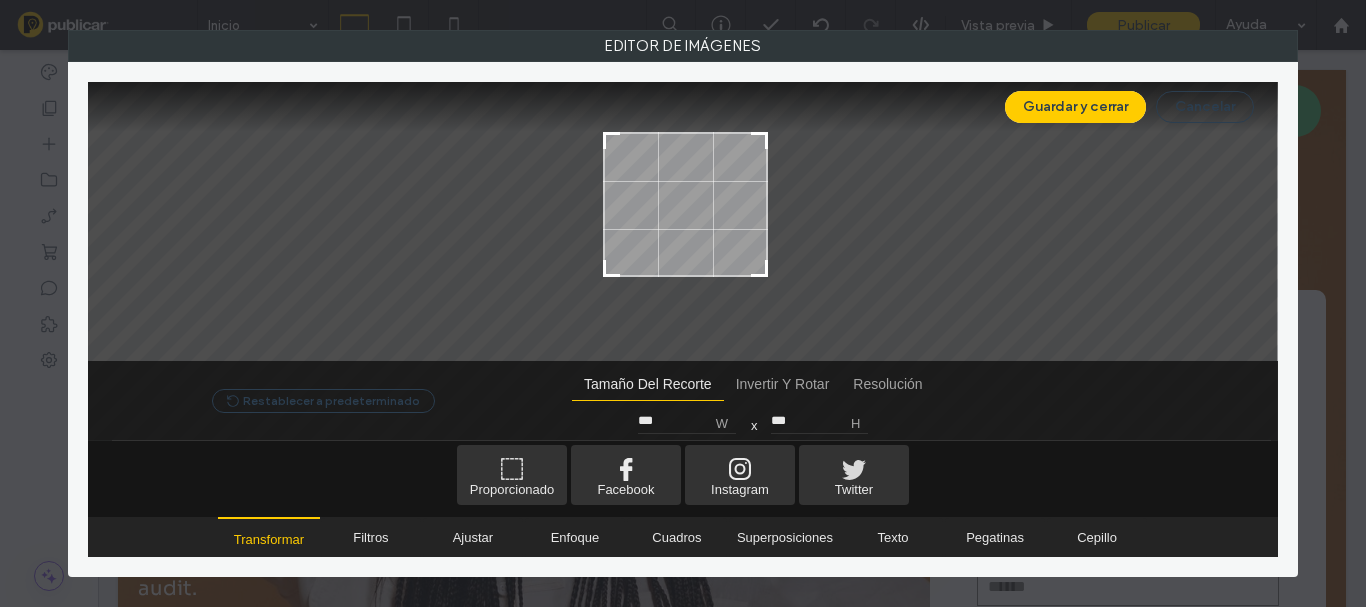 type on "***" 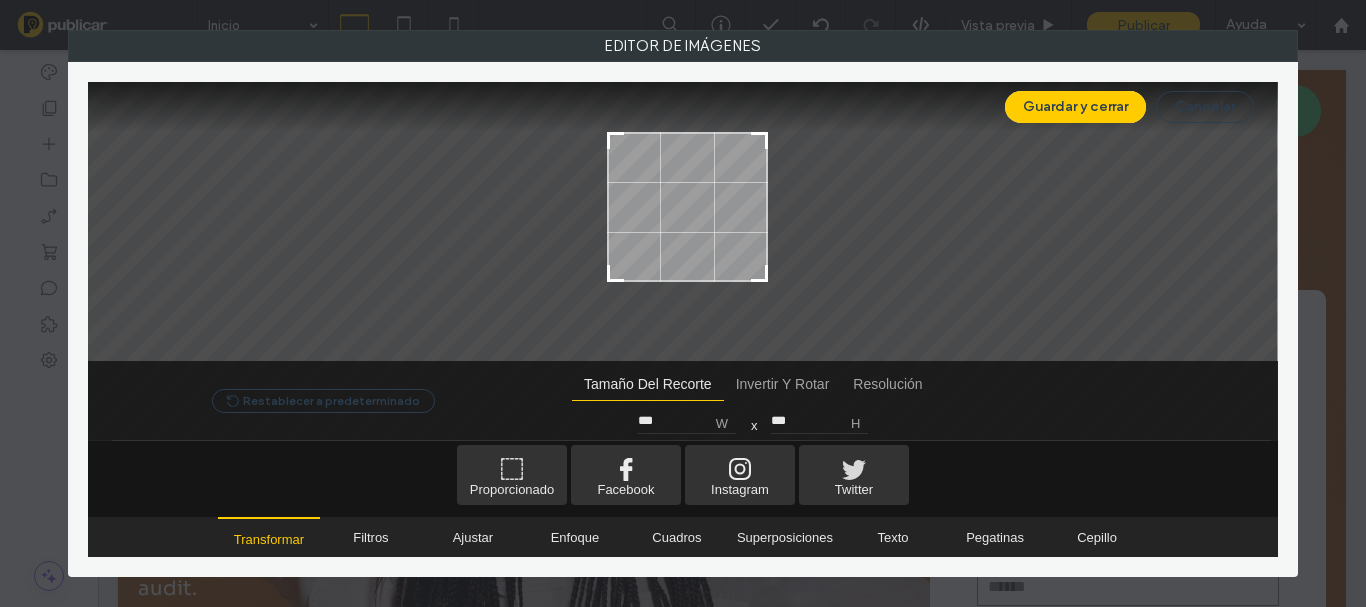 type on "***" 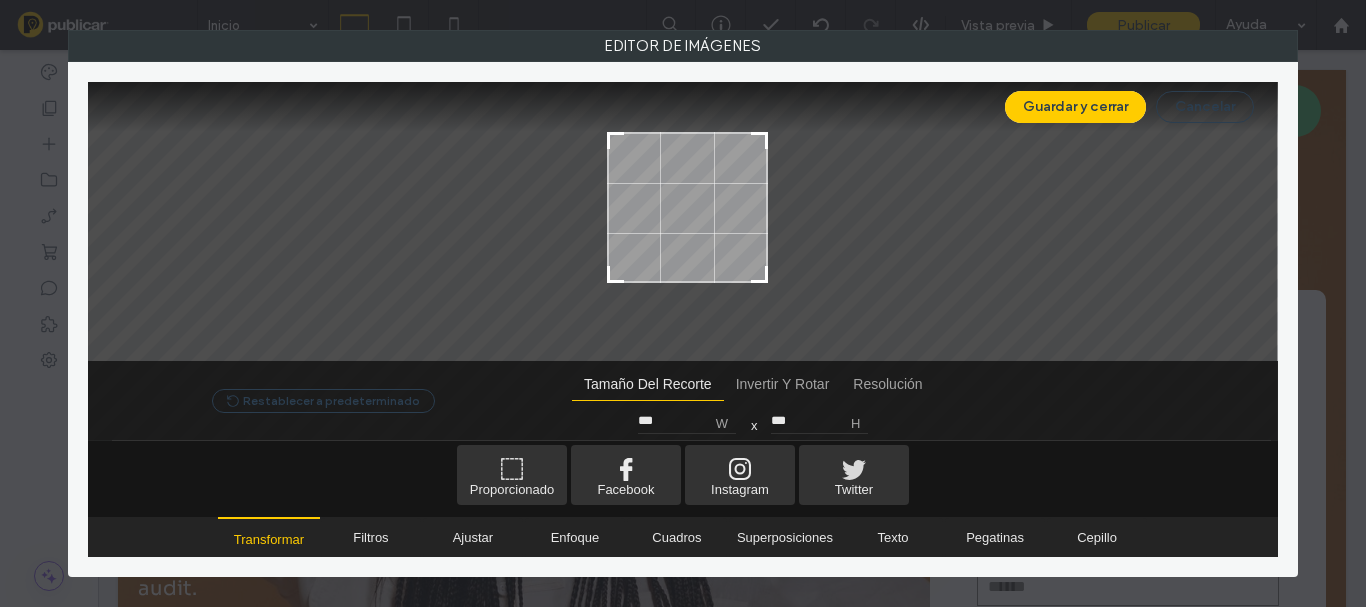 drag, startPoint x: 599, startPoint y: 266, endPoint x: 610, endPoint y: 272, distance: 12.529964 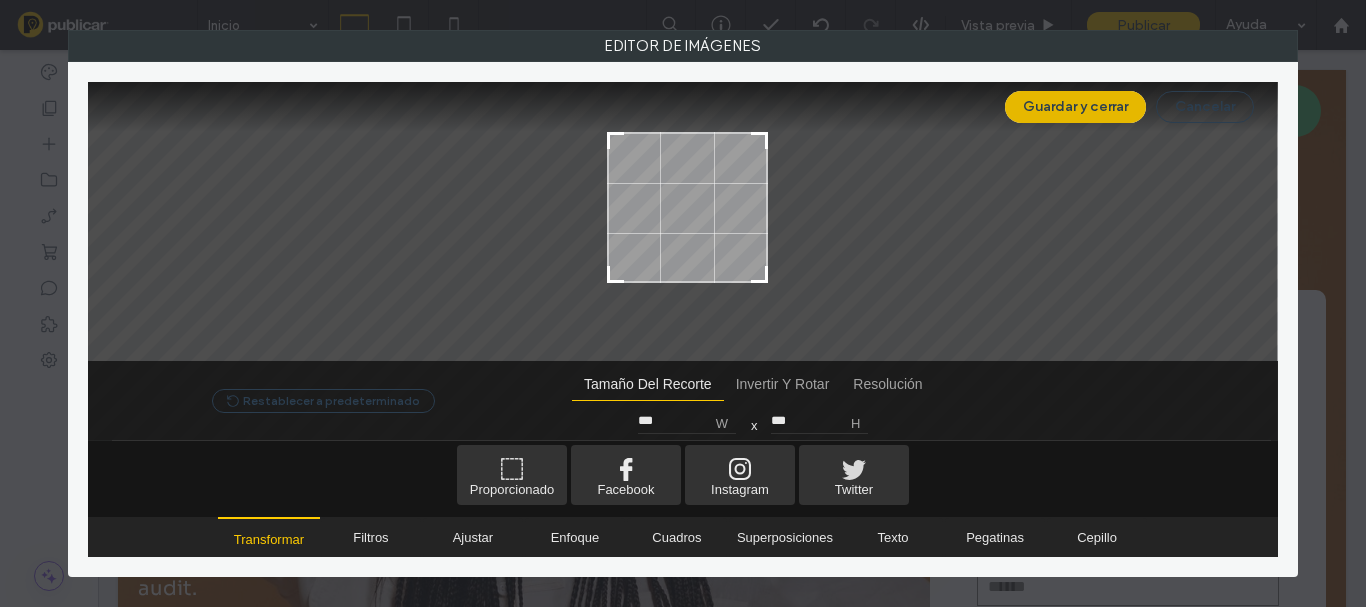 click on "Guardar y cerrar" at bounding box center [1075, 107] 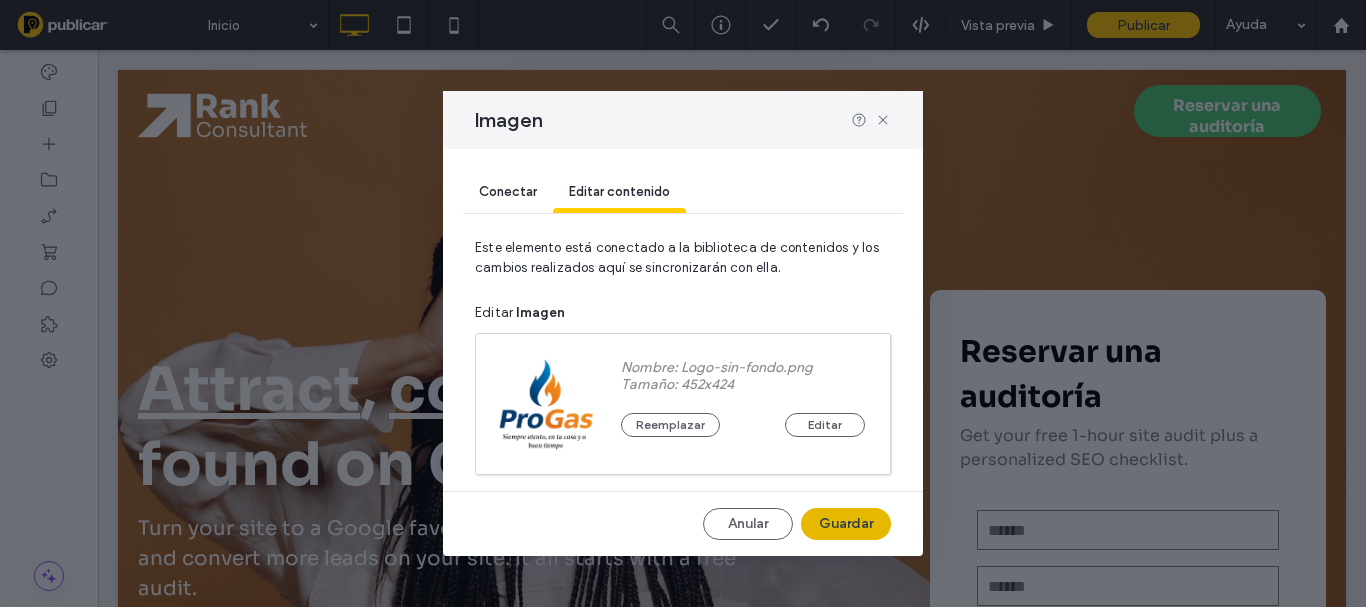 click on "Guardar" at bounding box center (846, 524) 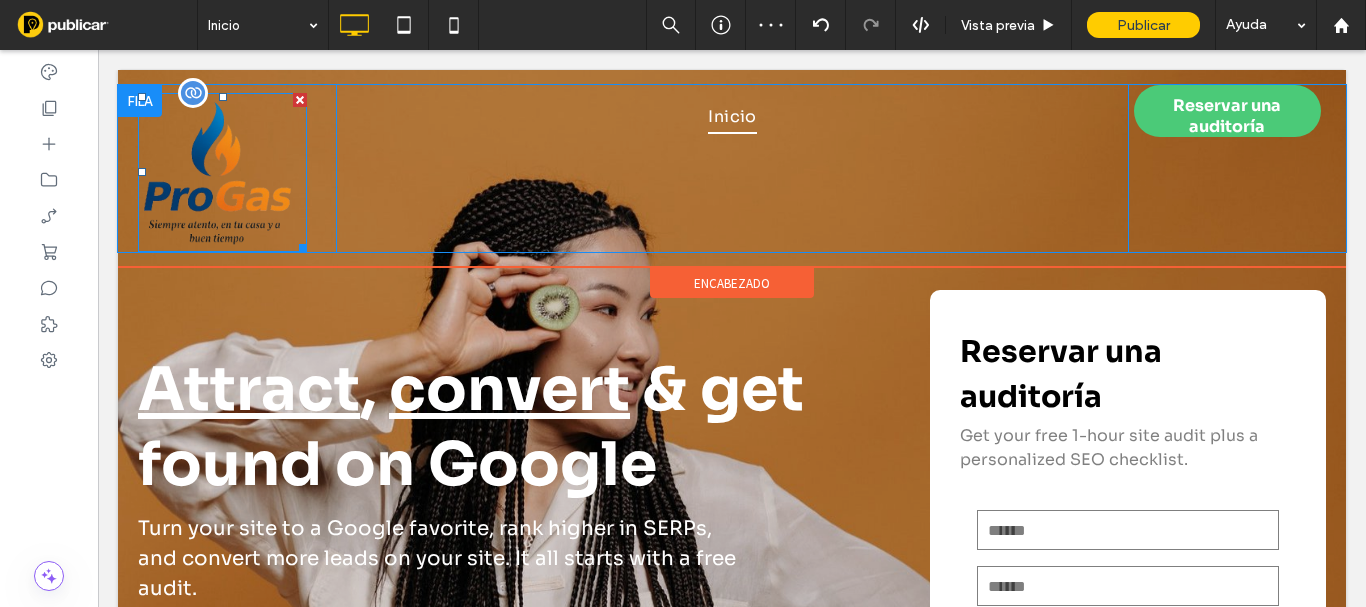 scroll, scrollTop: 0, scrollLeft: 0, axis: both 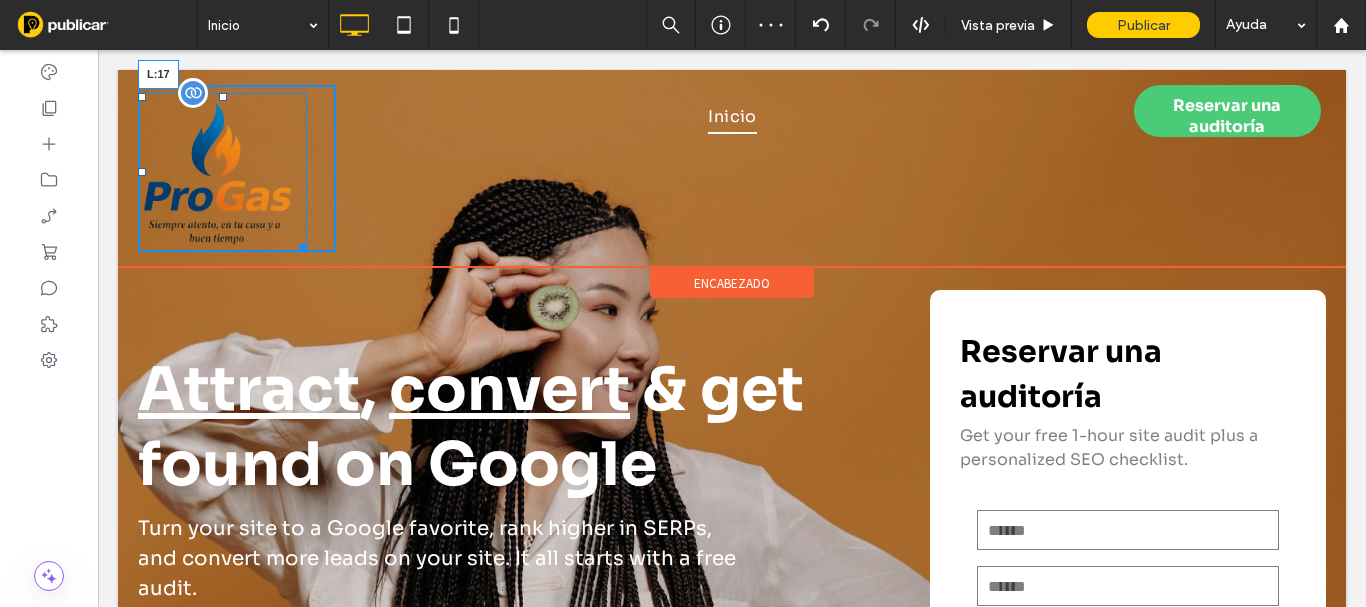 drag, startPoint x: 140, startPoint y: 171, endPoint x: 258, endPoint y: 213, distance: 125.25175 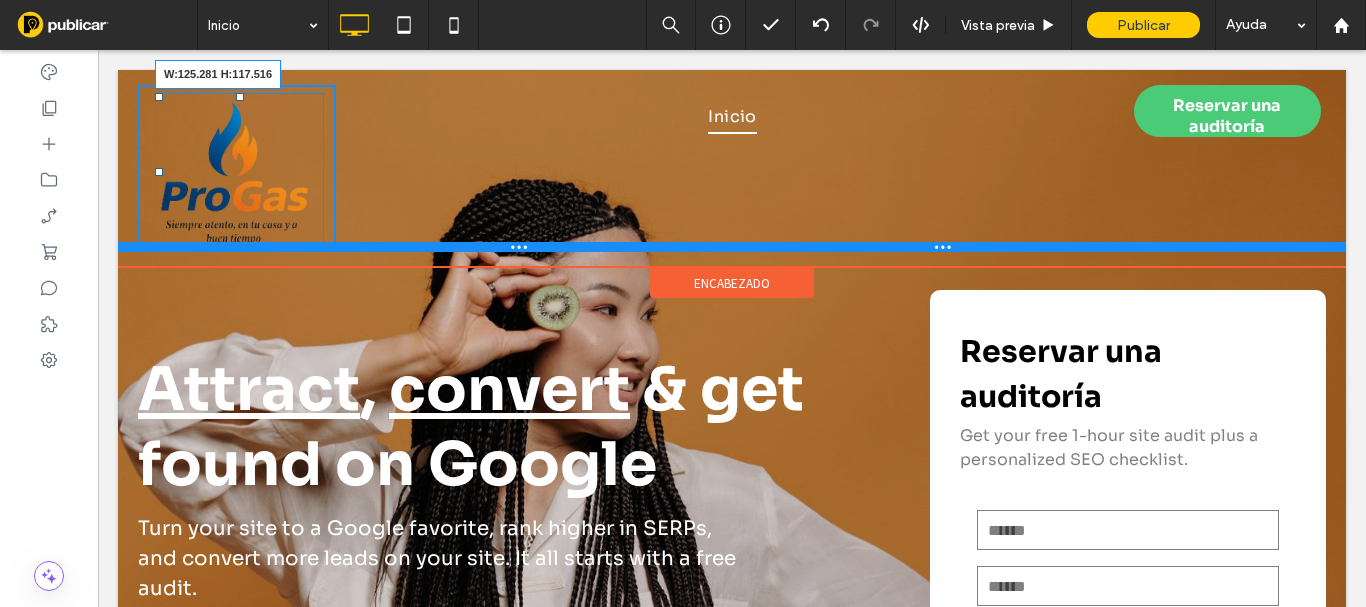 drag, startPoint x: 318, startPoint y: 247, endPoint x: 402, endPoint y: 238, distance: 84.48077 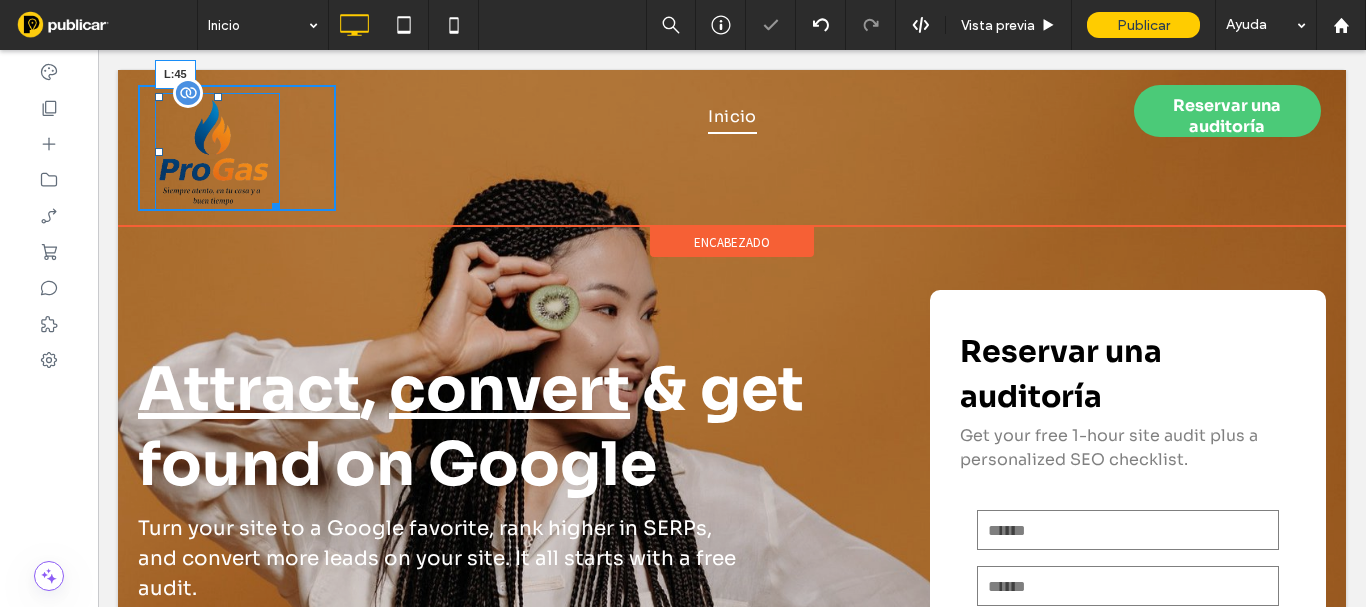 drag, startPoint x: 158, startPoint y: 149, endPoint x: 185, endPoint y: 147, distance: 27.073973 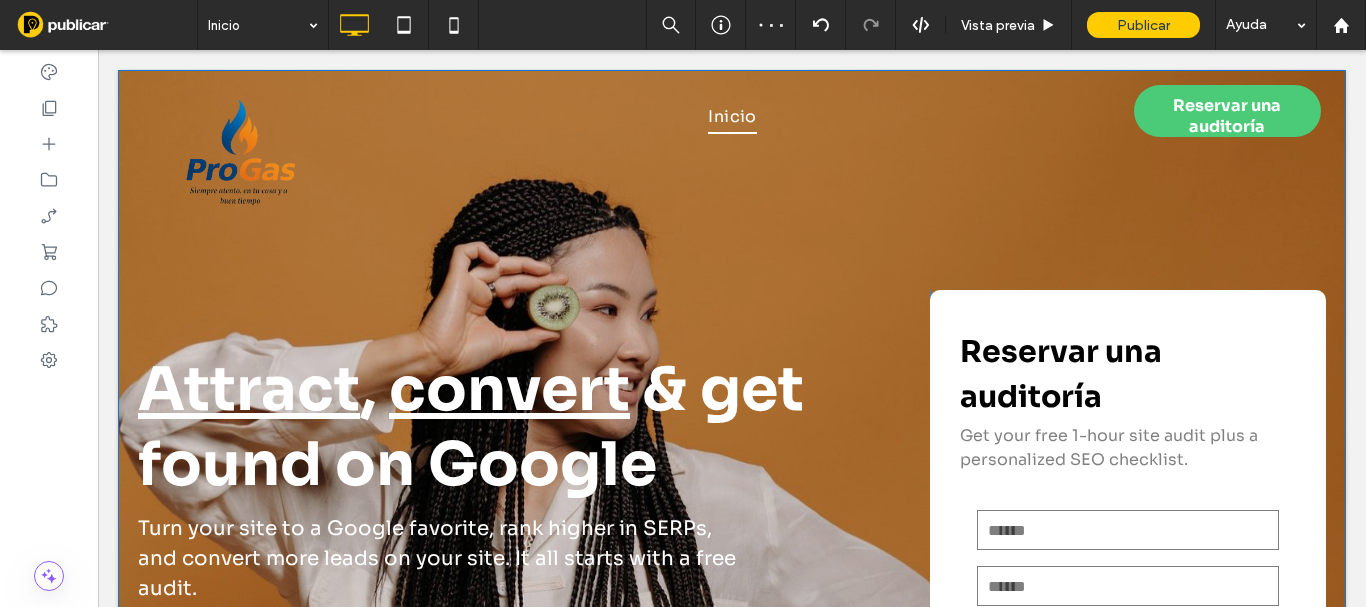 click on "Attract ,
convert   & get found on Google
Turn your site to a Google favorite, rank higher in SERPs, and convert more leads on your site. It all starts with a free audit.
Con la confianza de más de 35.000 empresas
Click To Paste
Botón
Botón
Botón
Botón
Ver más
Click To Paste
Click To Paste" at bounding box center (534, 546) 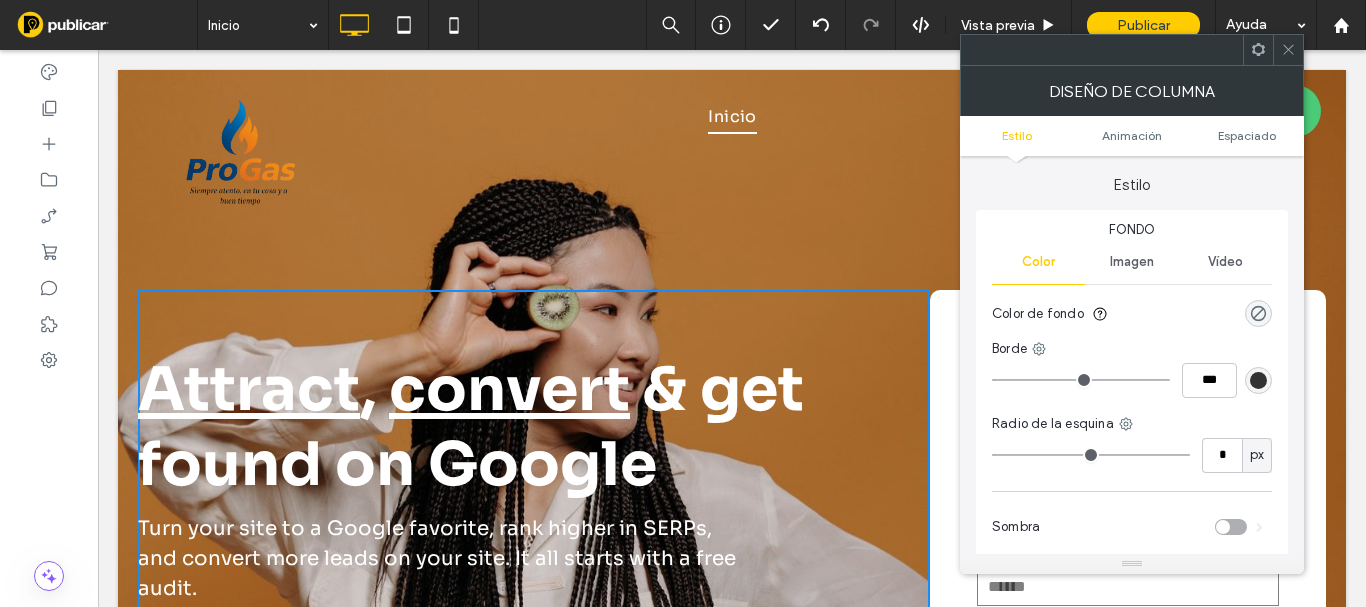 click 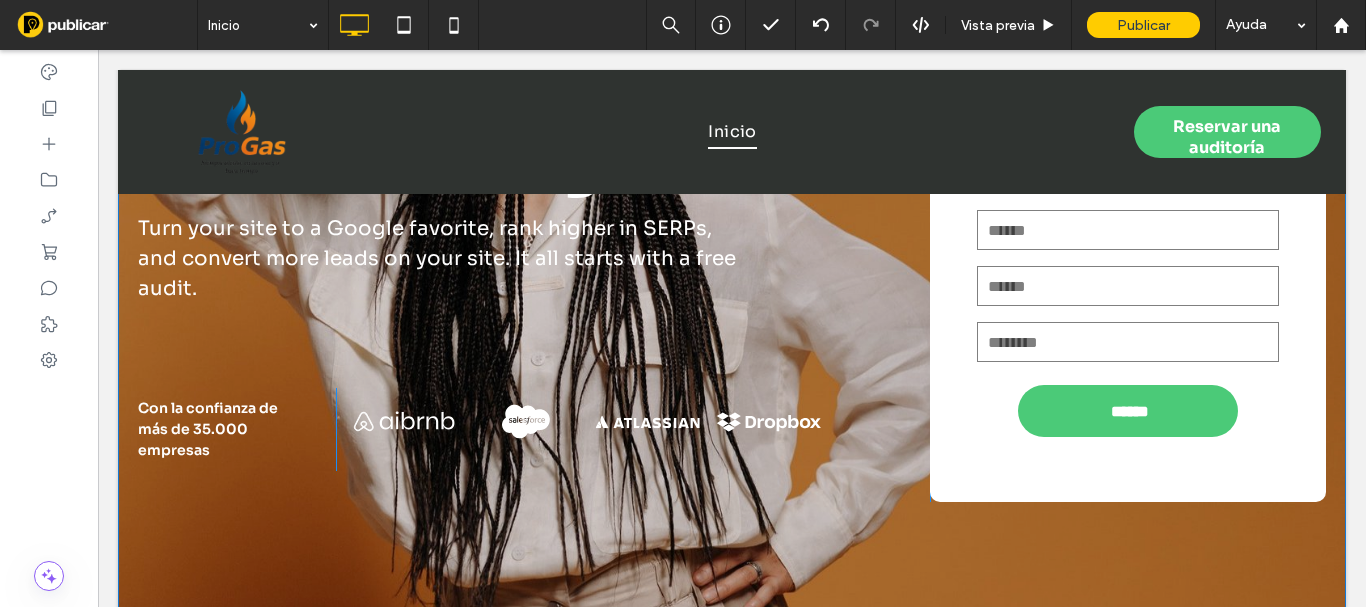 scroll, scrollTop: 500, scrollLeft: 0, axis: vertical 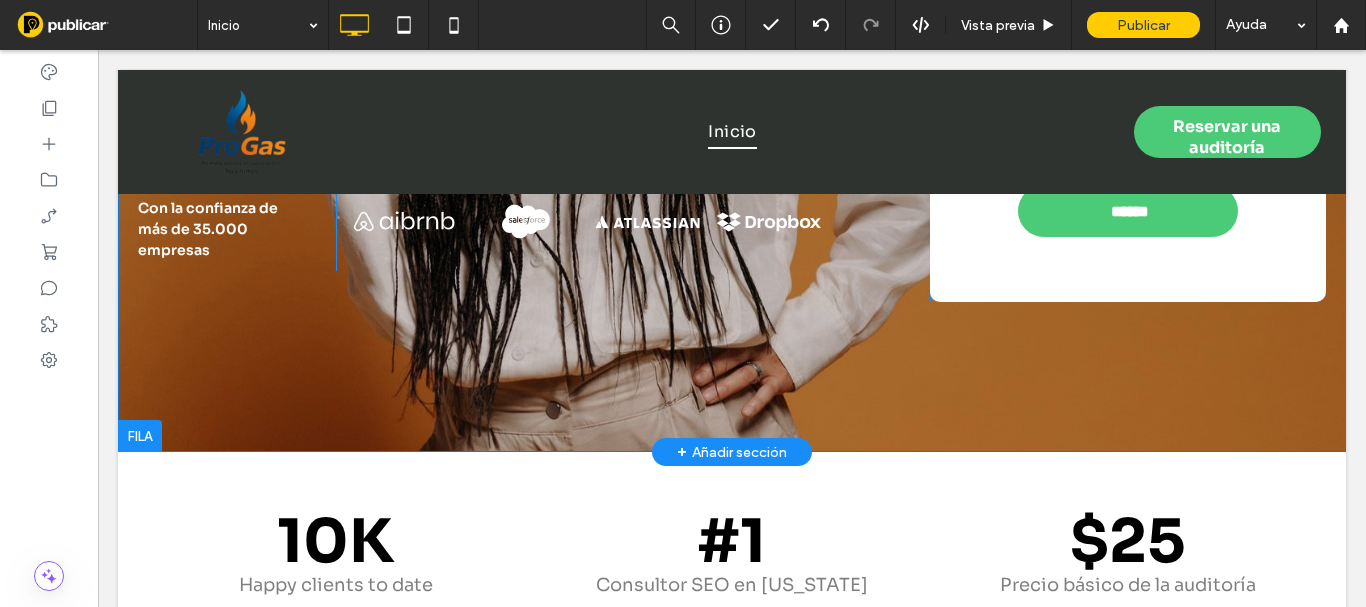 click on "Attract ,
convert   & get found on Google
Turn your site to a Google favorite, rank higher in SERPs, and convert more leads on your site. It all starts with a free audit.
Con la confianza de más de 35.000 empresas
Click To Paste
Botón
Botón
Botón
Botón
Ver más
Click To Paste
Click To Paste
Reservar una auditoría
Get your free 1-hour site audit plus a personalized SEO checklist.
Contáctenos
Nombre
E-mail
Teléfono
******
Gracias por contactarnos. Le responderemos lo antes posible.
Se ha producido un error al enviar su mensaje. Inténtelo más tarde.
Click To Paste
Fila + Añadir sección" at bounding box center (732, 11) 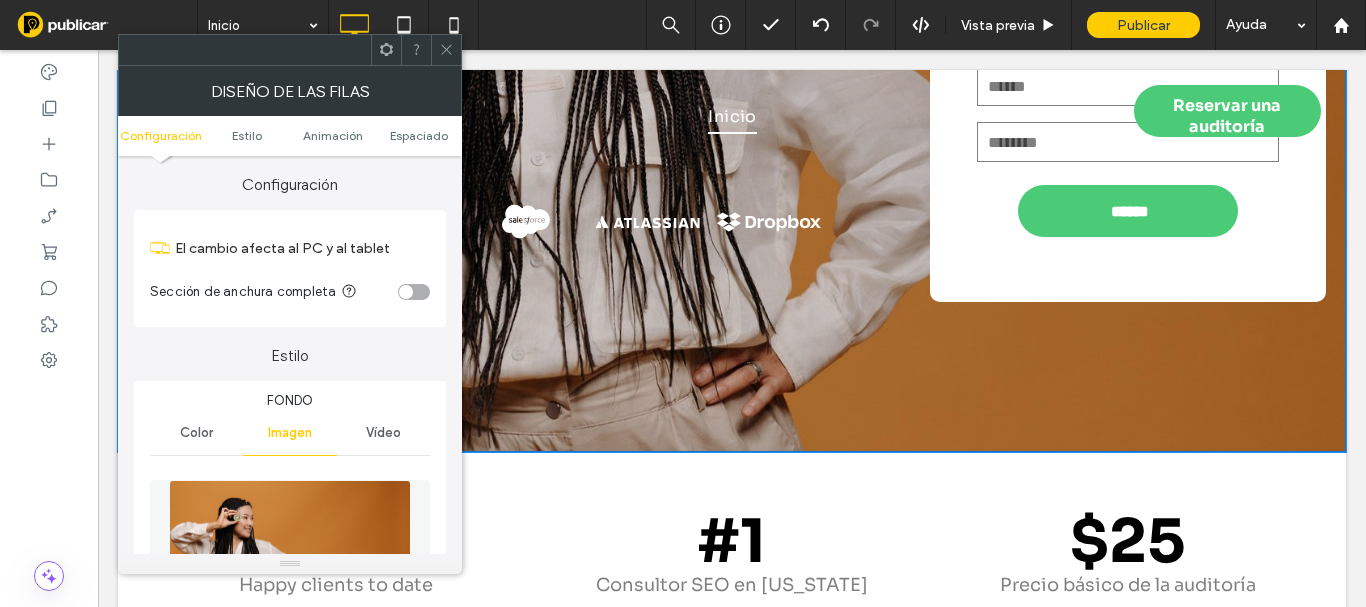 scroll, scrollTop: 0, scrollLeft: 0, axis: both 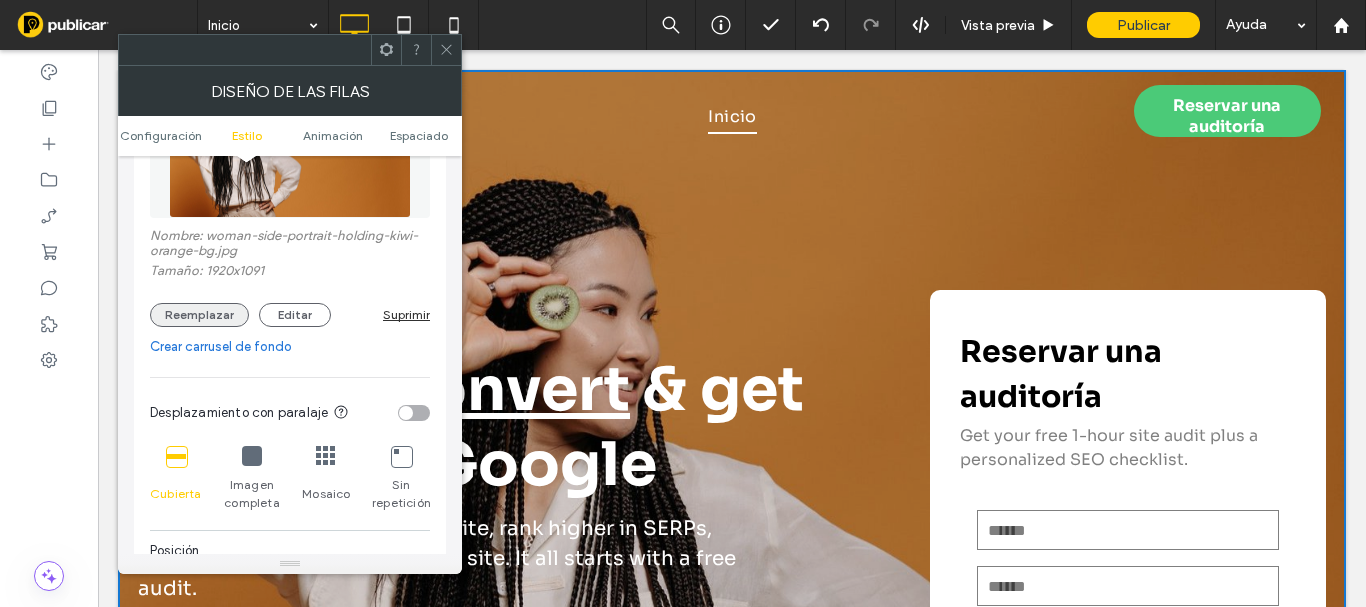 click on "Reemplazar" at bounding box center (199, 315) 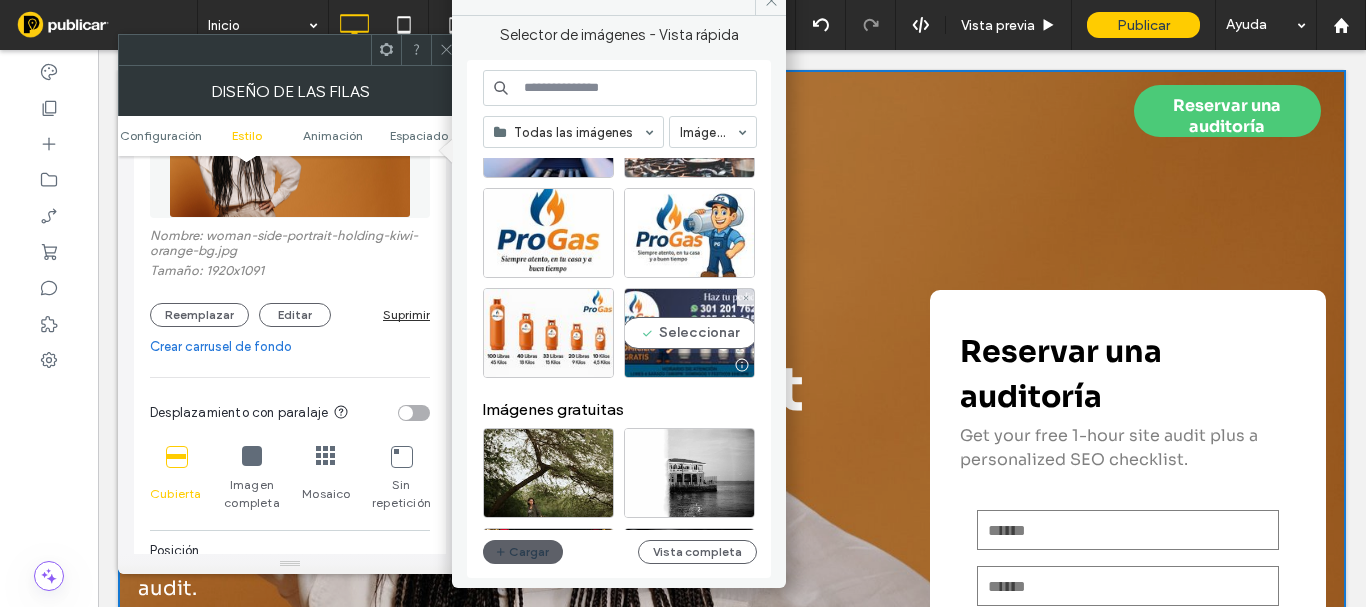 scroll, scrollTop: 400, scrollLeft: 0, axis: vertical 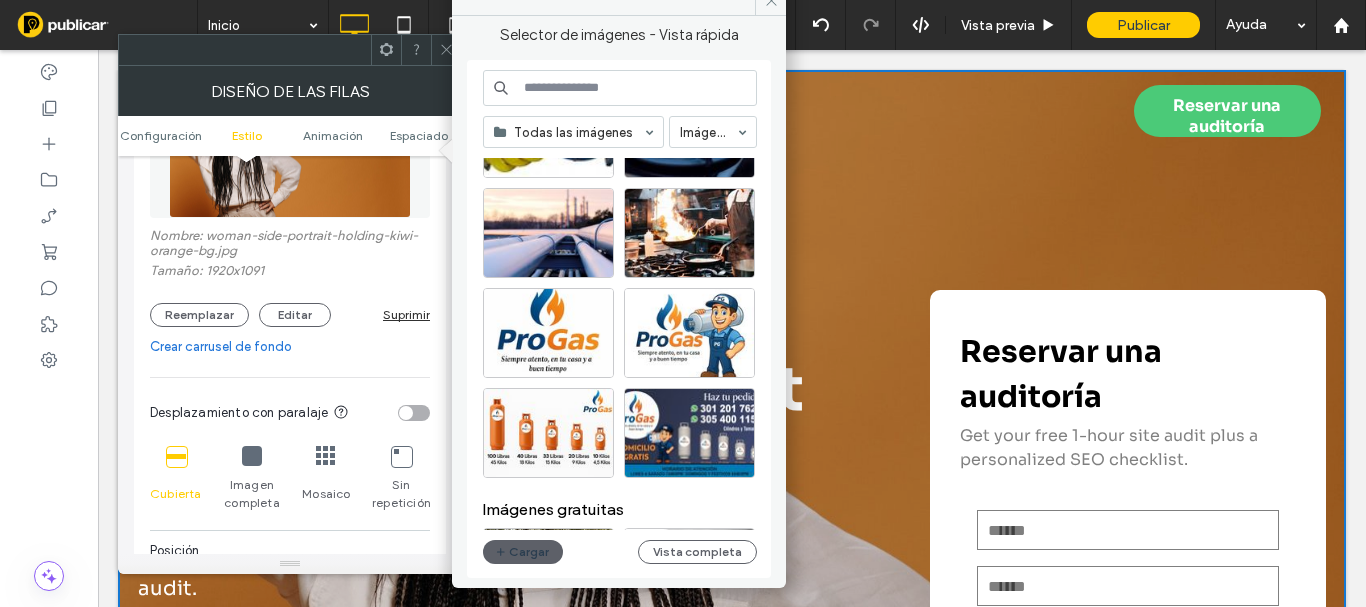 click 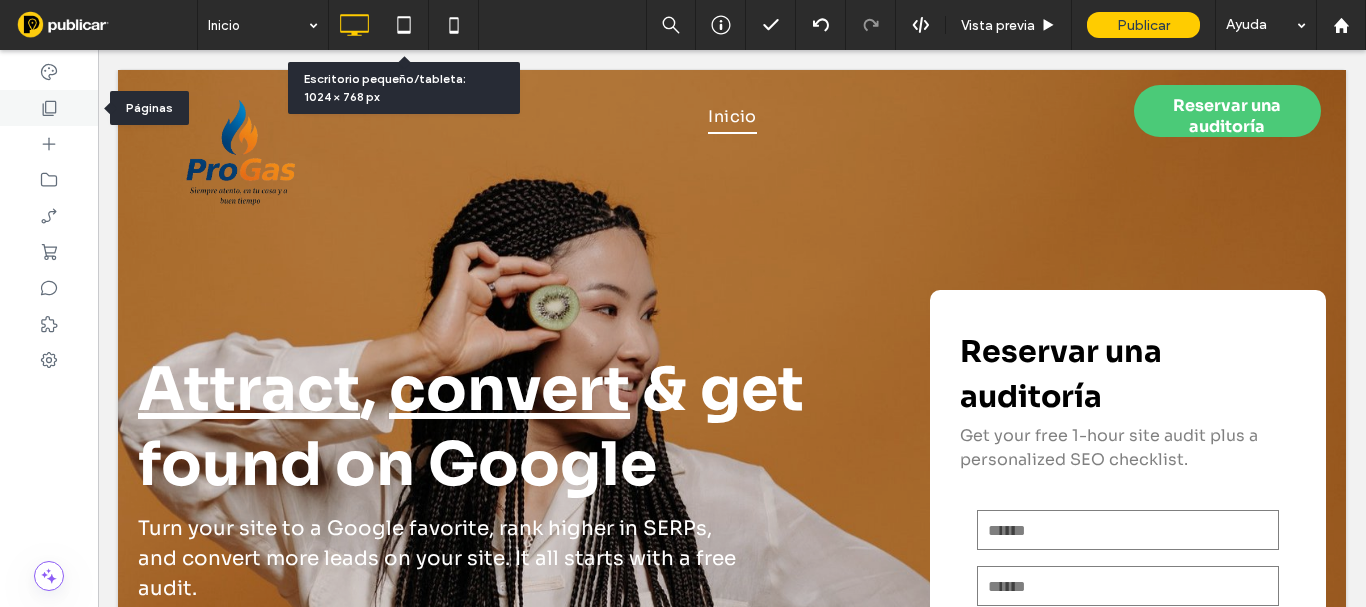 click 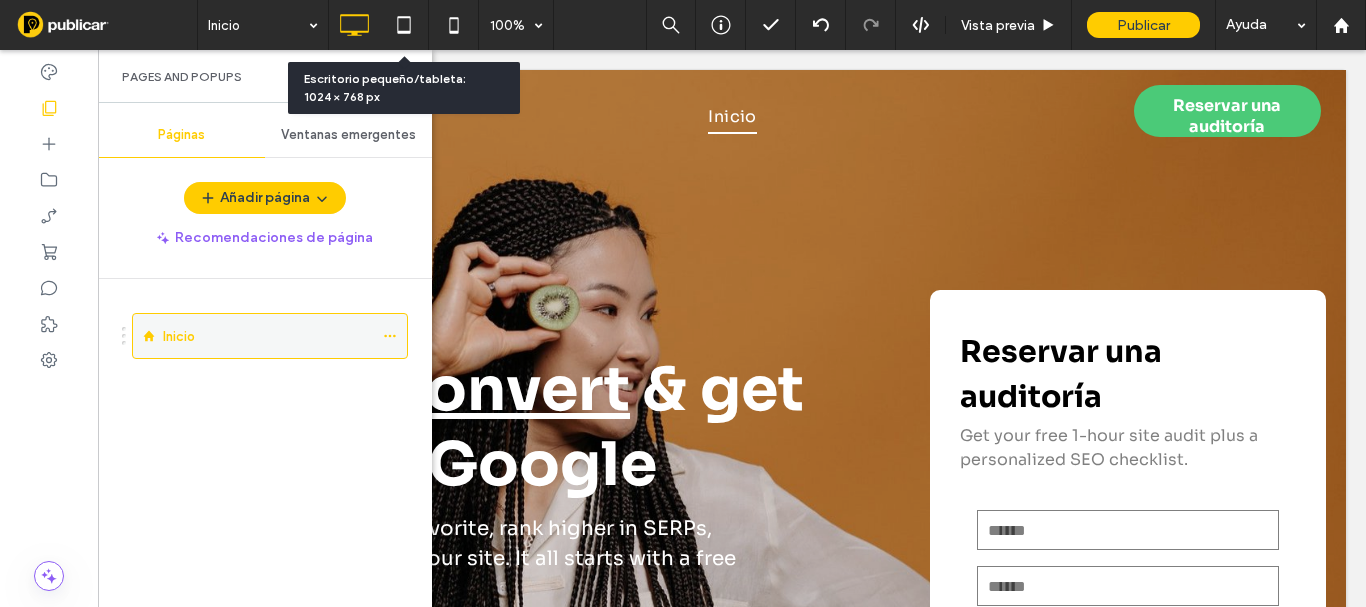 click 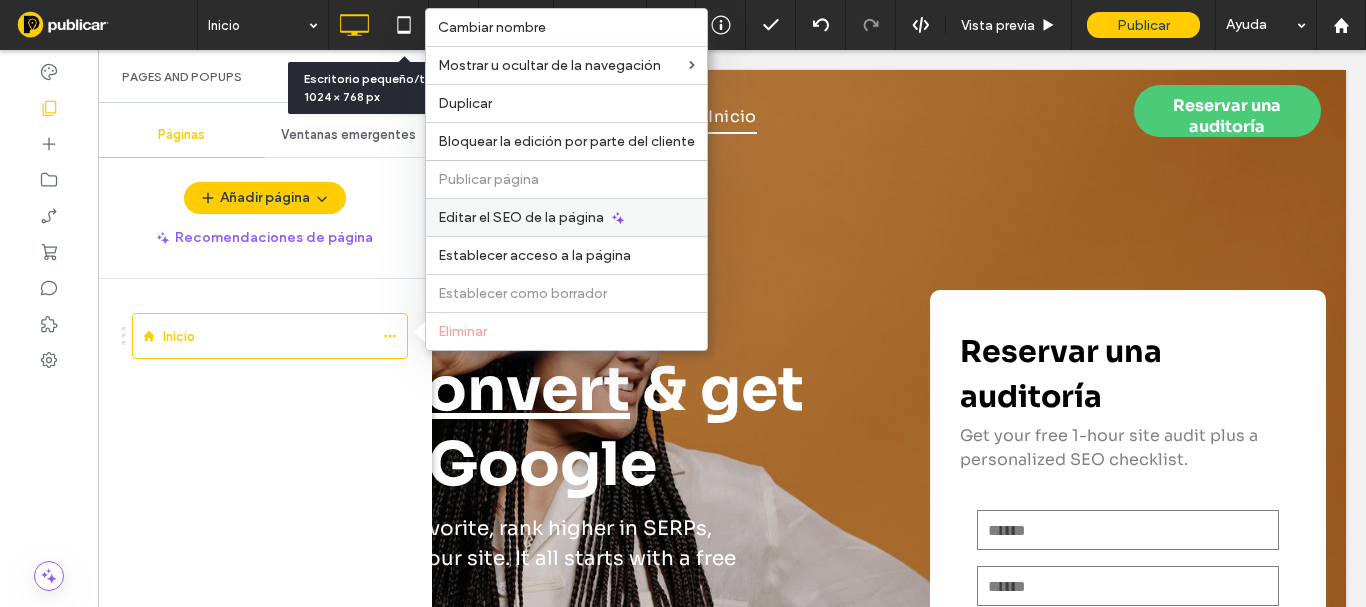 click on "Editar el SEO de la página" at bounding box center (566, 217) 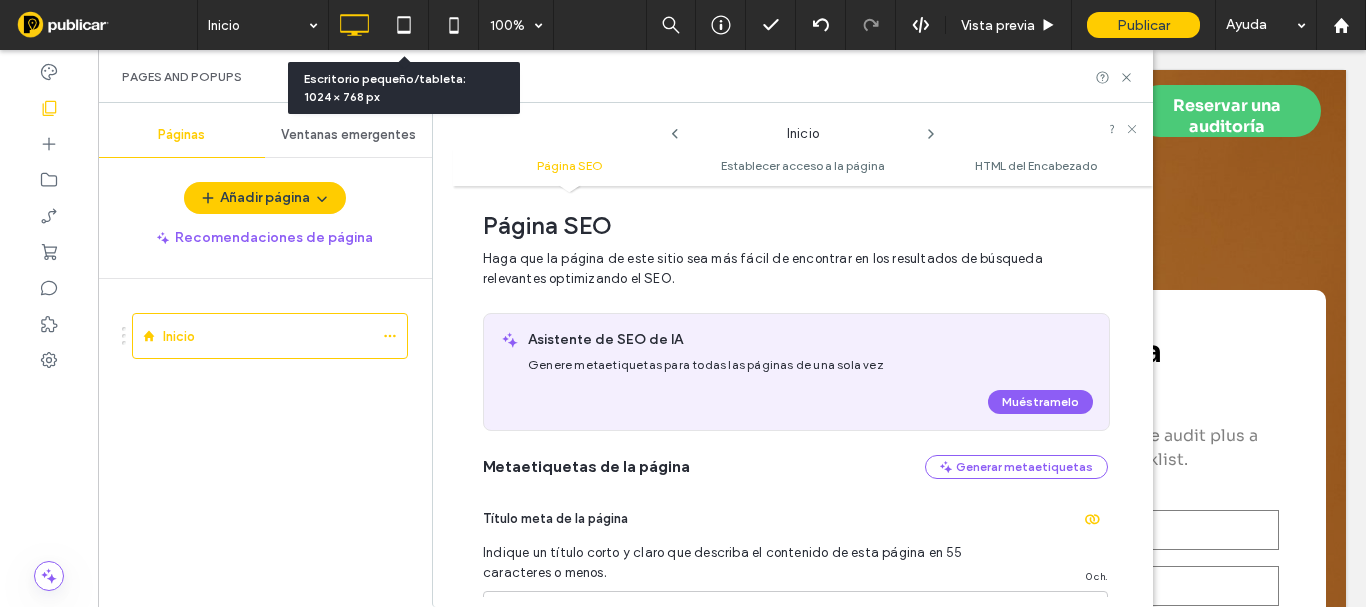 scroll, scrollTop: 210, scrollLeft: 0, axis: vertical 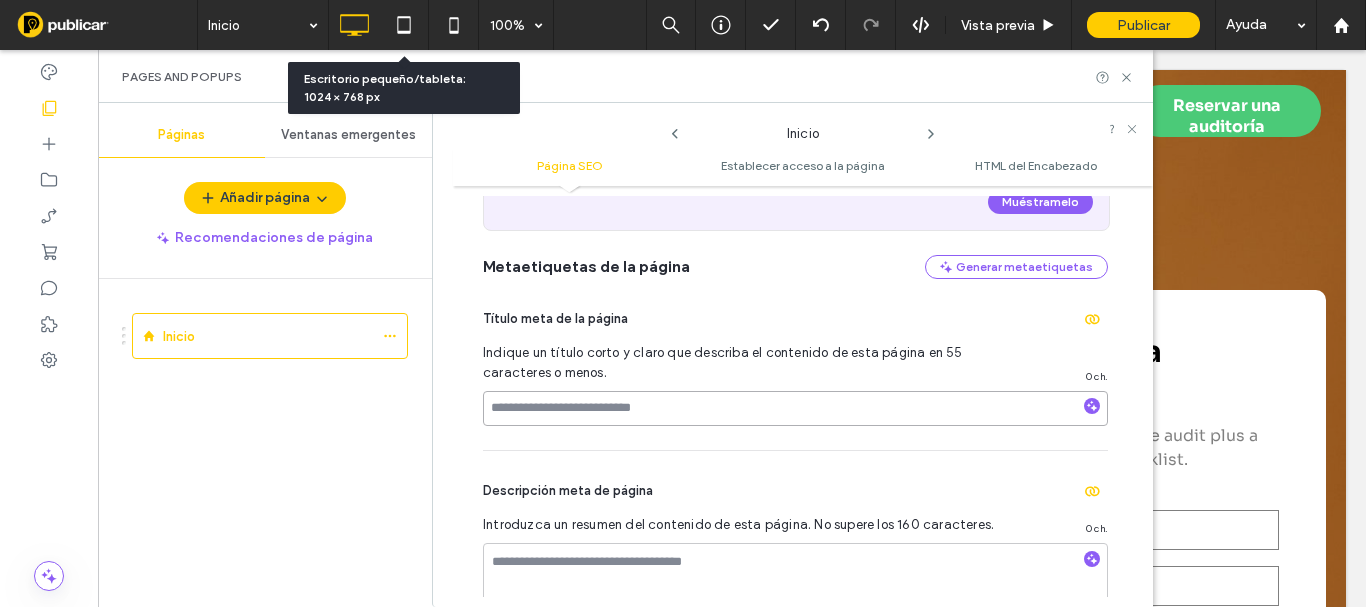 click at bounding box center [795, 408] 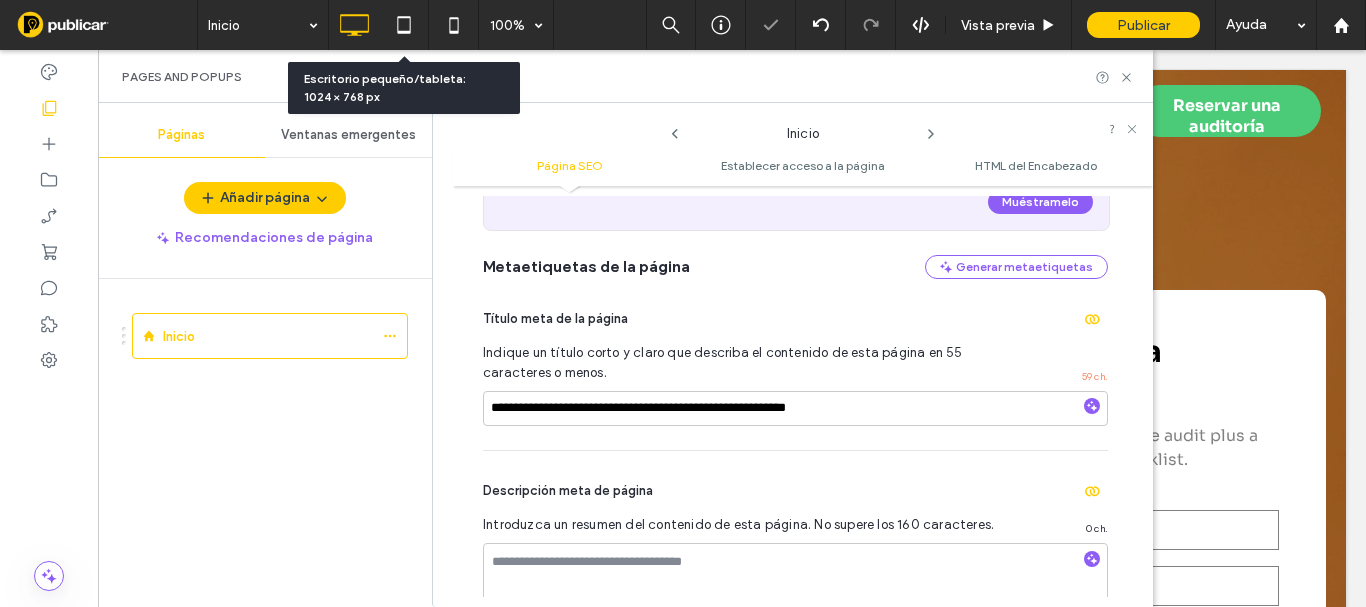 scroll, scrollTop: 310, scrollLeft: 0, axis: vertical 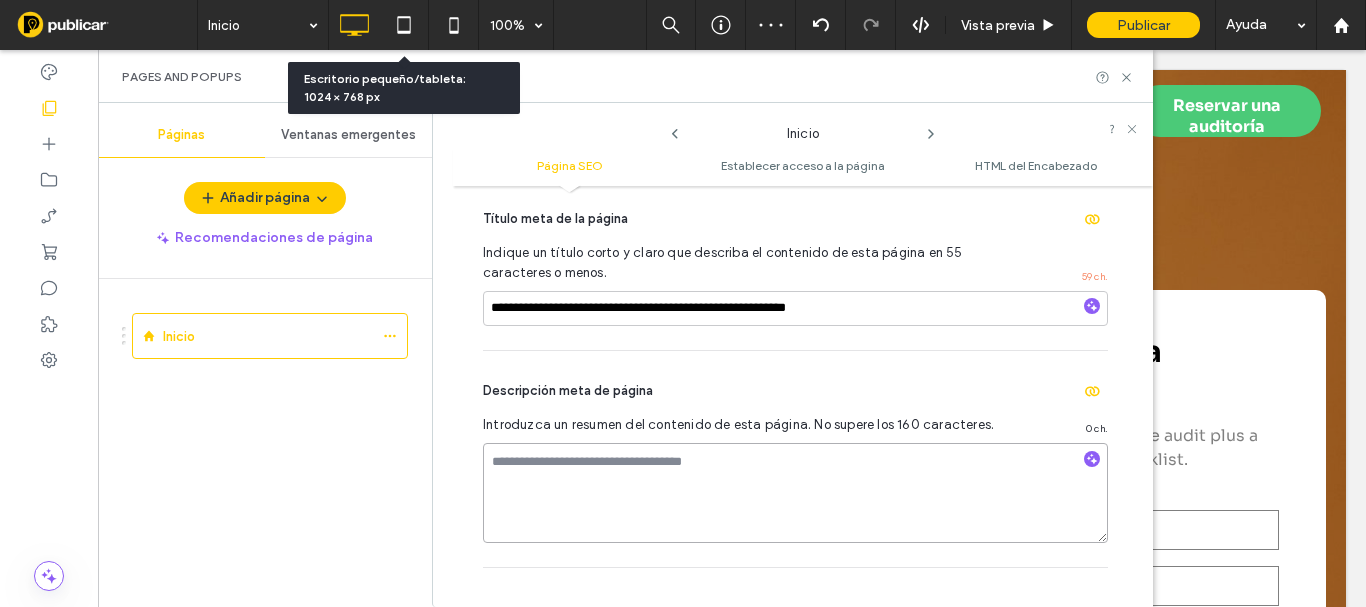 click at bounding box center [795, 493] 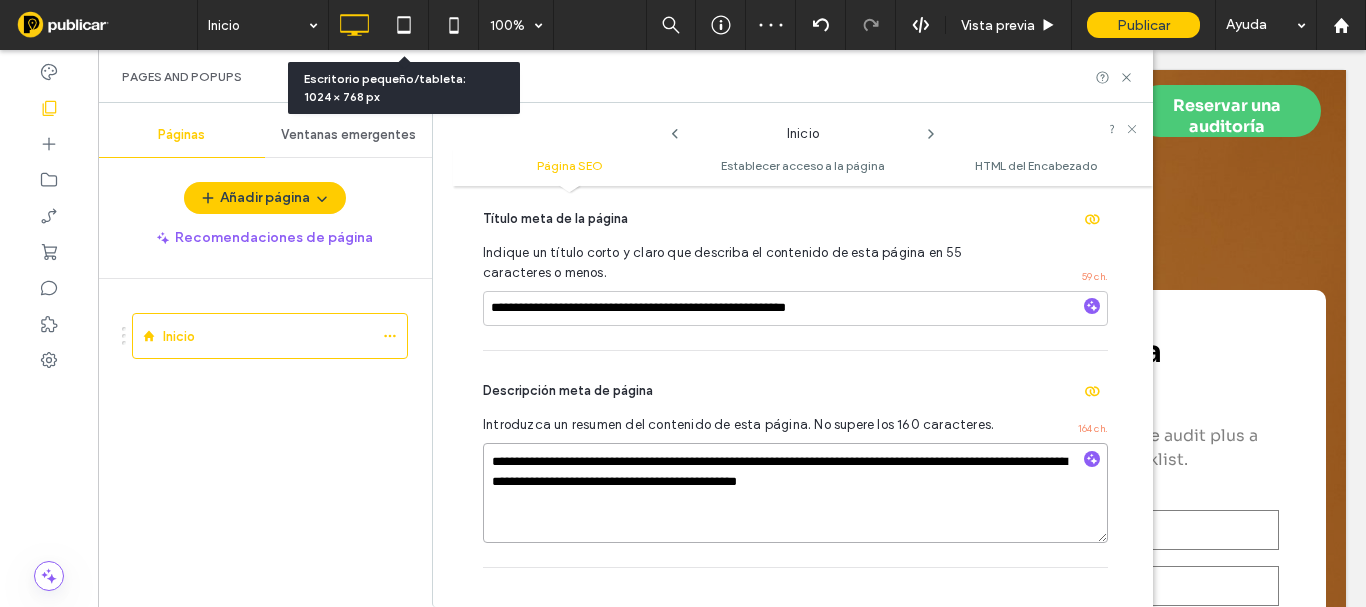 type on "**********" 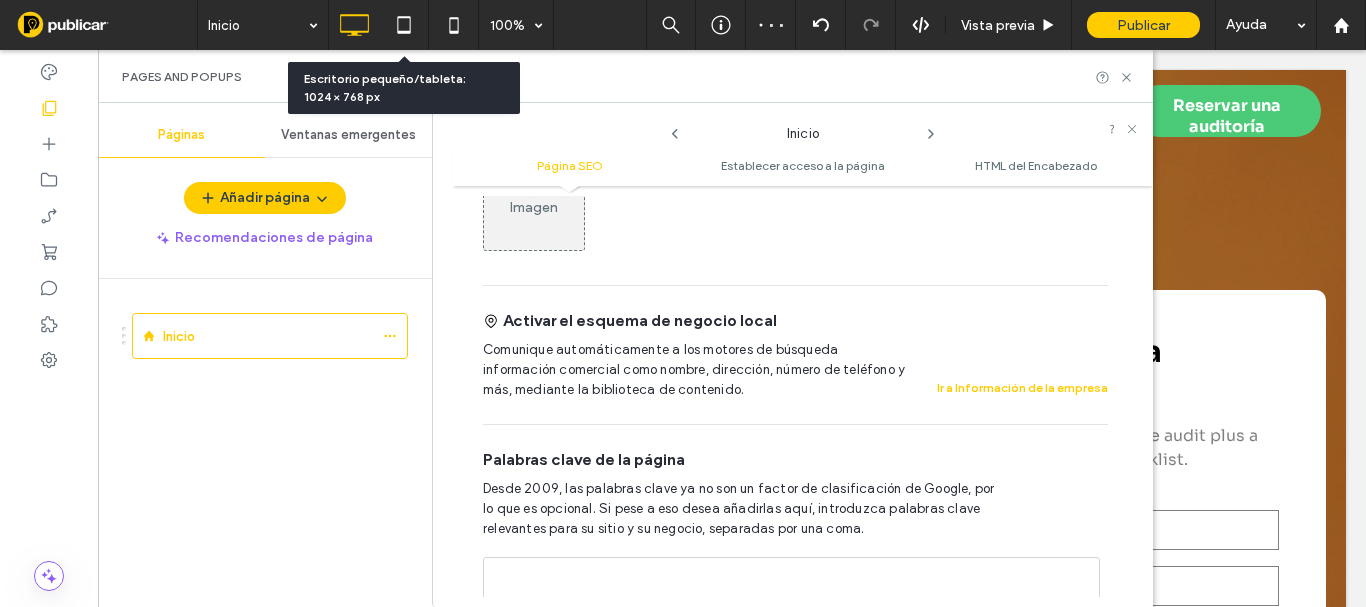 scroll, scrollTop: 1110, scrollLeft: 0, axis: vertical 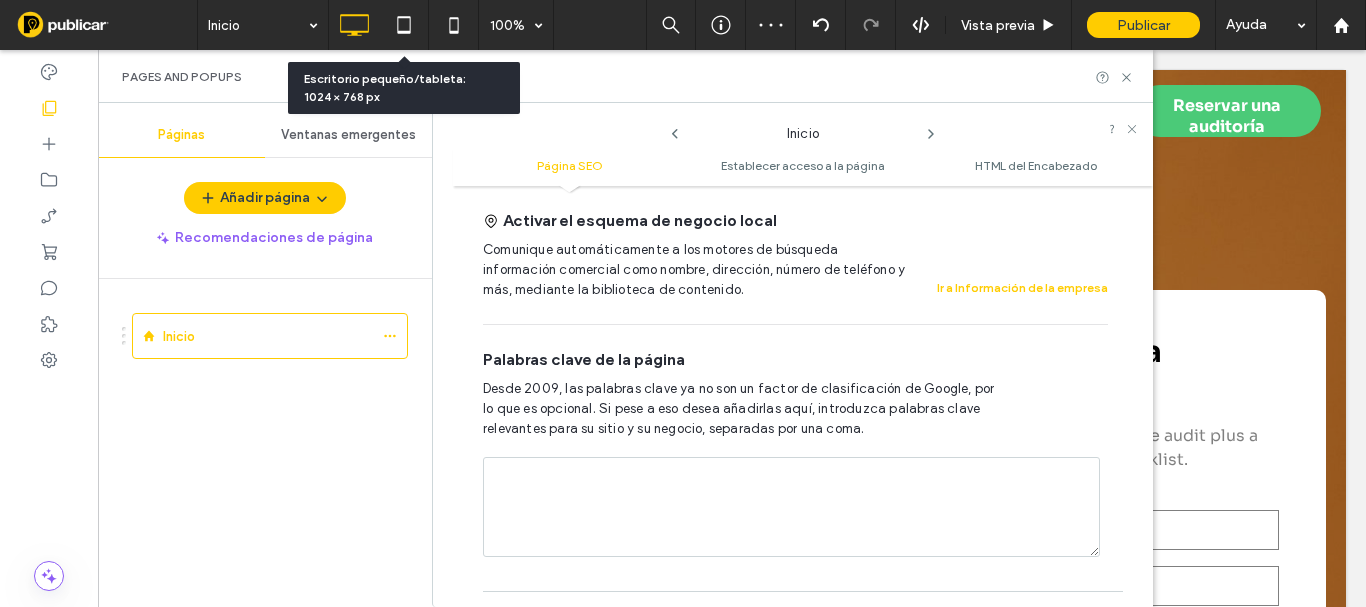 click at bounding box center (791, 507) 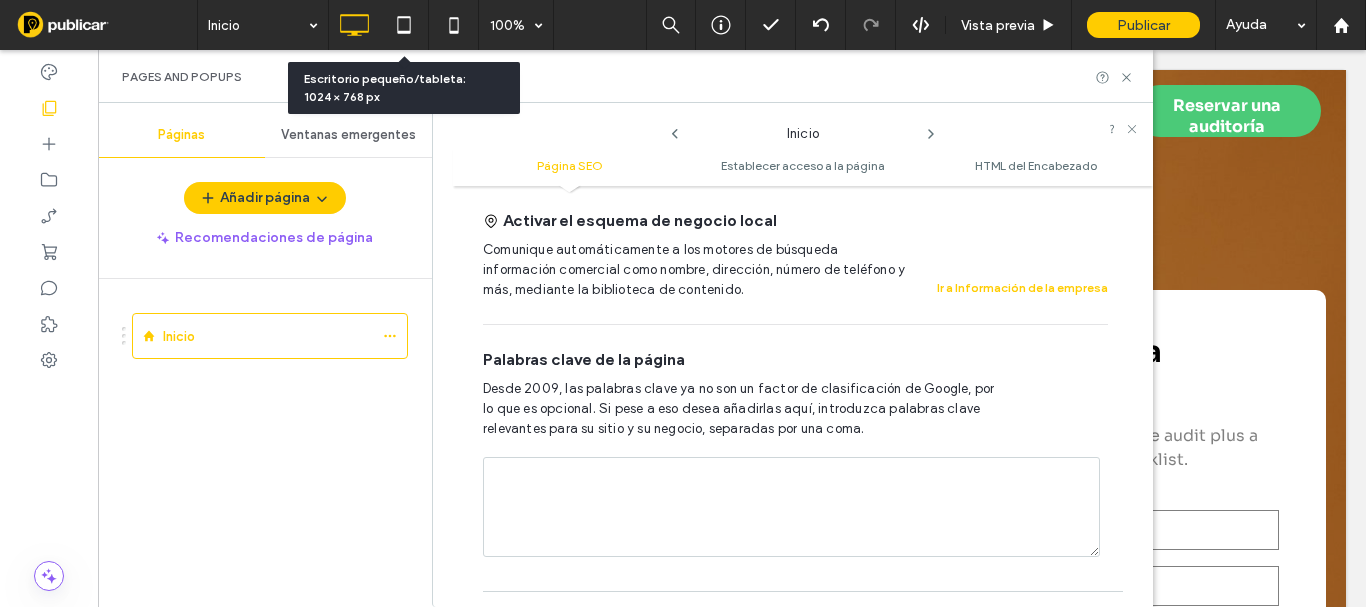 paste on "**********" 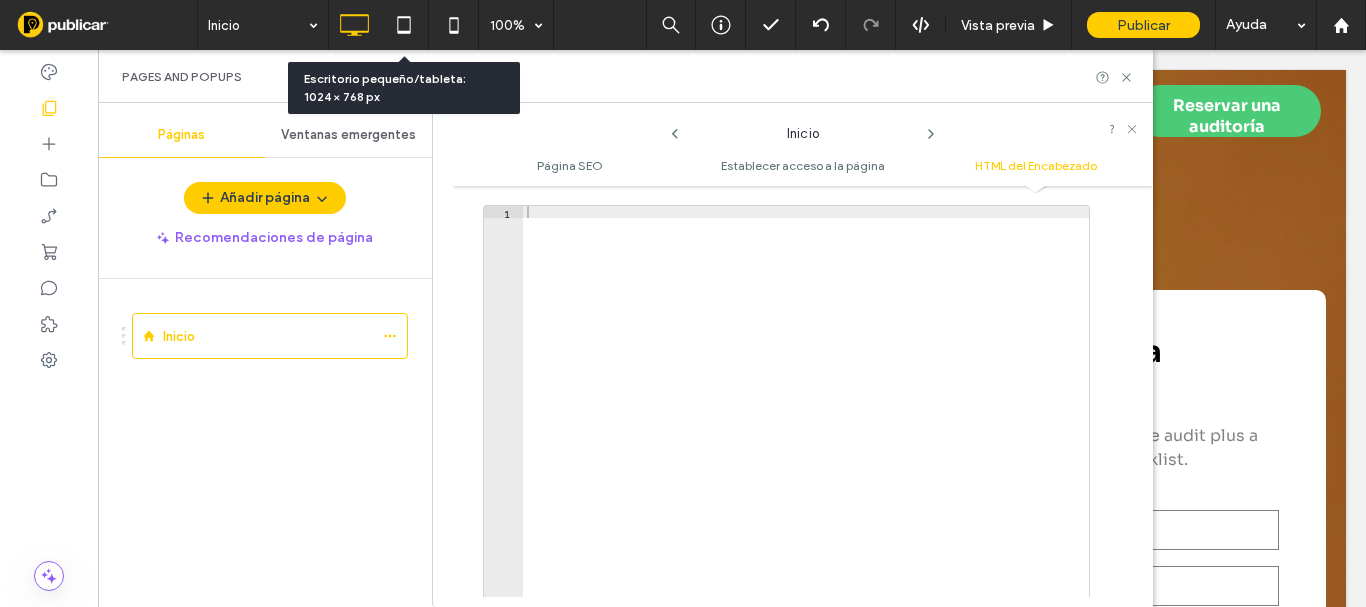 scroll, scrollTop: 2248, scrollLeft: 0, axis: vertical 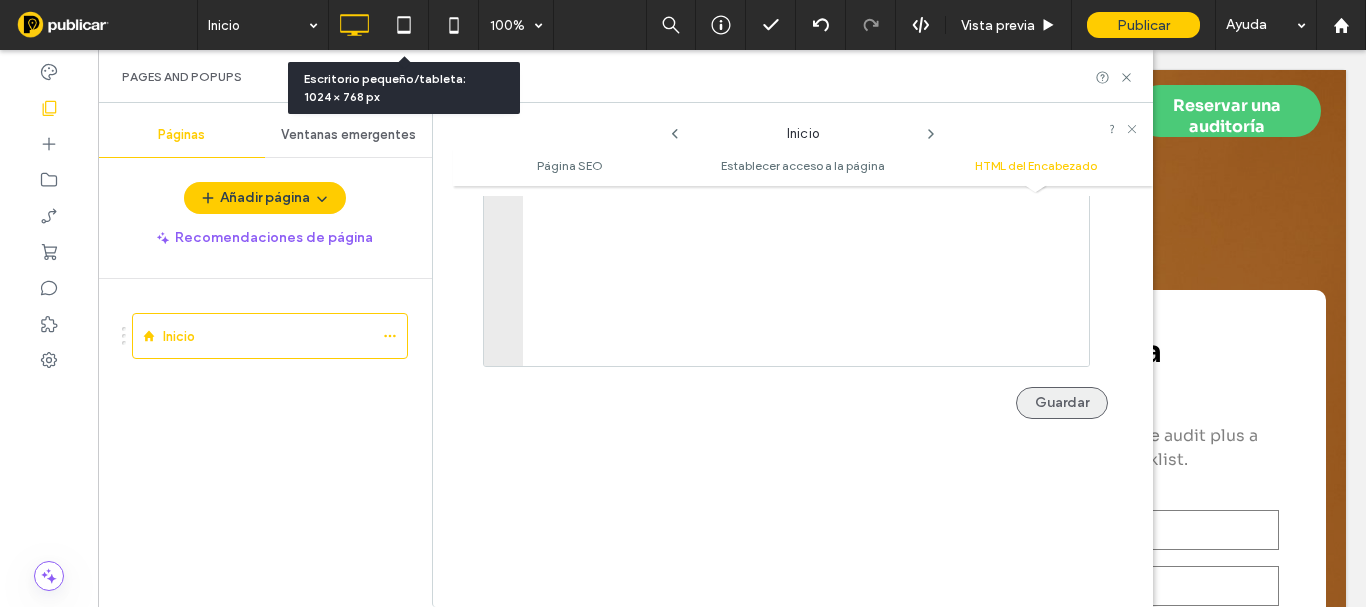 click on "Guardar" at bounding box center (1062, 403) 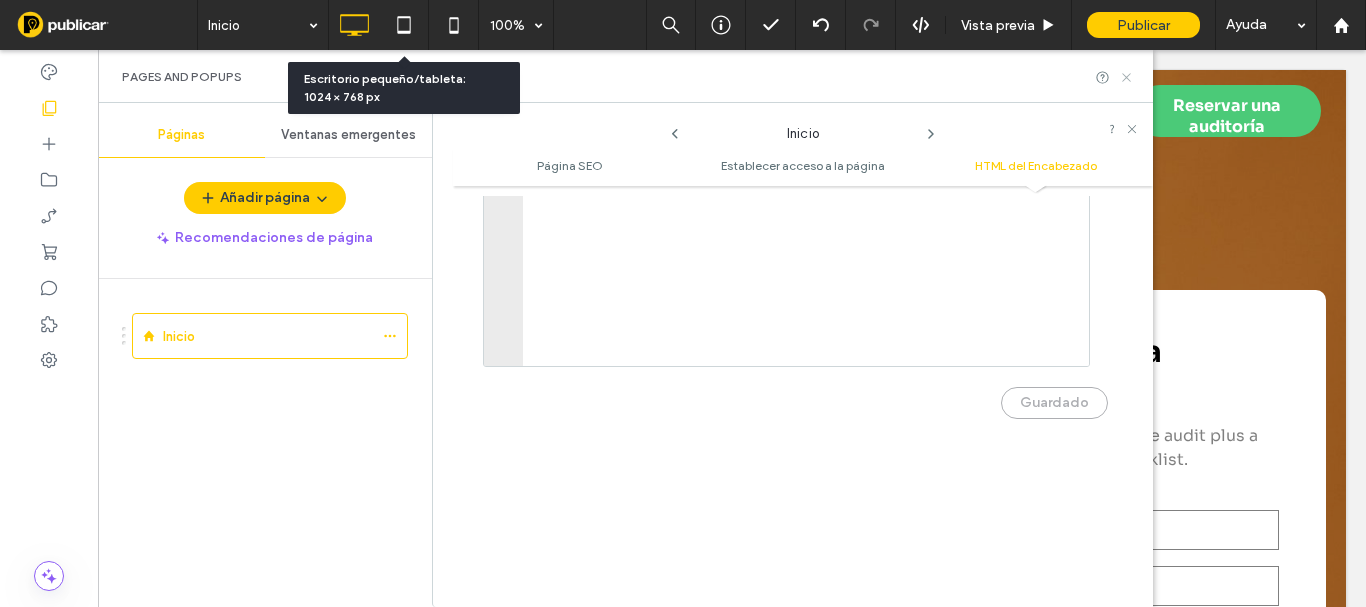 click 